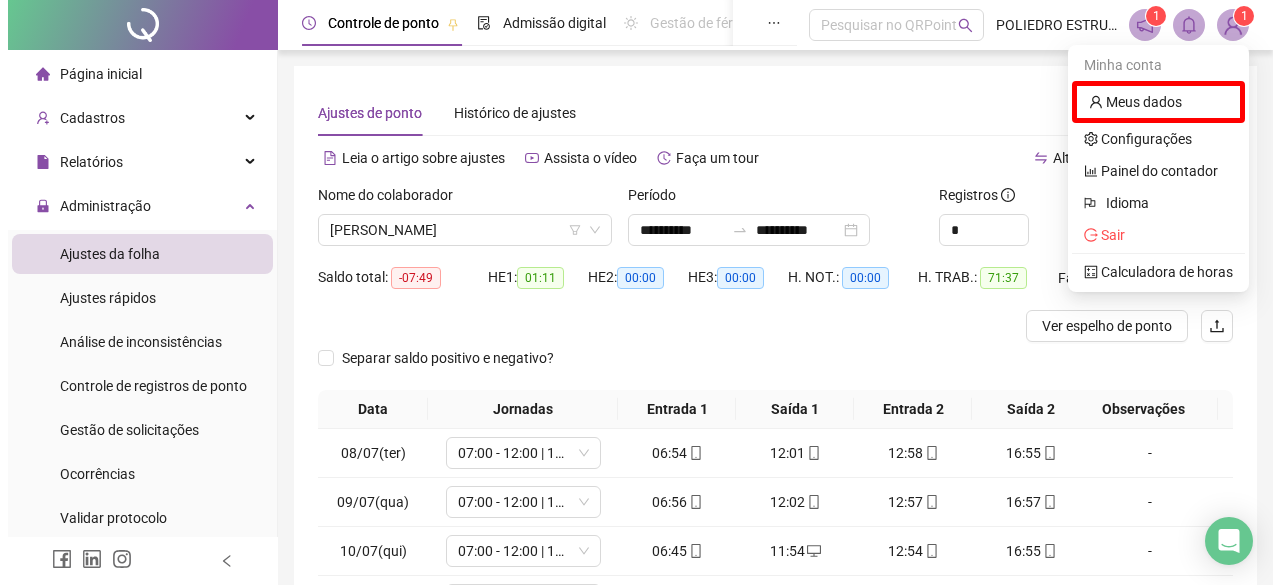 scroll, scrollTop: 0, scrollLeft: 0, axis: both 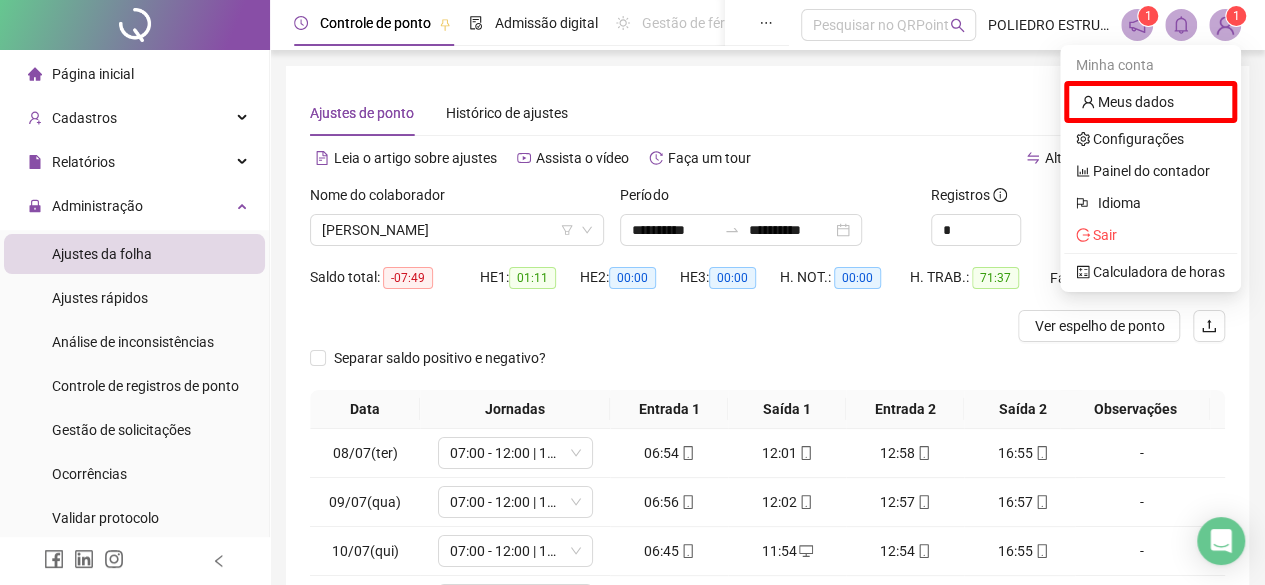 click on "Ajustes de ponto Histórico de ajustes" at bounding box center [767, 113] 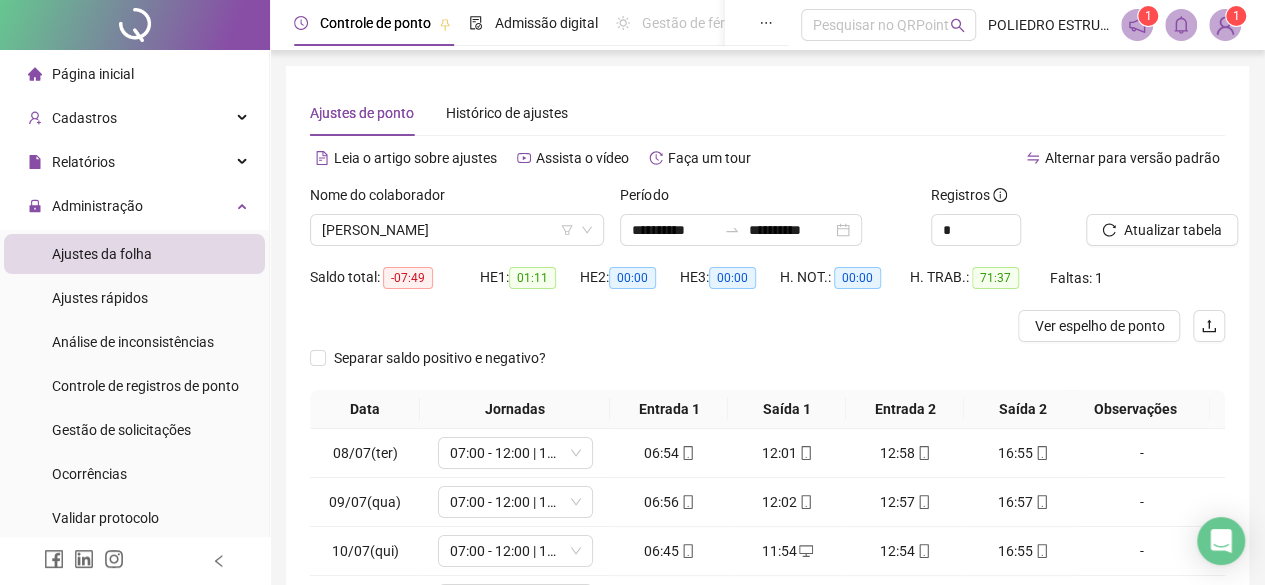 click on "1" at bounding box center (1236, 16) 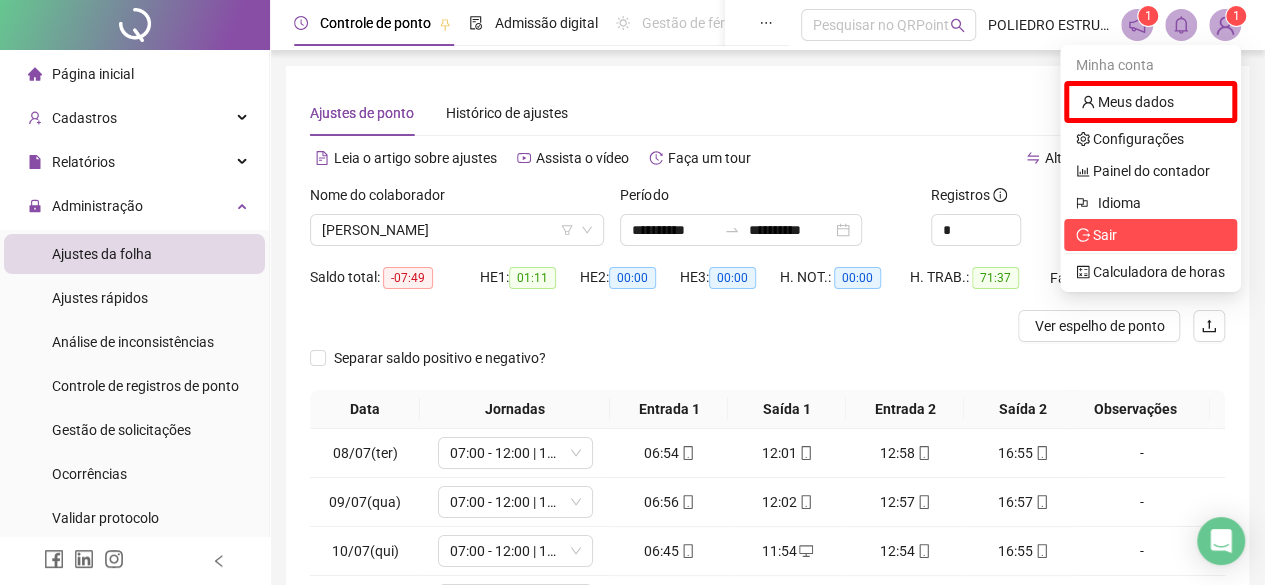 click on "Sair" at bounding box center [1105, 235] 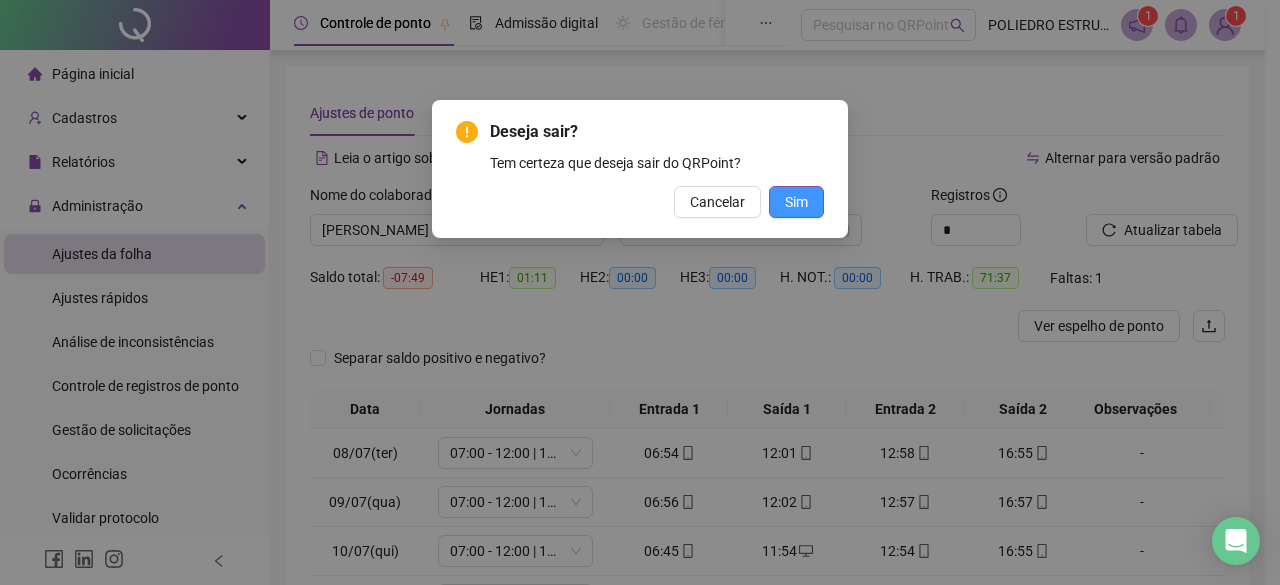 click on "Sim" at bounding box center [796, 202] 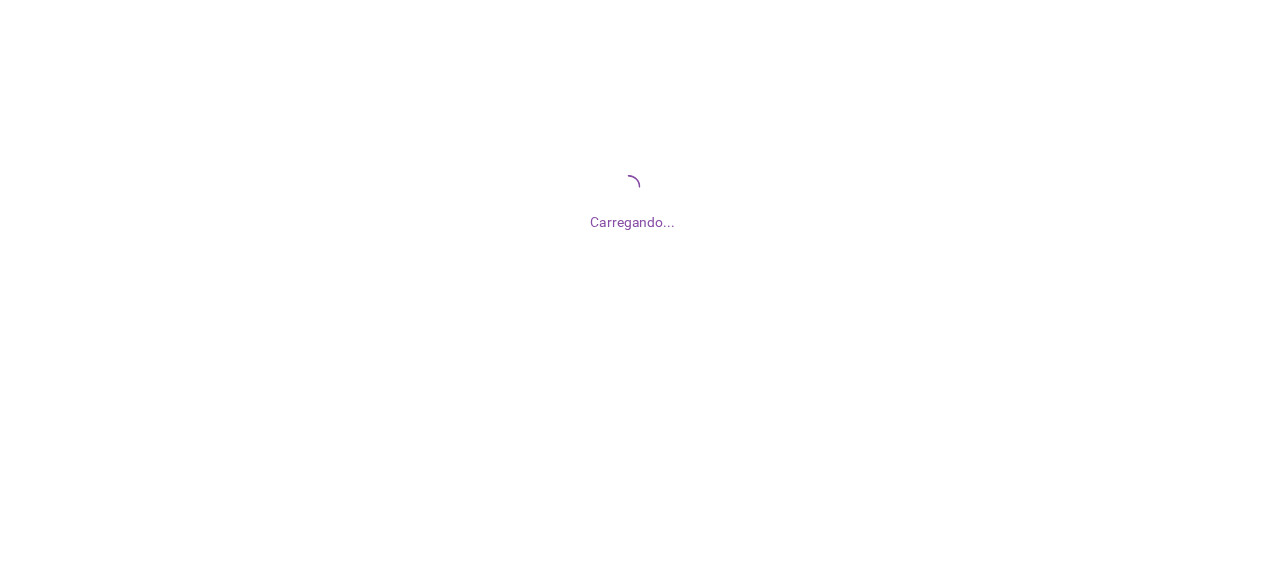 scroll, scrollTop: 0, scrollLeft: 0, axis: both 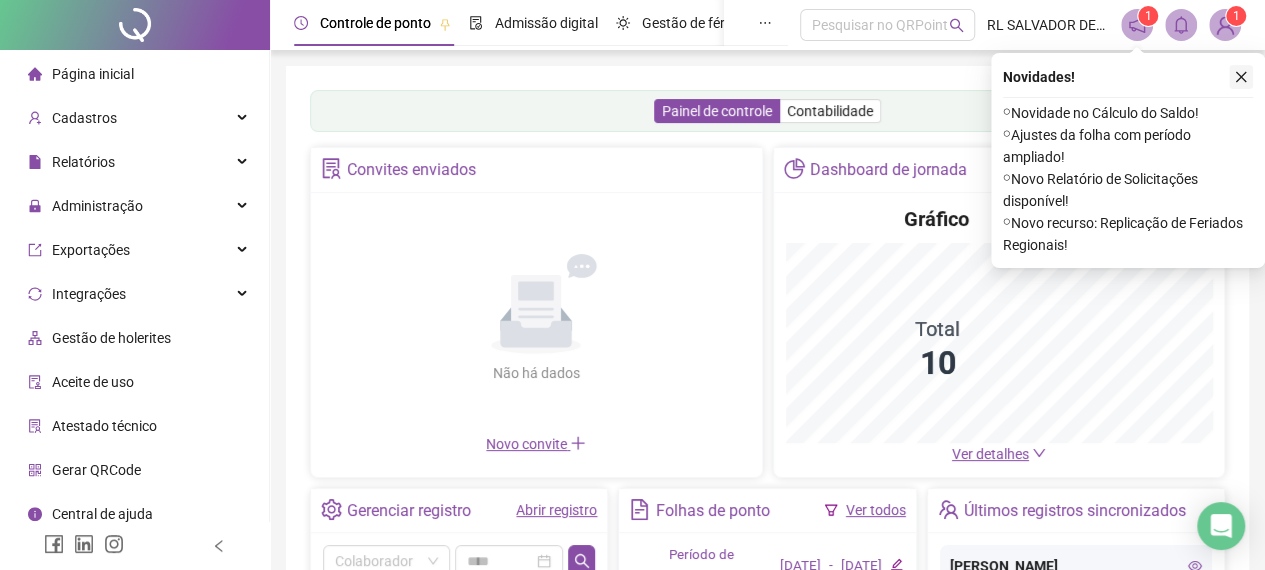 click 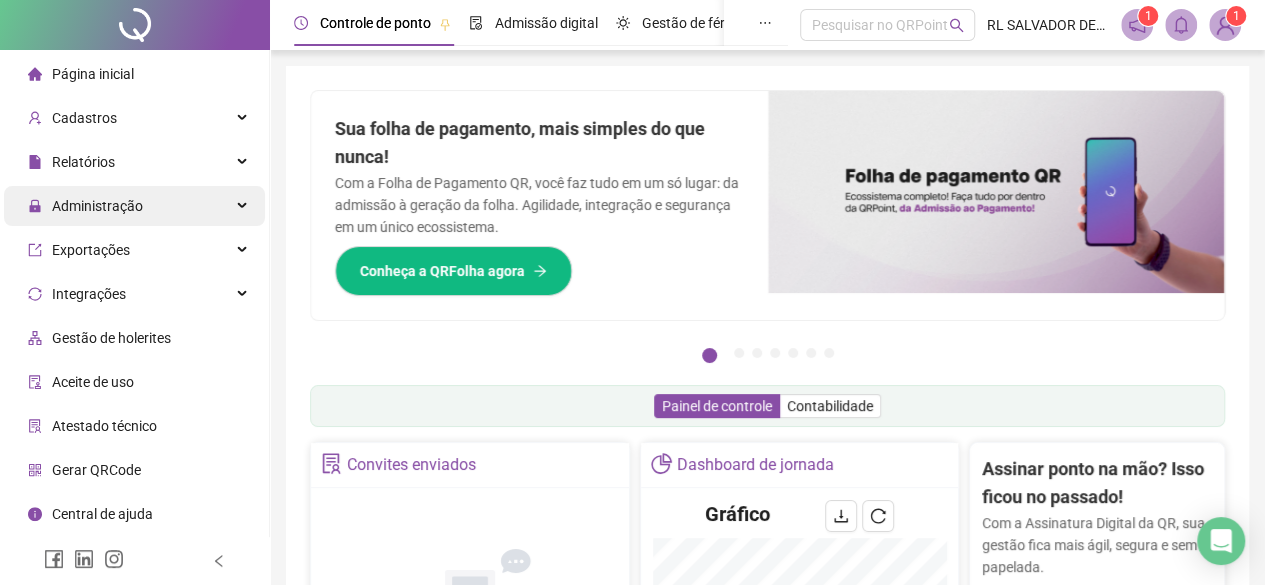 click on "Administração" at bounding box center [134, 206] 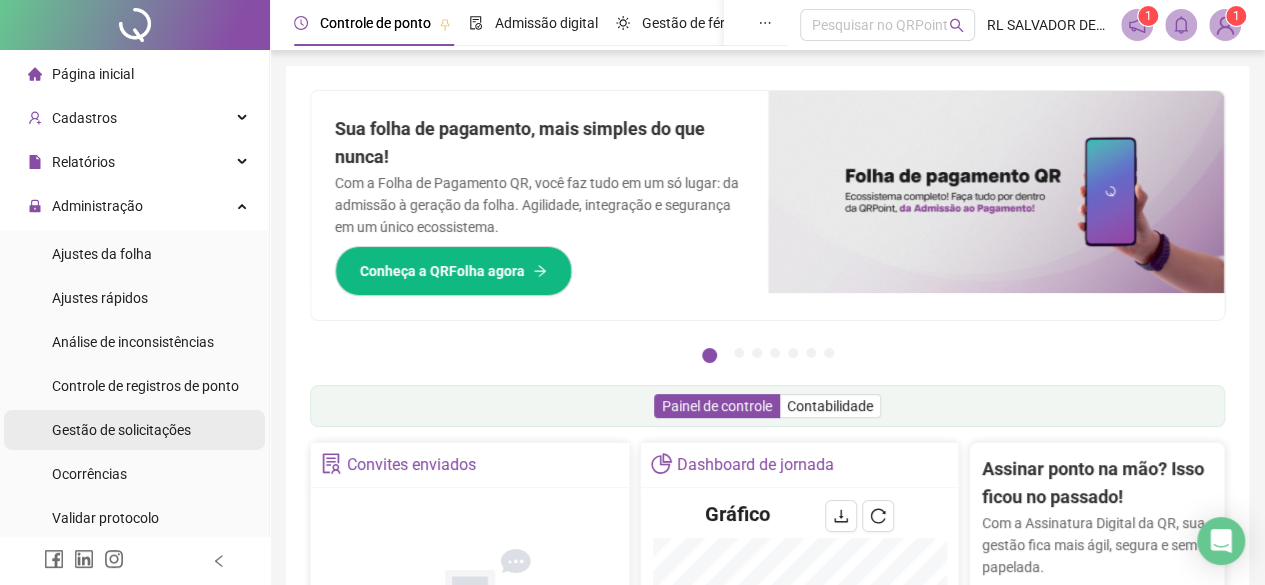click on "Gestão de solicitações" at bounding box center (121, 430) 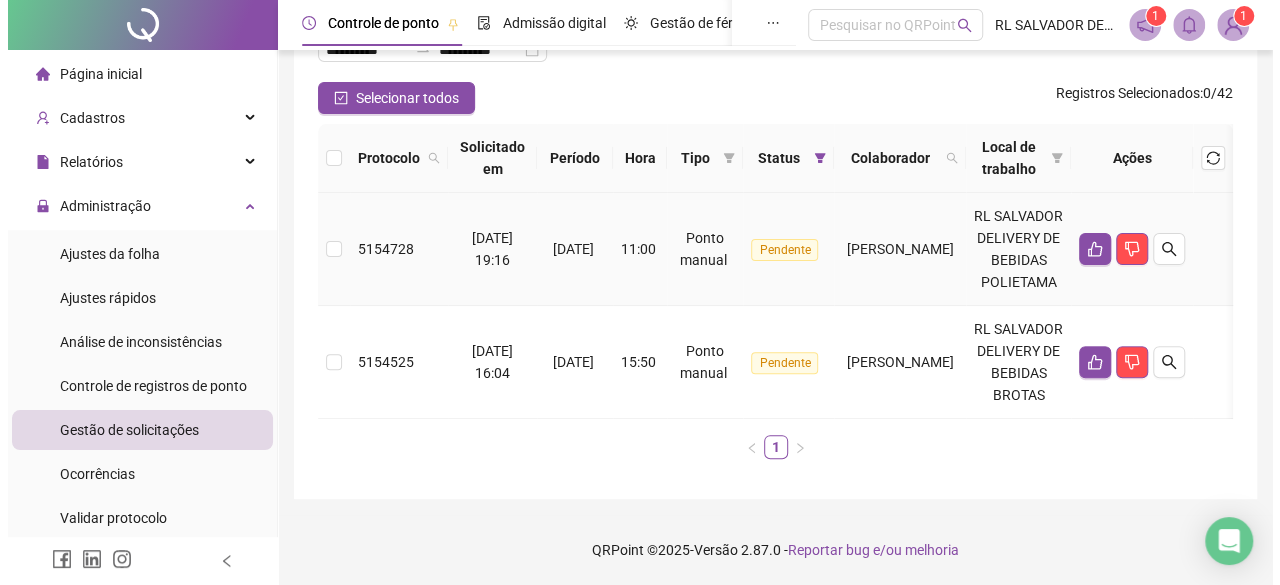 scroll, scrollTop: 200, scrollLeft: 0, axis: vertical 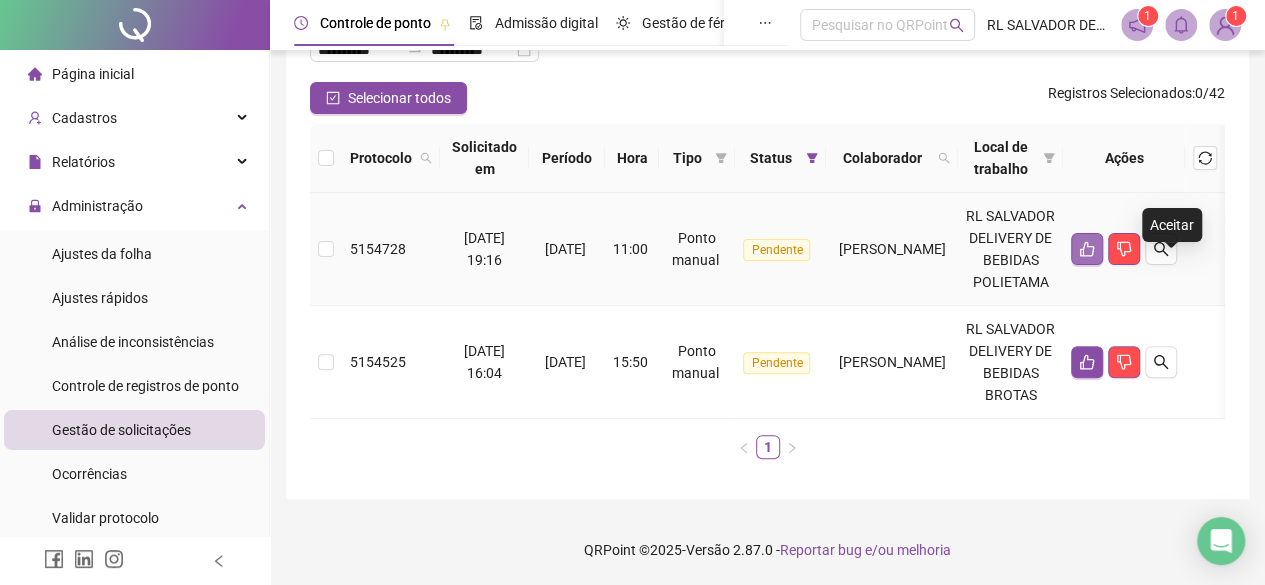 click 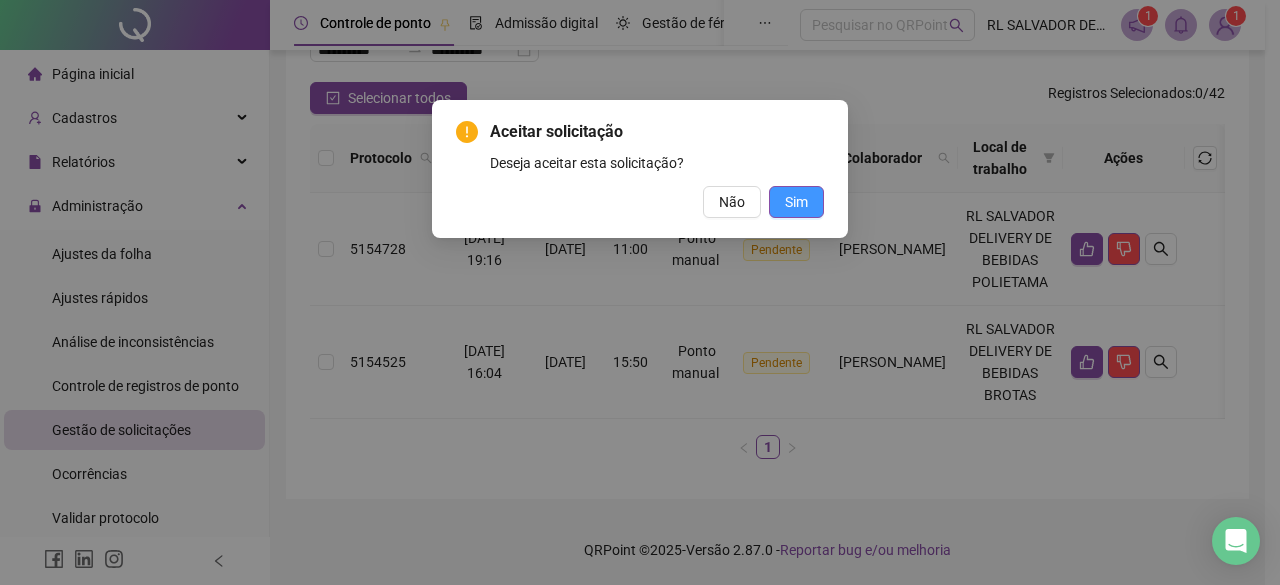 click on "Sim" at bounding box center [796, 202] 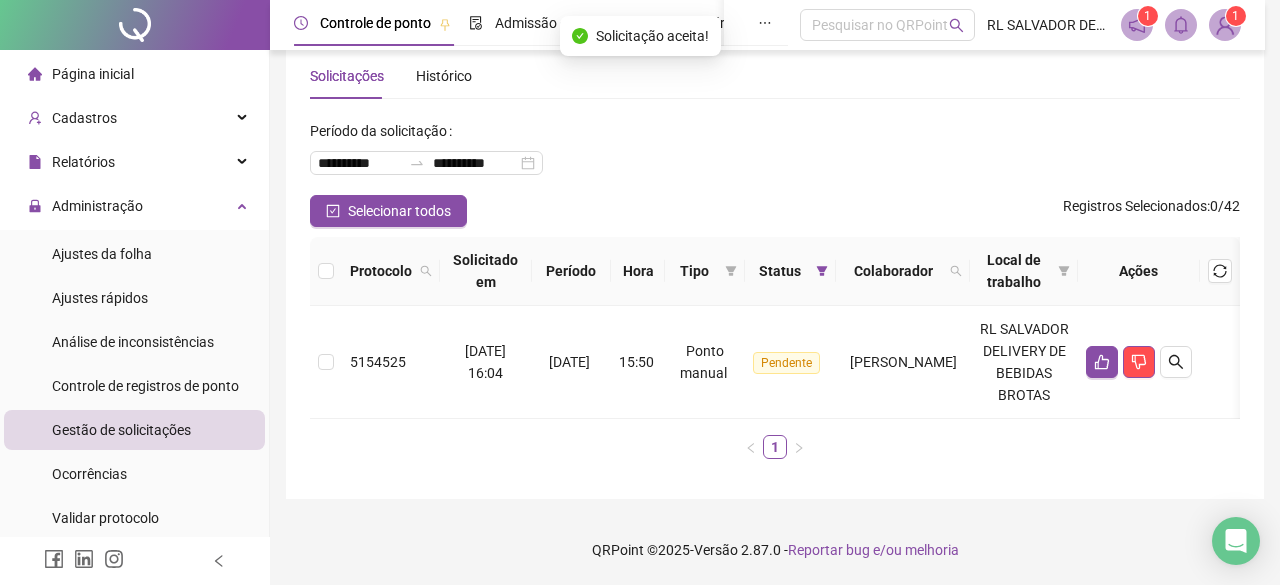 scroll, scrollTop: 95, scrollLeft: 0, axis: vertical 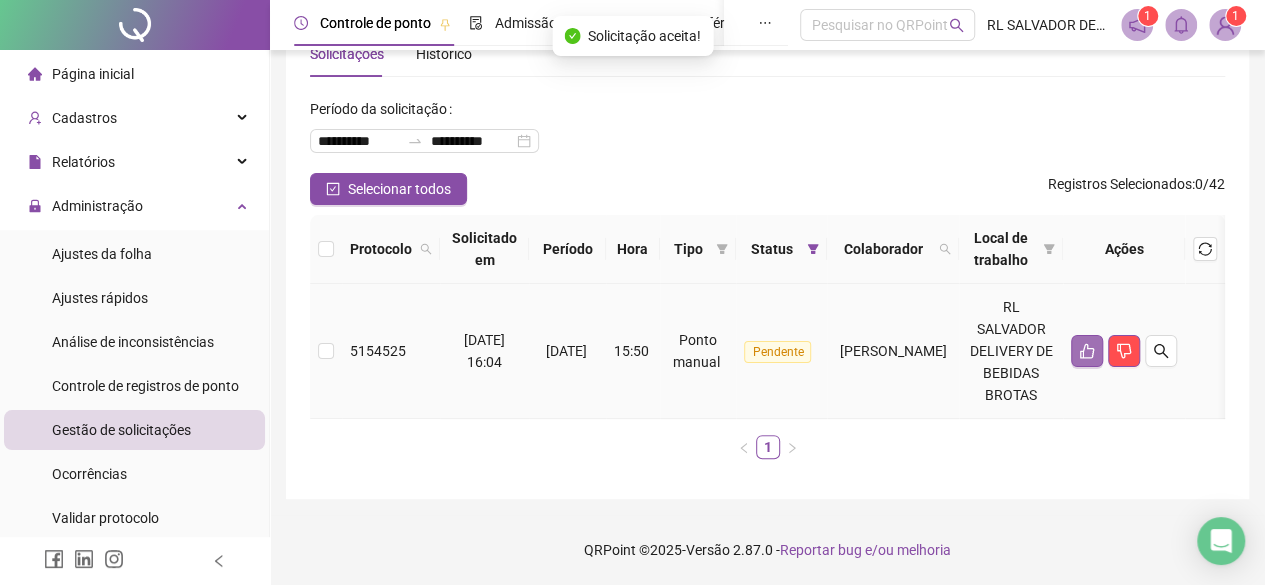 click 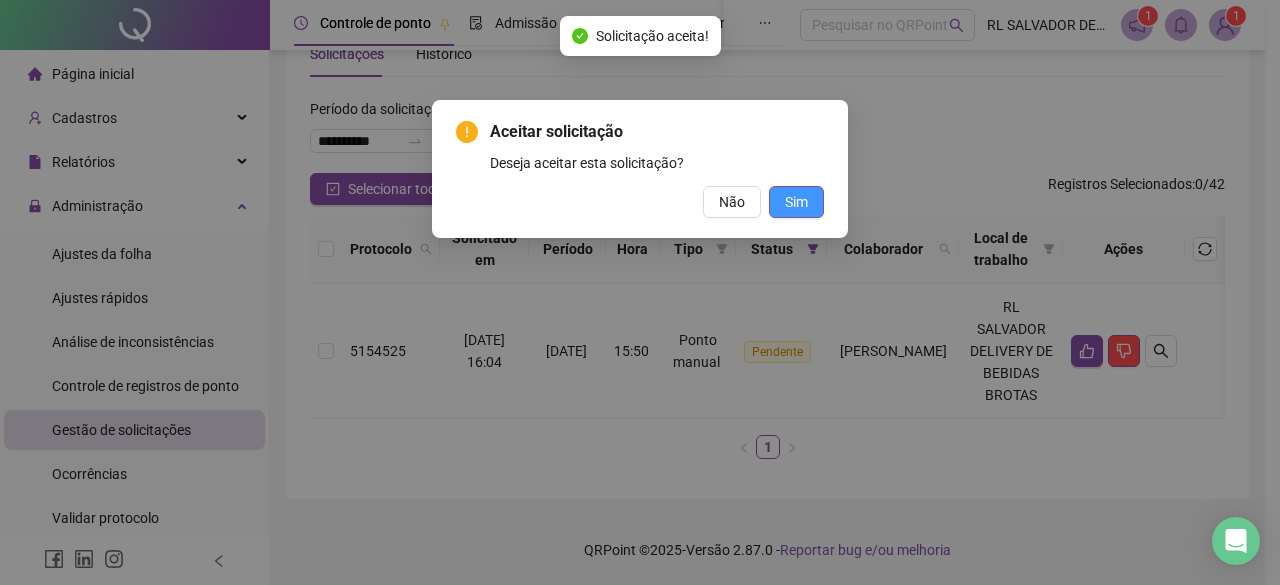 click on "Sim" at bounding box center (796, 202) 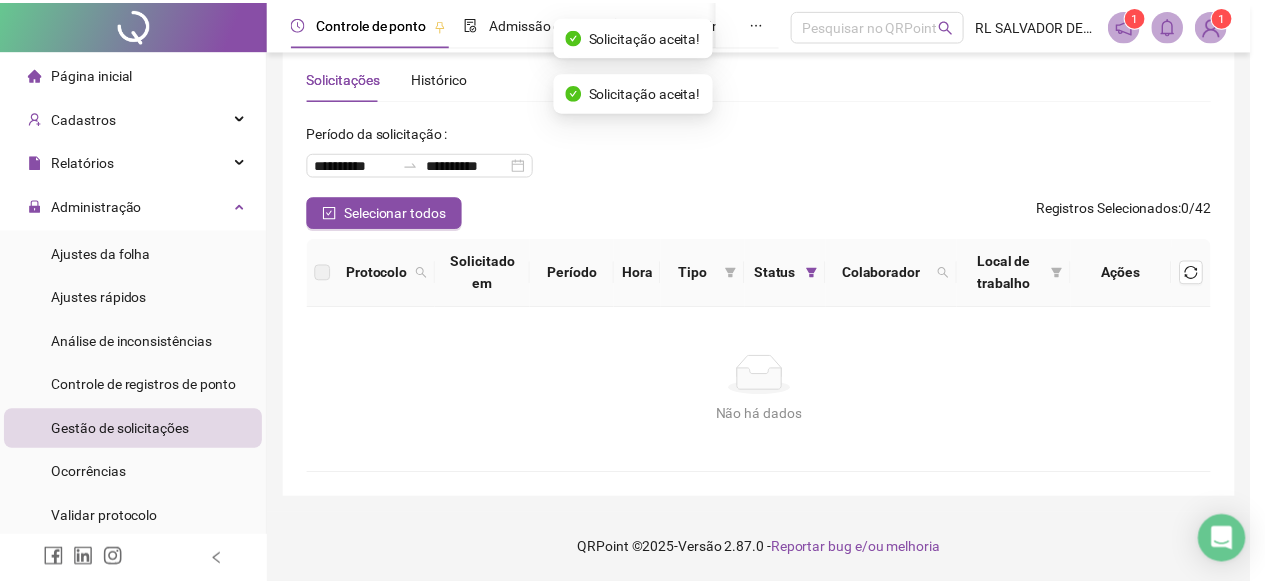 scroll, scrollTop: 34, scrollLeft: 0, axis: vertical 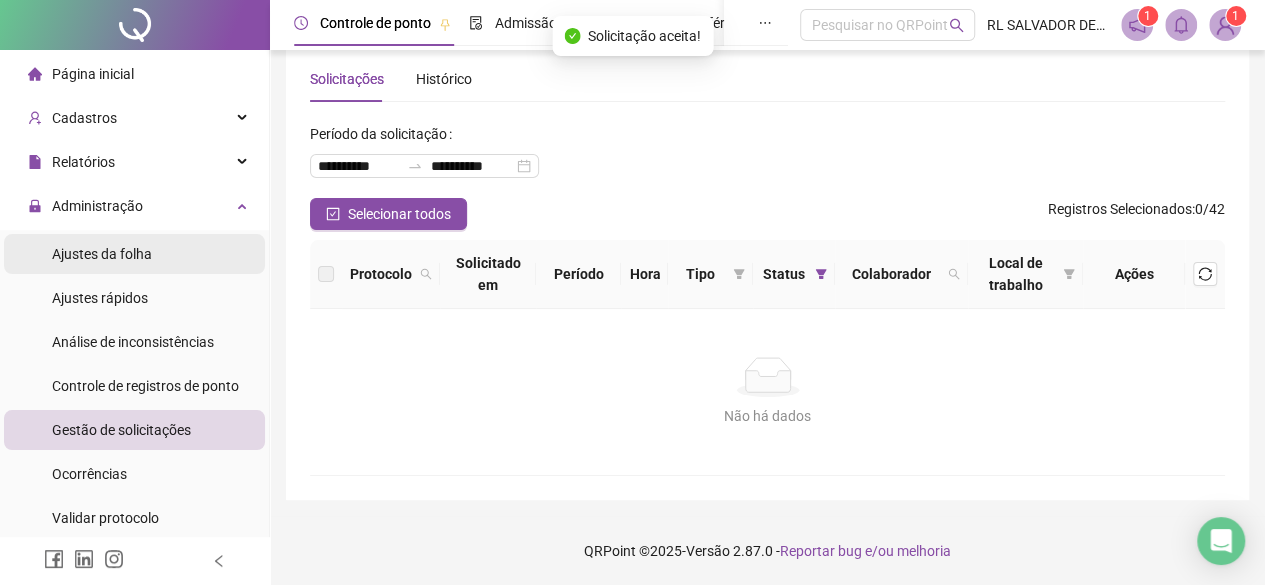 click on "Ajustes da folha" at bounding box center (102, 254) 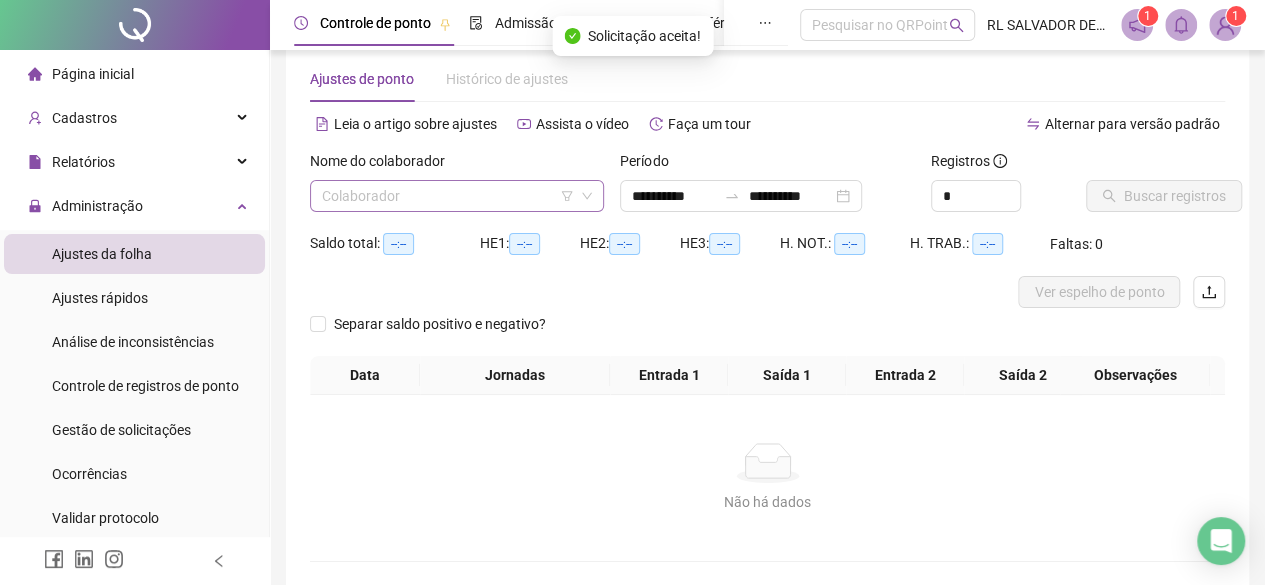 click at bounding box center (451, 196) 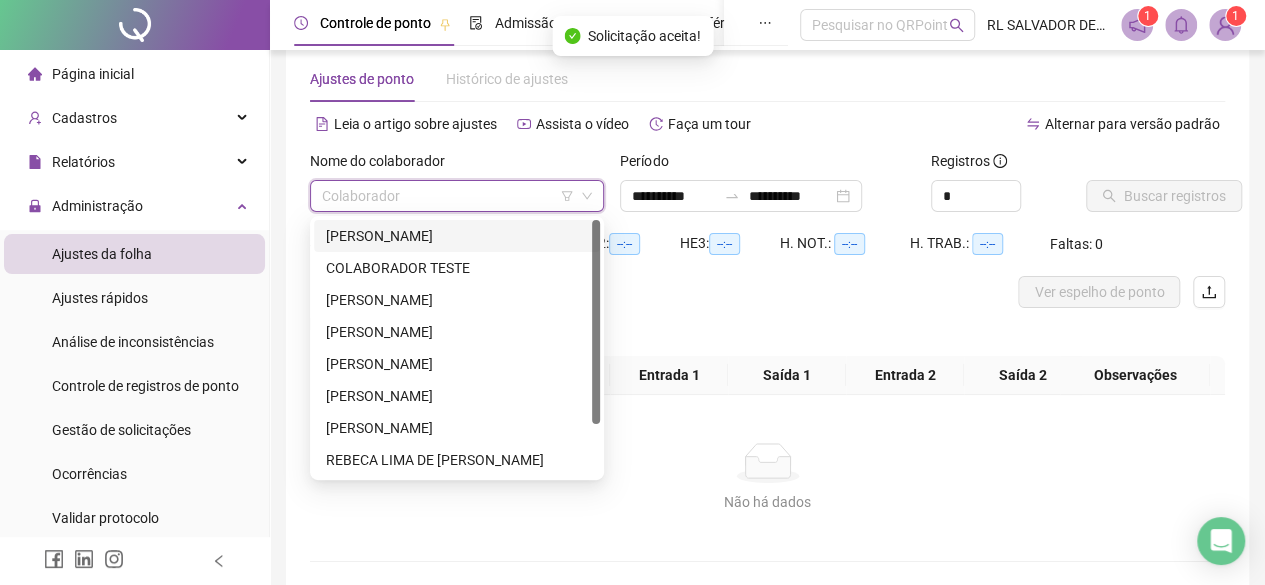 click on "[PERSON_NAME]" at bounding box center [457, 236] 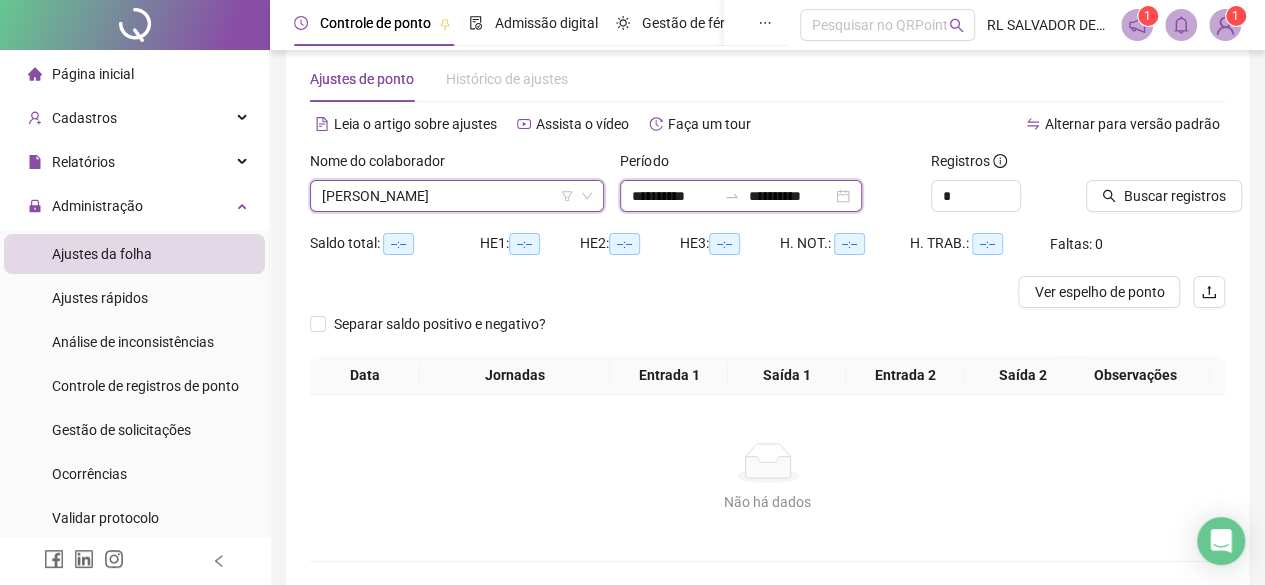 click on "**********" at bounding box center (674, 196) 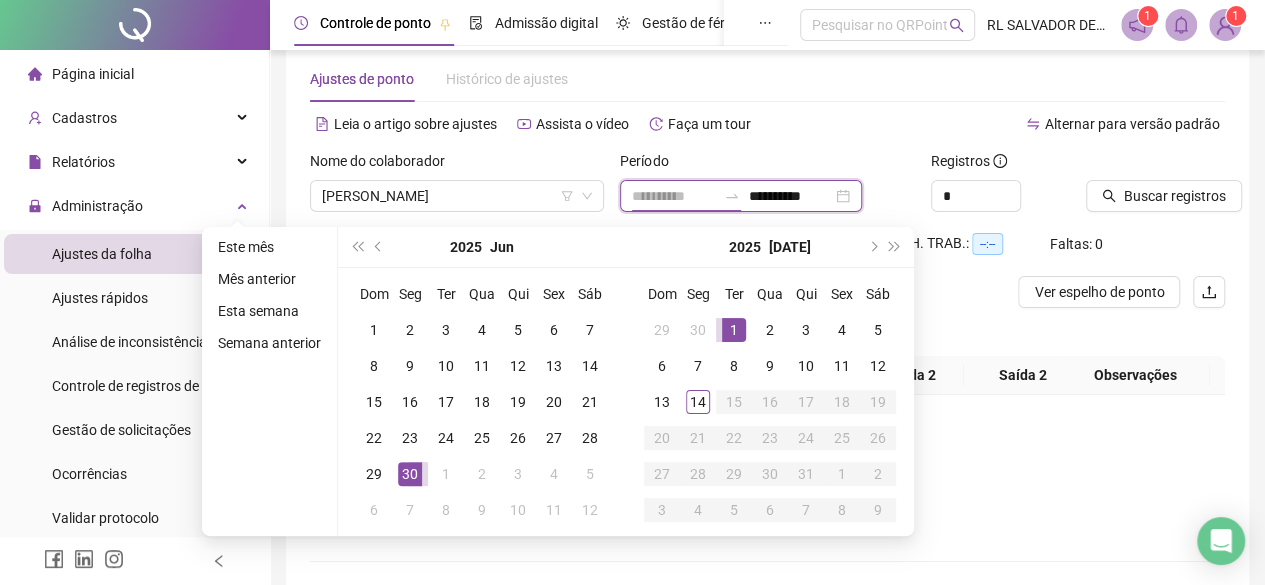 type on "**********" 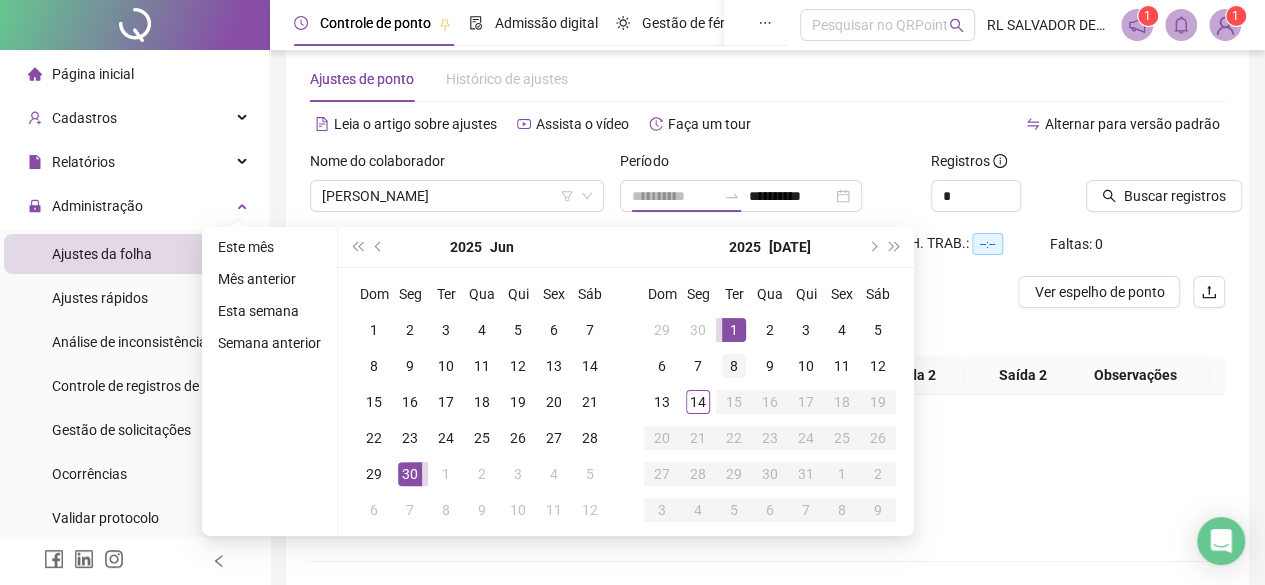 drag, startPoint x: 730, startPoint y: 321, endPoint x: 730, endPoint y: 349, distance: 28 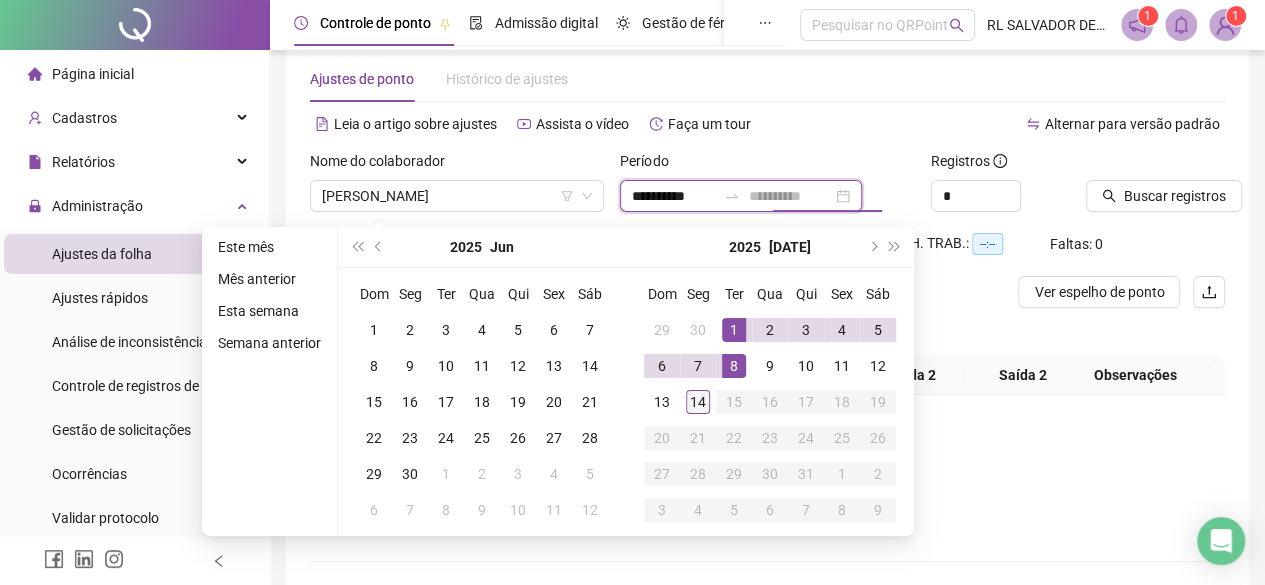 type on "**********" 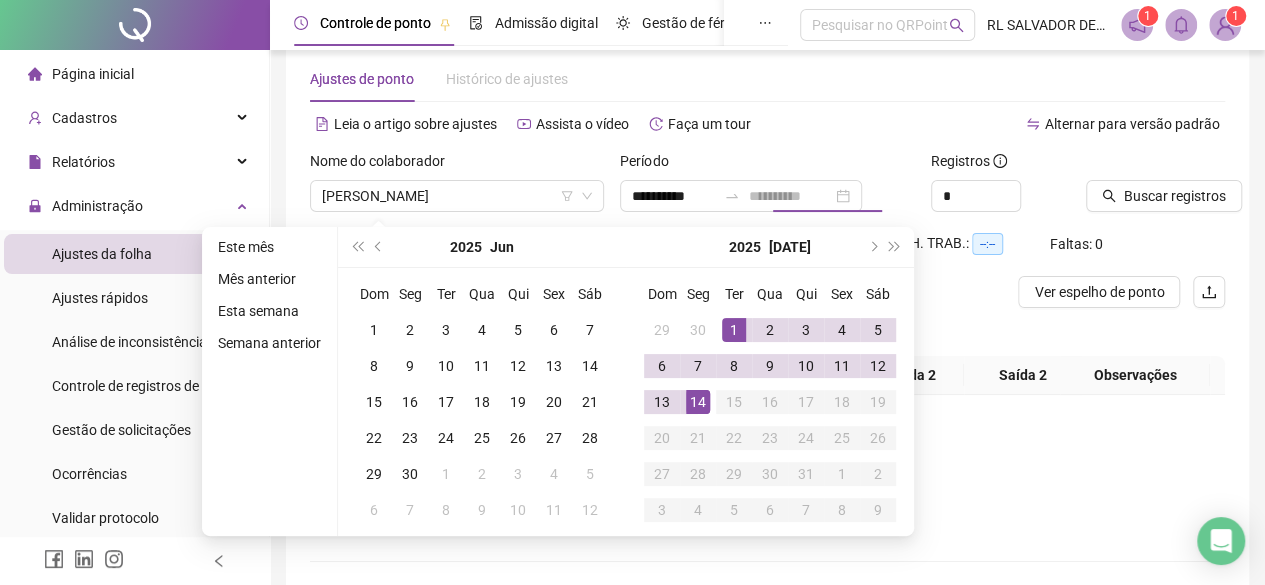 click on "14" at bounding box center (698, 402) 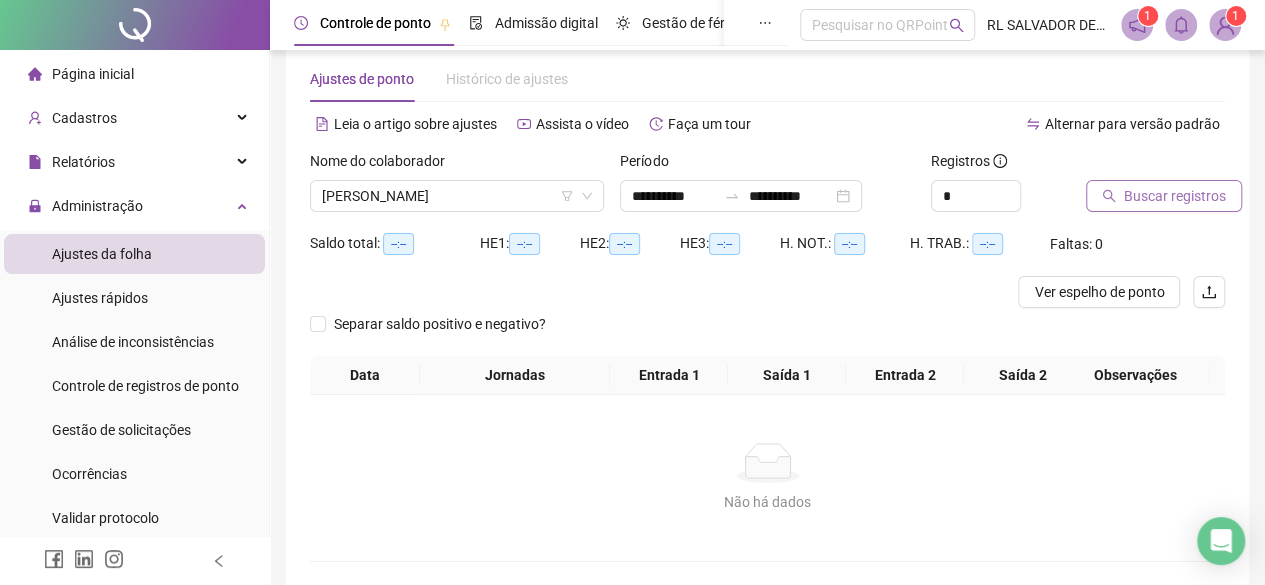 click on "Buscar registros" at bounding box center (1175, 196) 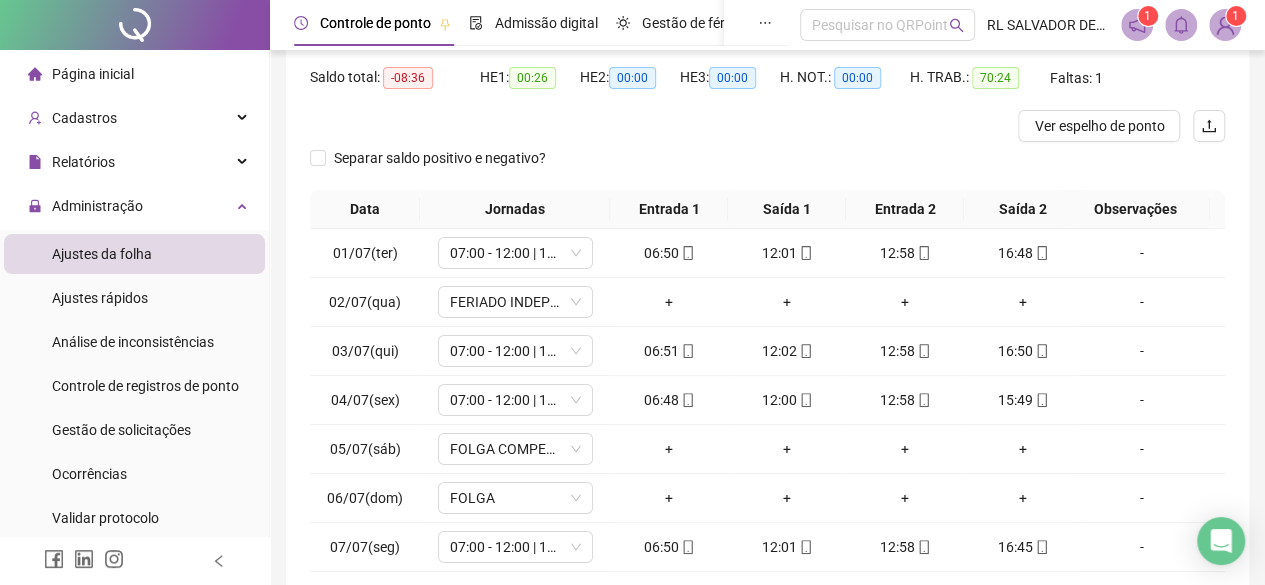 scroll, scrollTop: 365, scrollLeft: 0, axis: vertical 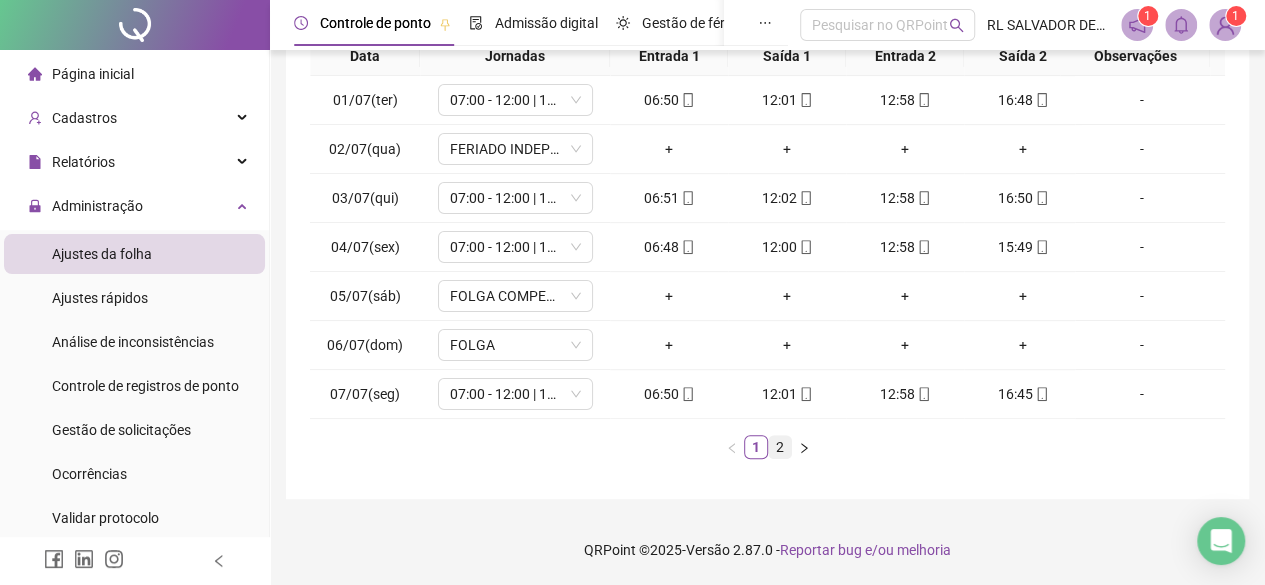 click on "2" at bounding box center [780, 447] 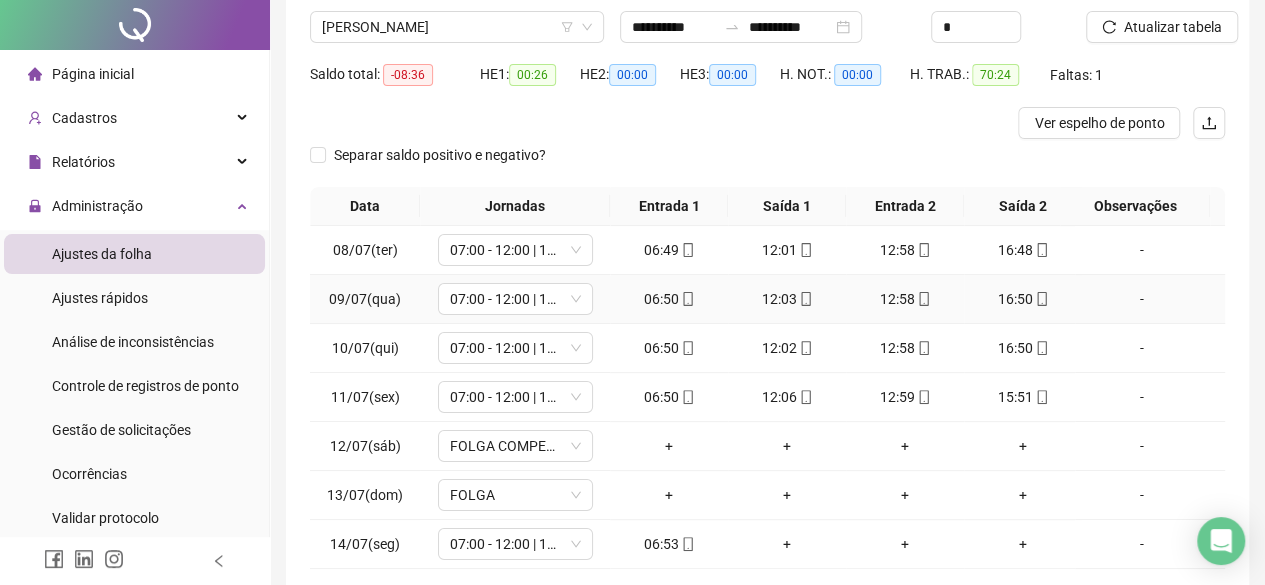 scroll, scrollTop: 0, scrollLeft: 0, axis: both 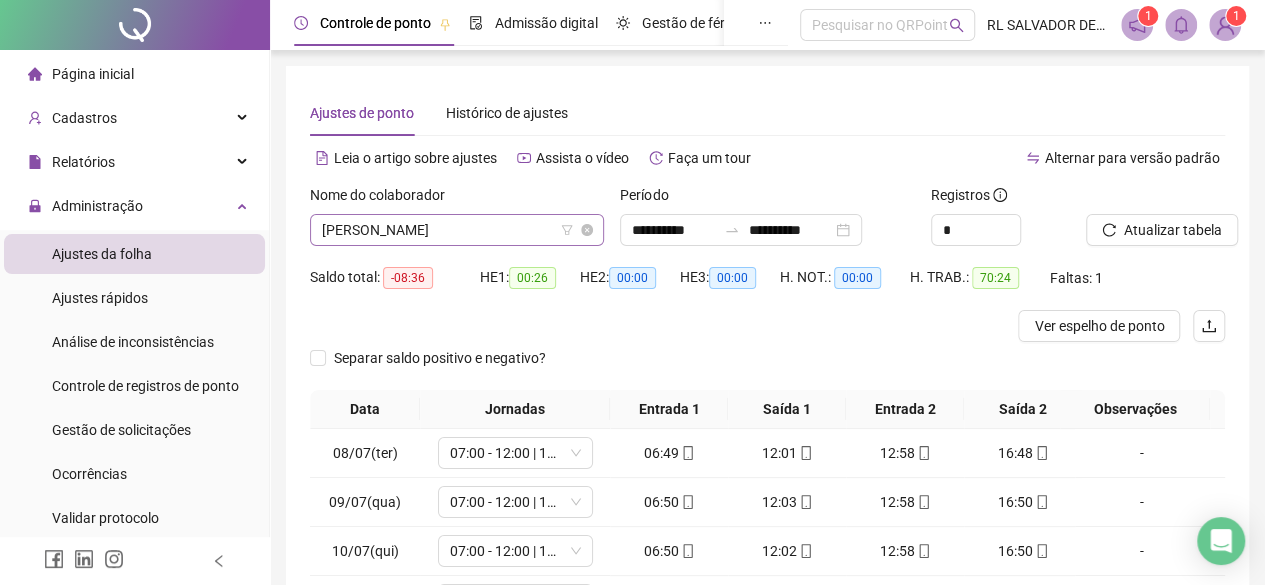click on "[PERSON_NAME]" at bounding box center [457, 230] 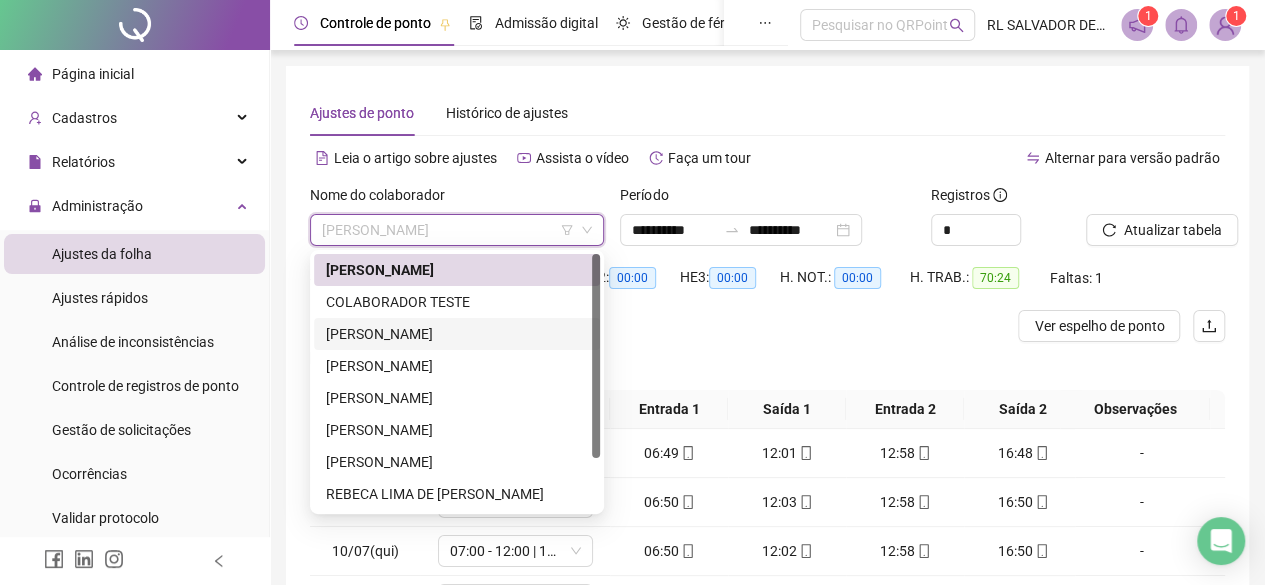 drag, startPoint x: 445, startPoint y: 331, endPoint x: 476, endPoint y: 329, distance: 31.06445 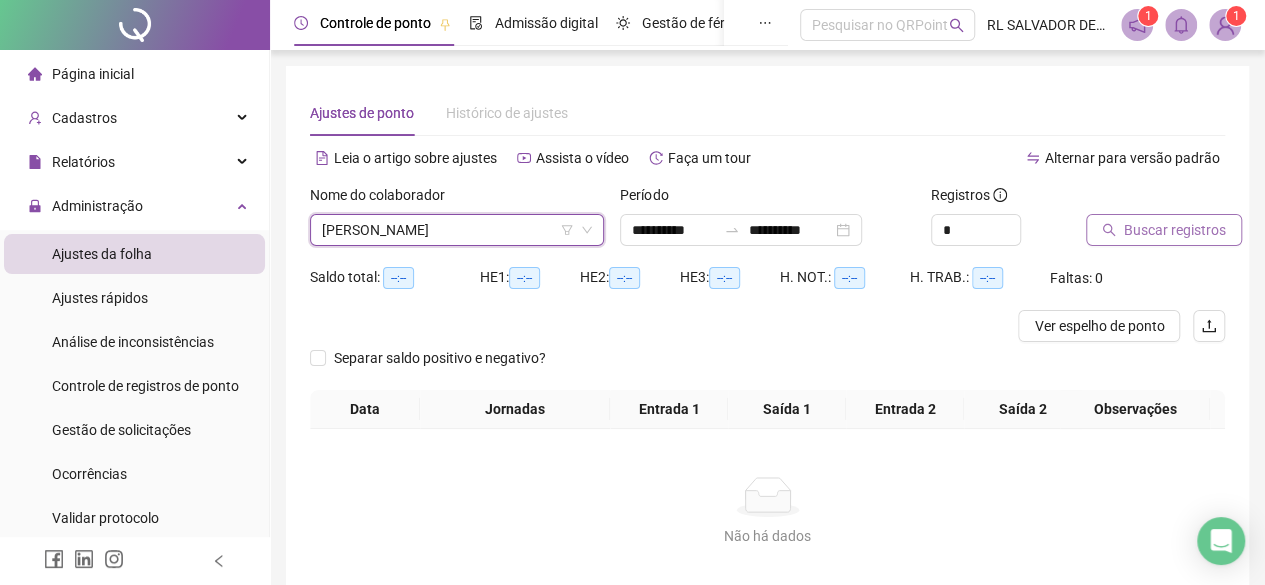 click on "Buscar registros" at bounding box center [1175, 230] 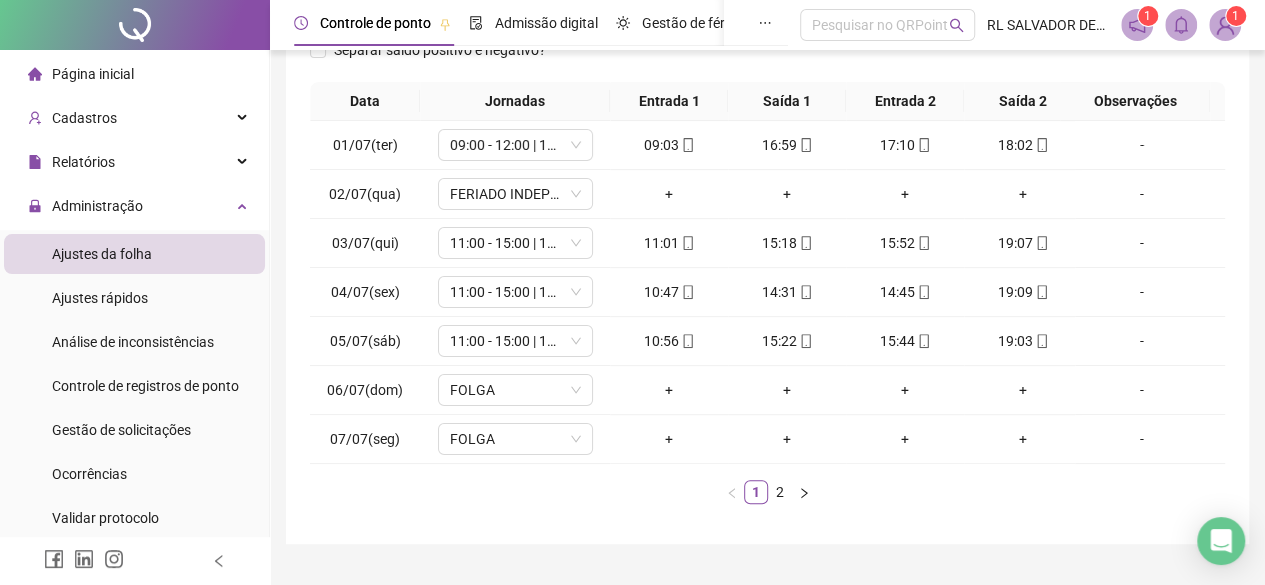 scroll, scrollTop: 365, scrollLeft: 0, axis: vertical 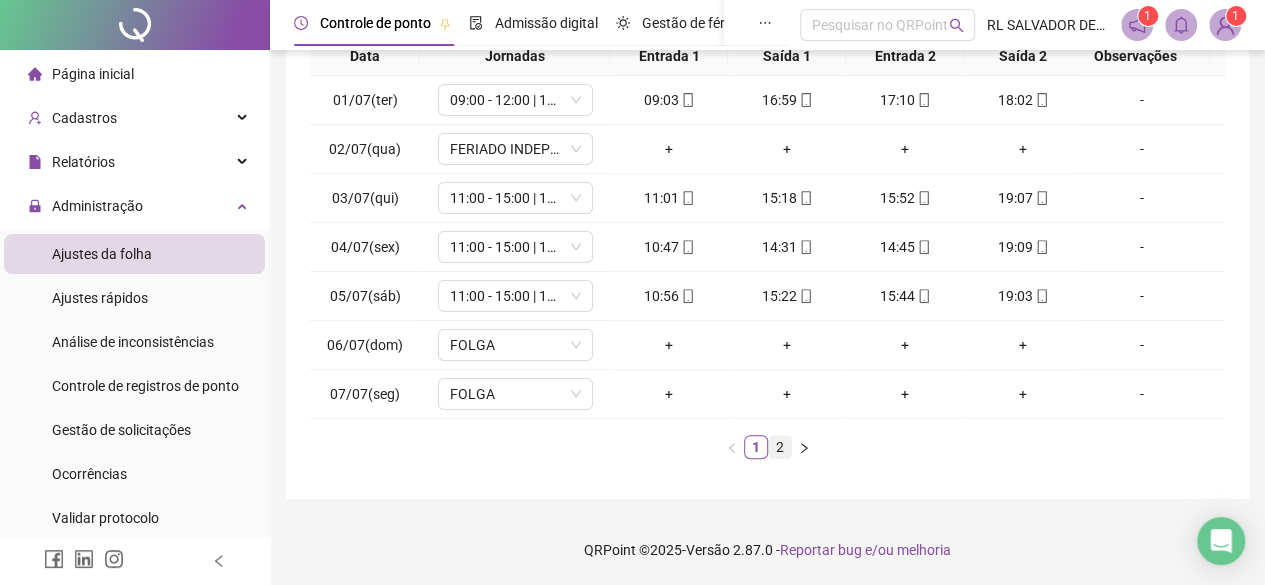 click on "2" at bounding box center (780, 447) 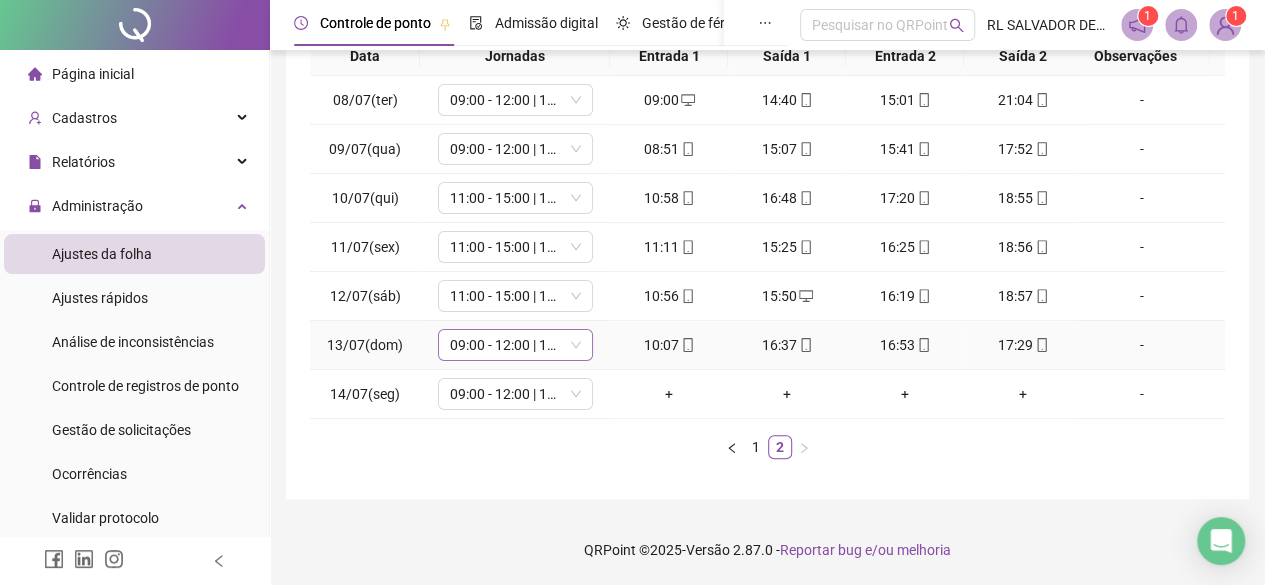click on "09:00 - 12:00 | 13:00 - 16:30" at bounding box center [515, 345] 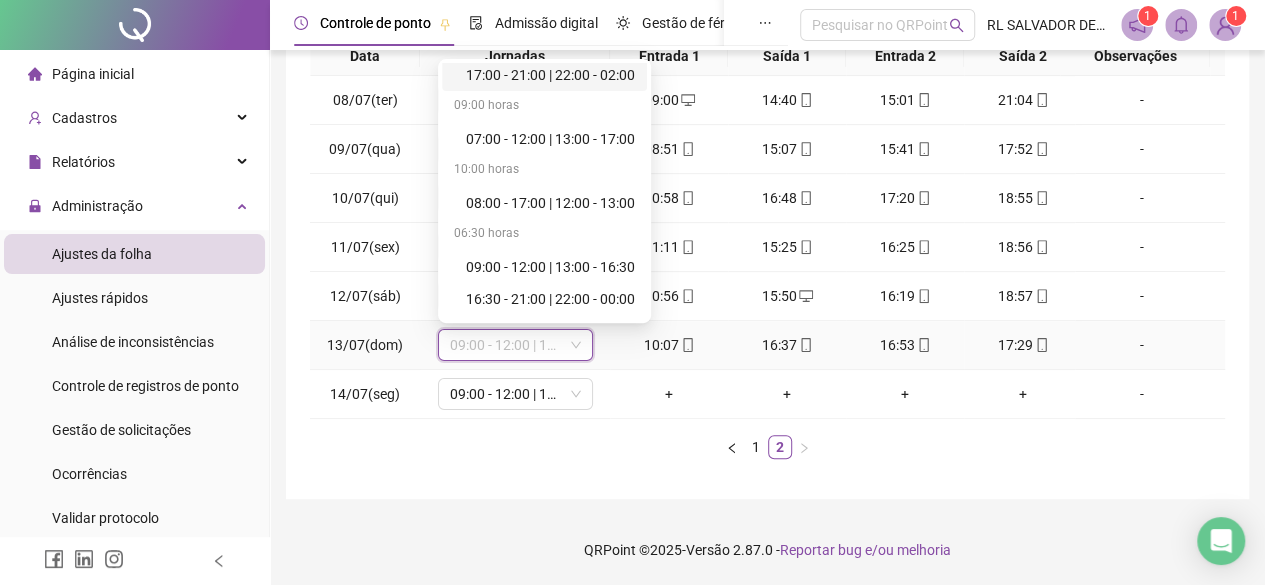 scroll, scrollTop: 0, scrollLeft: 0, axis: both 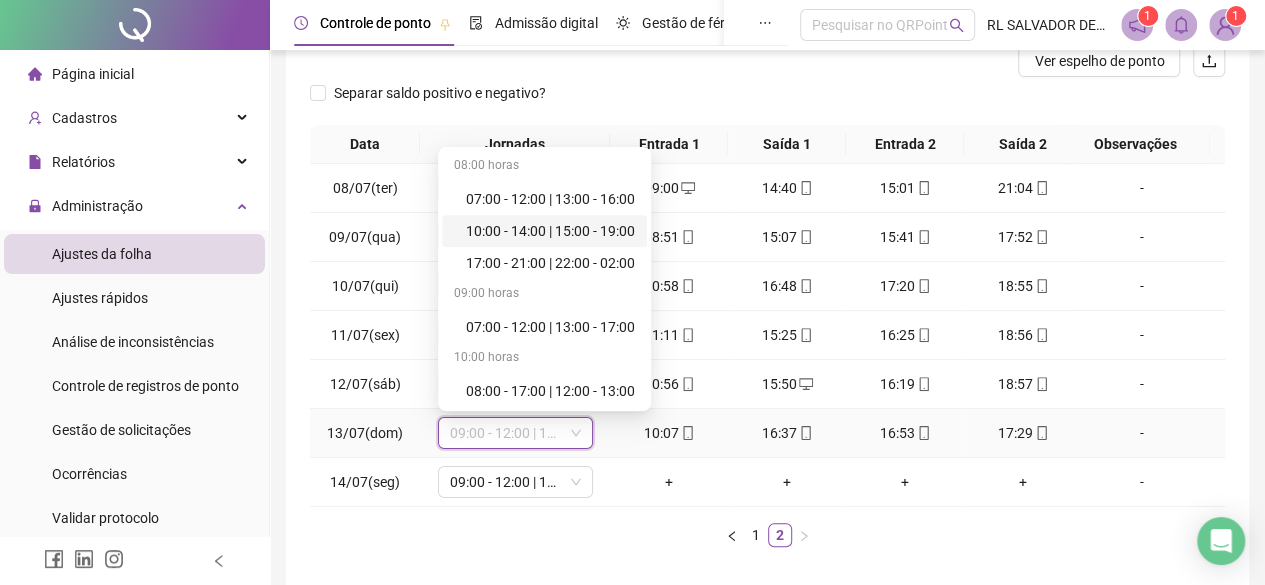 click on "10:00 - 14:00 | 15:00 - 19:00" at bounding box center [550, 231] 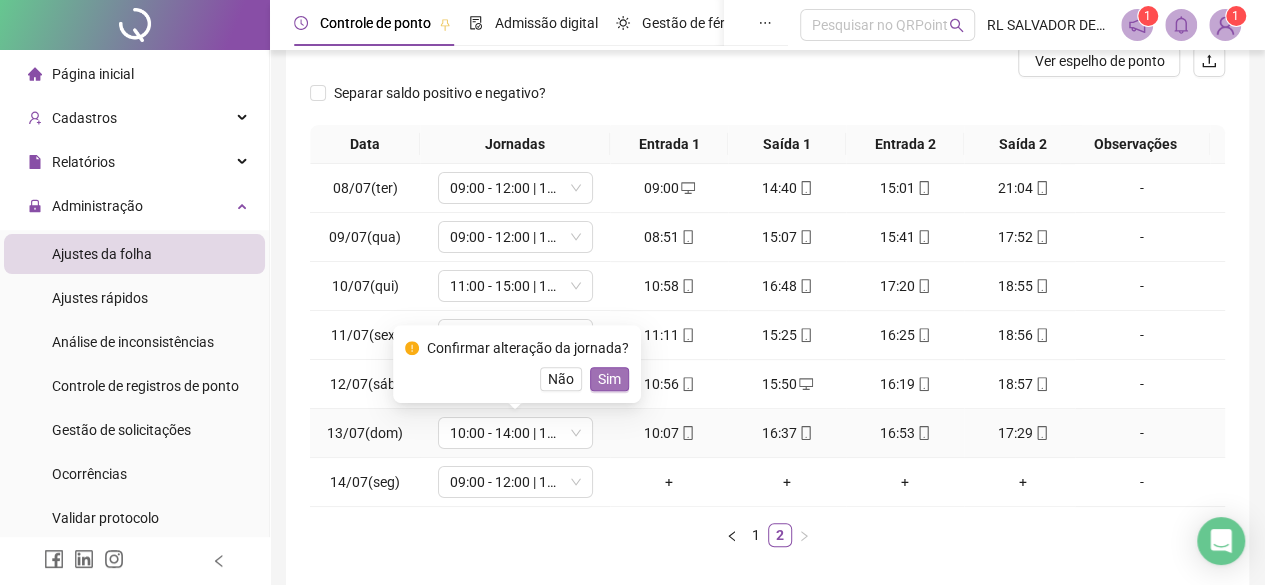 click on "Sim" at bounding box center [609, 379] 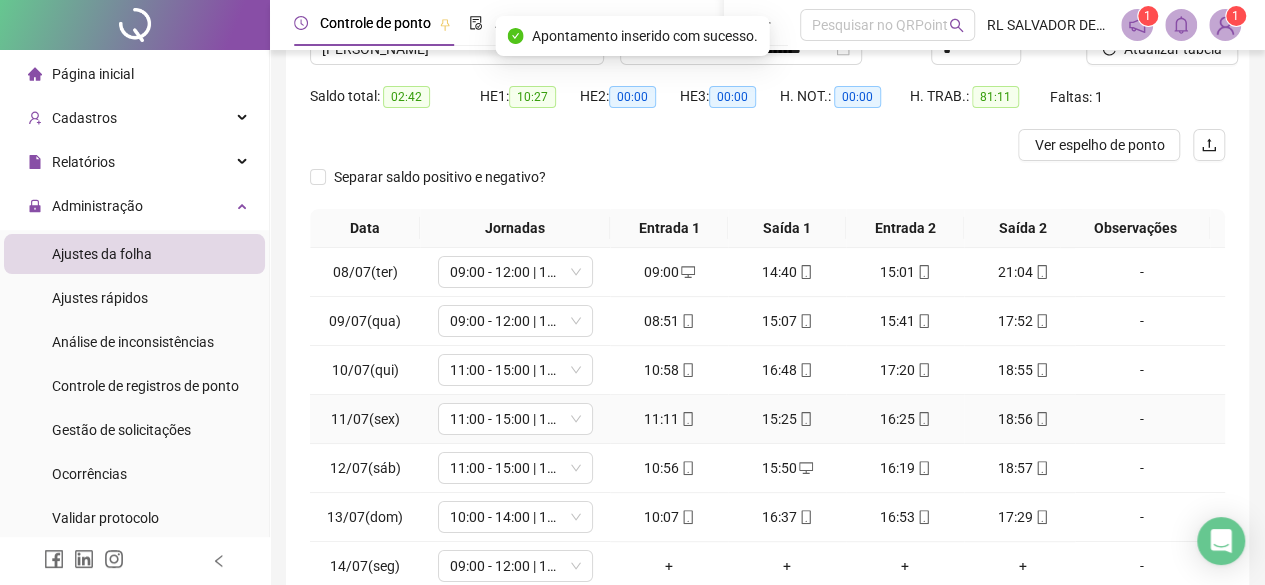 scroll, scrollTop: 65, scrollLeft: 0, axis: vertical 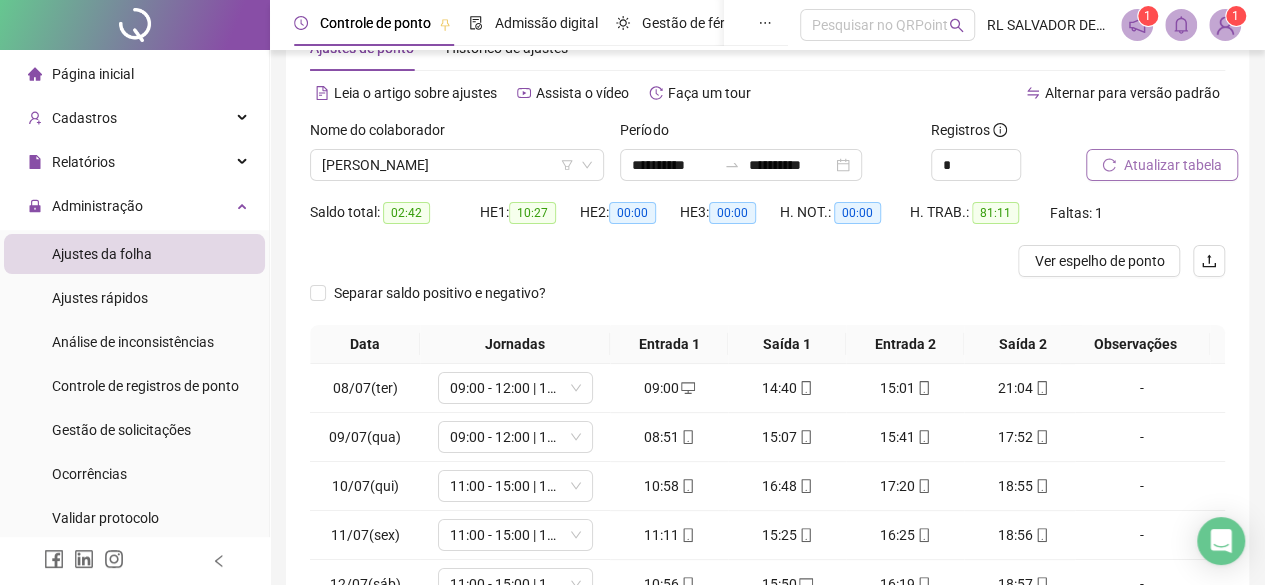 click on "Atualizar tabela" at bounding box center [1173, 165] 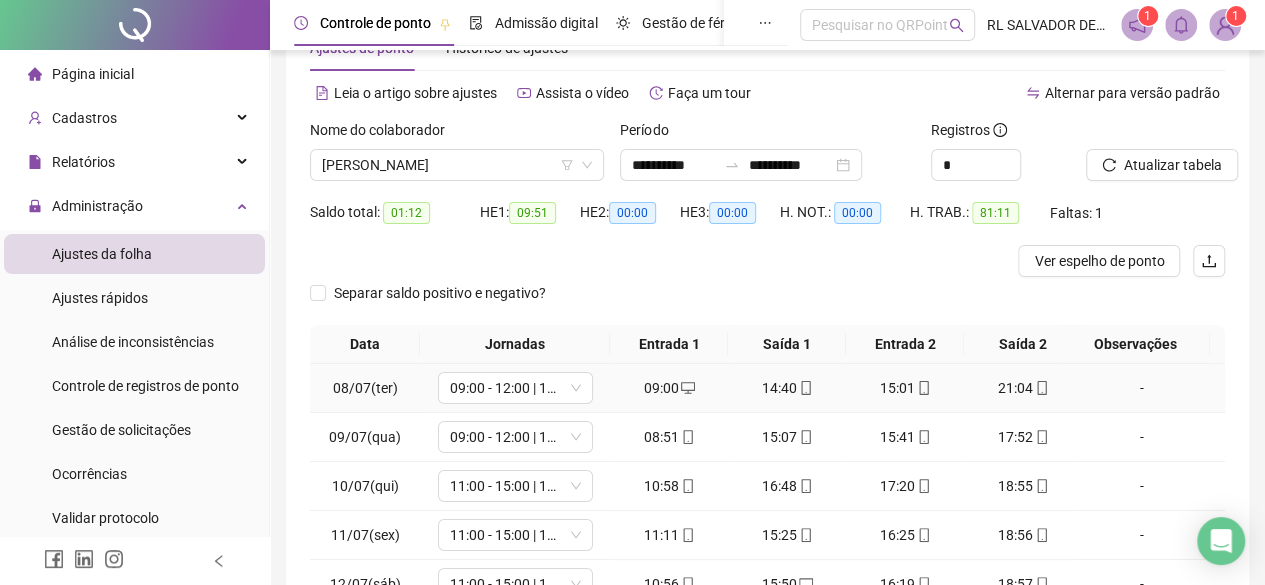 scroll, scrollTop: 0, scrollLeft: 0, axis: both 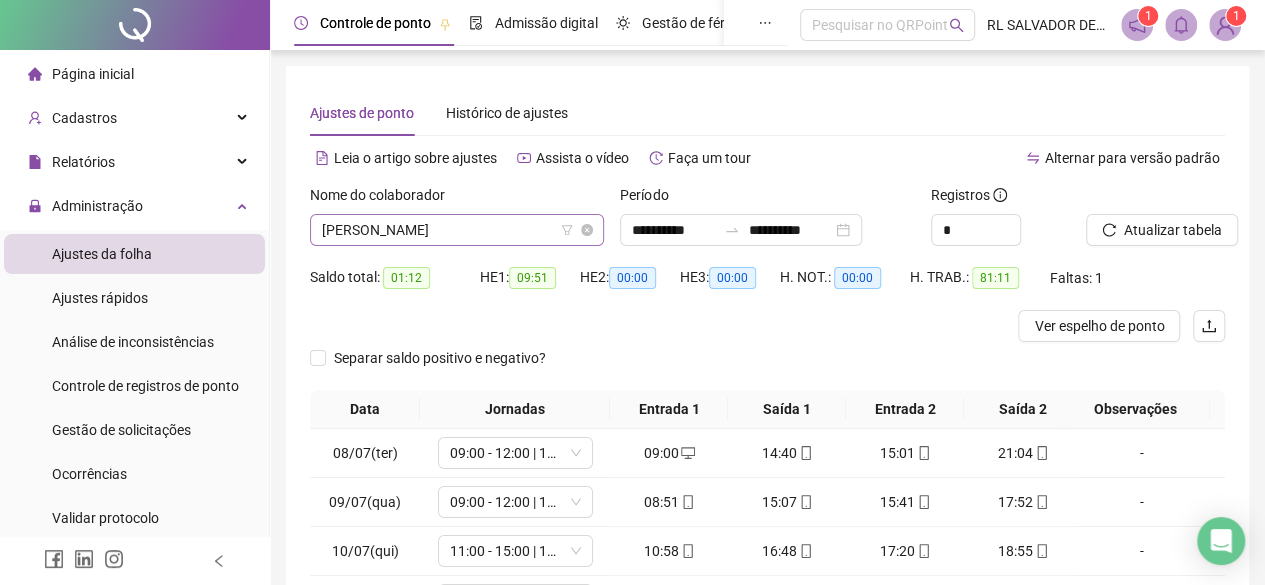 click on "[PERSON_NAME]" at bounding box center [457, 230] 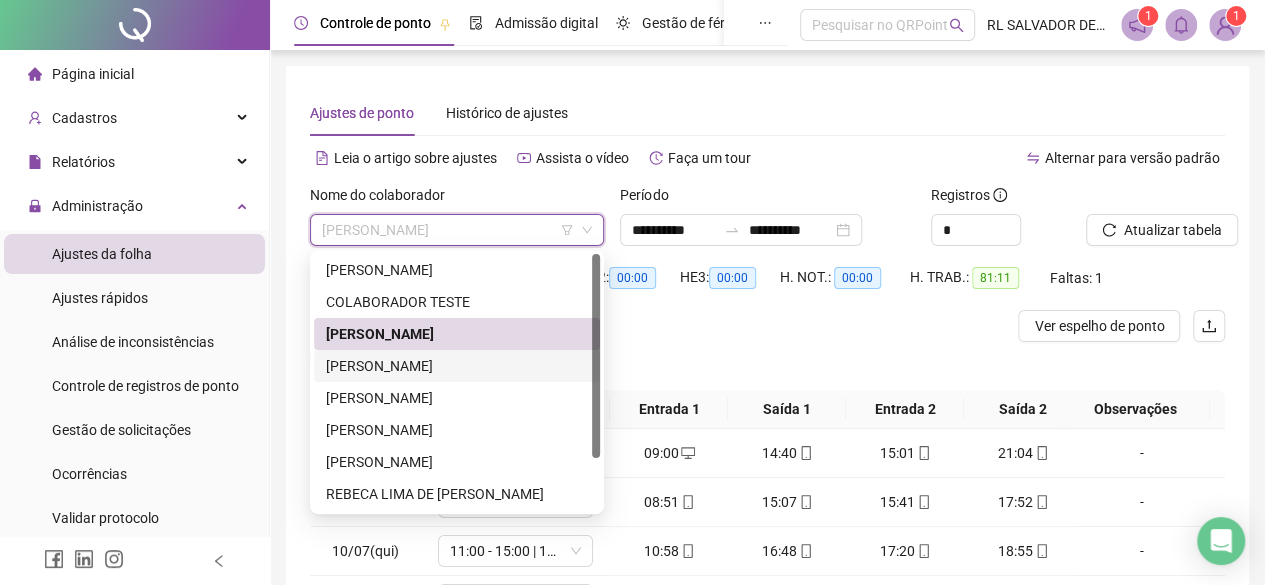 click on "[PERSON_NAME]" at bounding box center (457, 366) 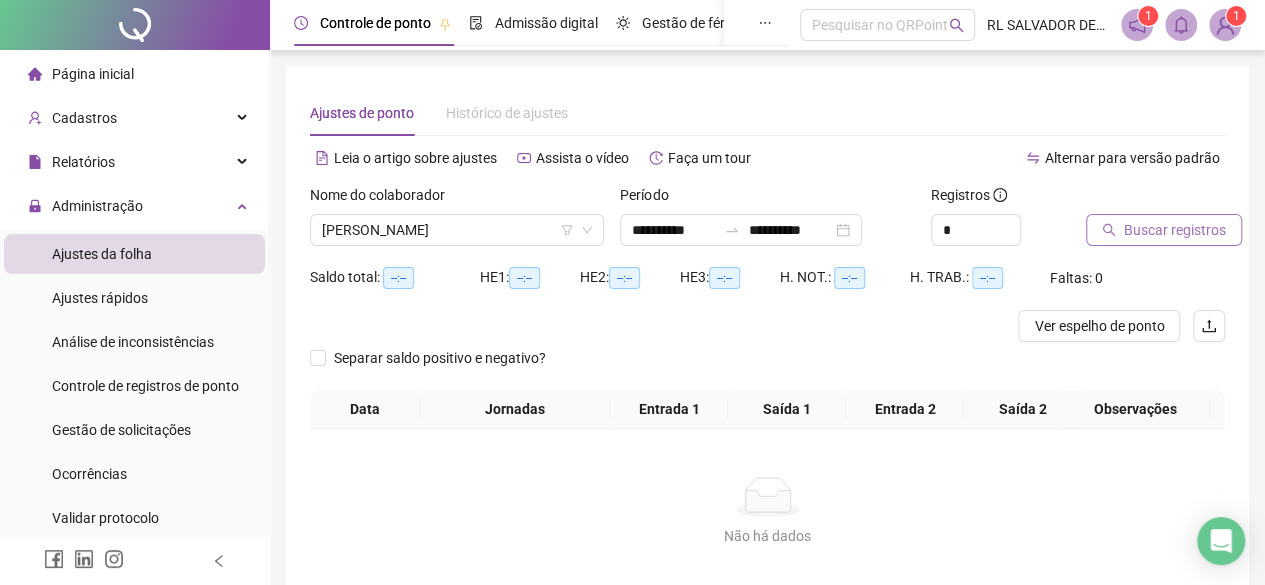 click on "Buscar registros" at bounding box center [1175, 230] 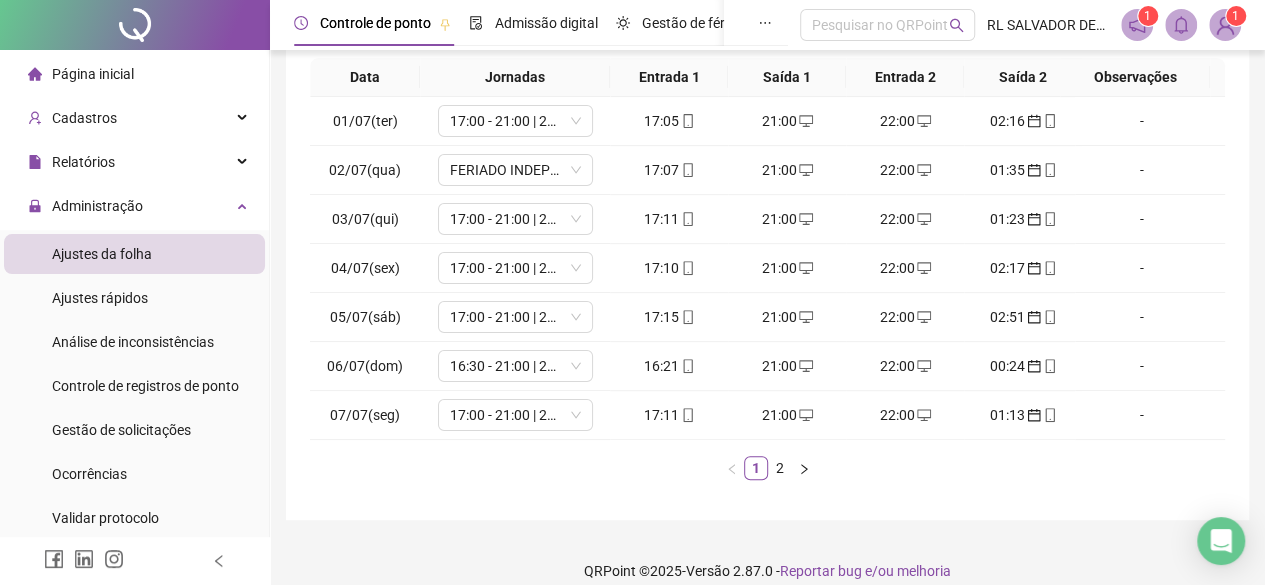 scroll, scrollTop: 365, scrollLeft: 0, axis: vertical 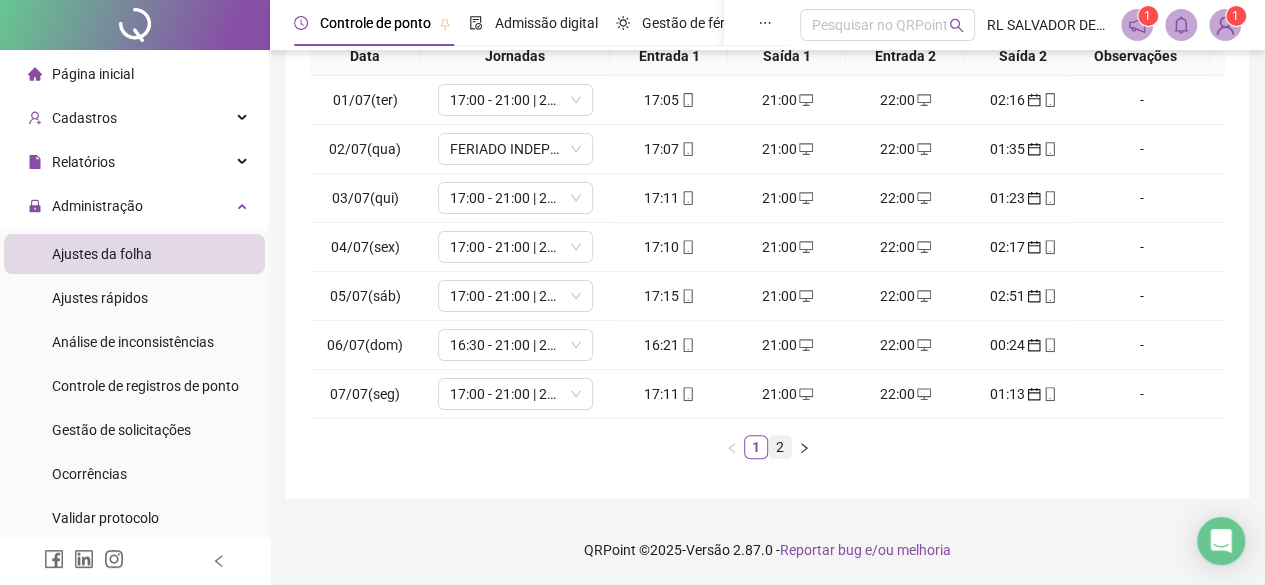 click on "2" at bounding box center (780, 447) 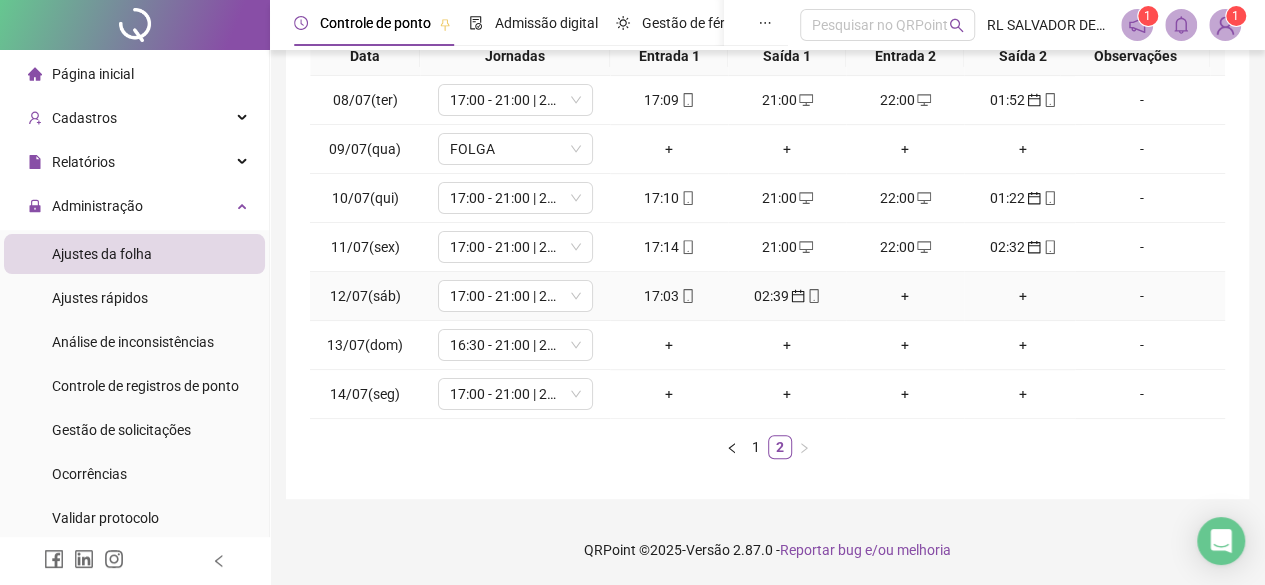 click on "+" at bounding box center [905, 296] 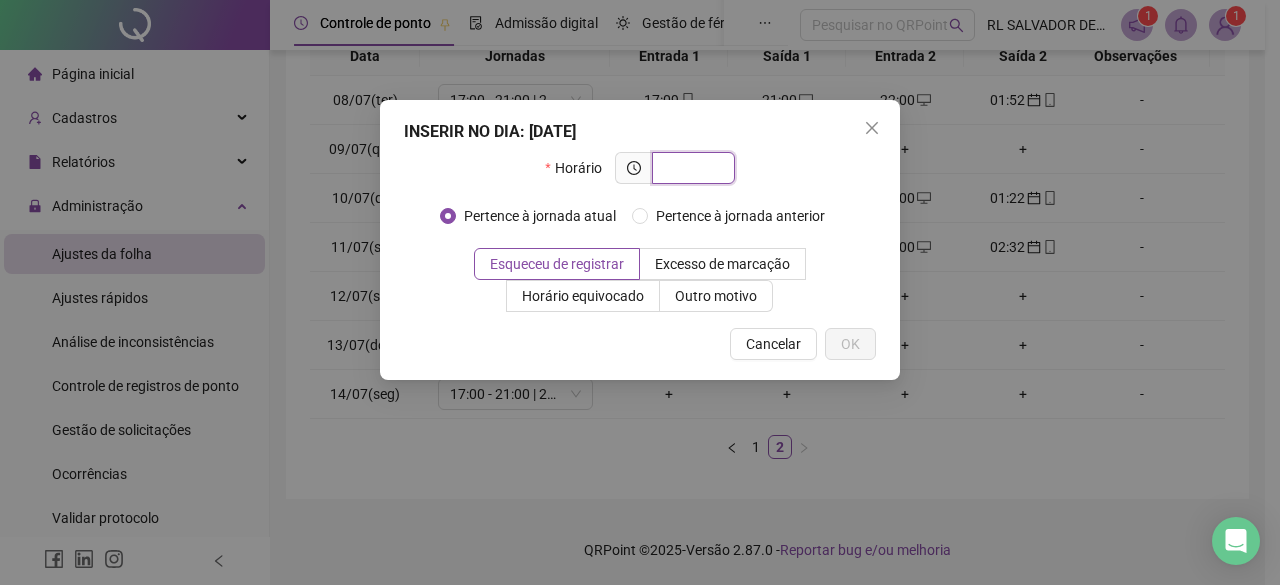 click at bounding box center [691, 168] 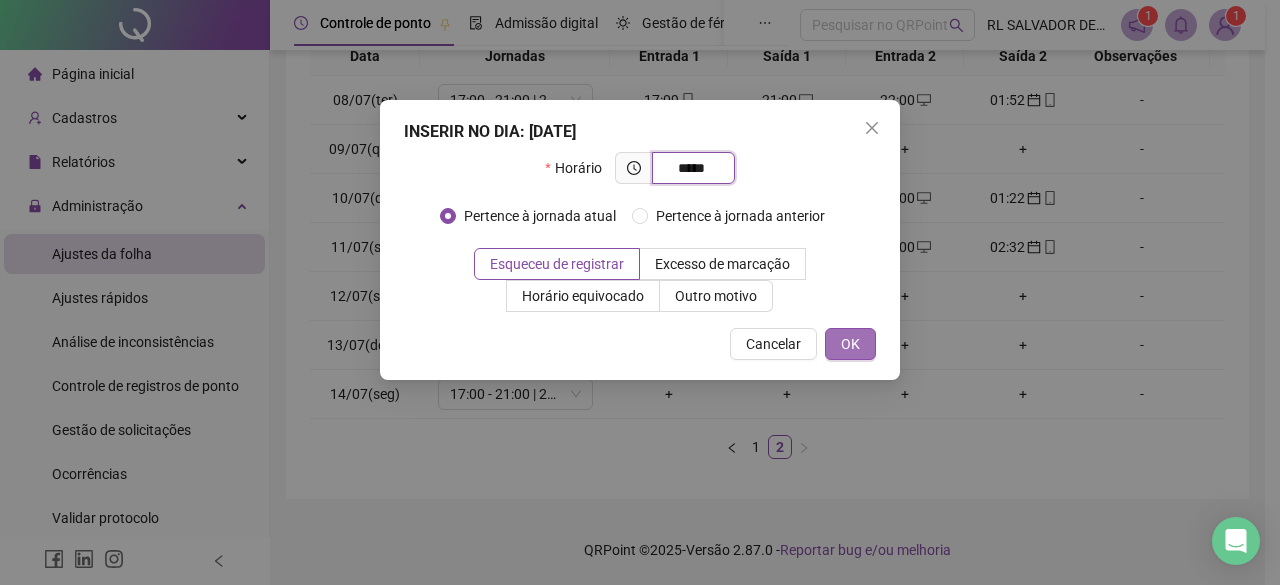 type on "*****" 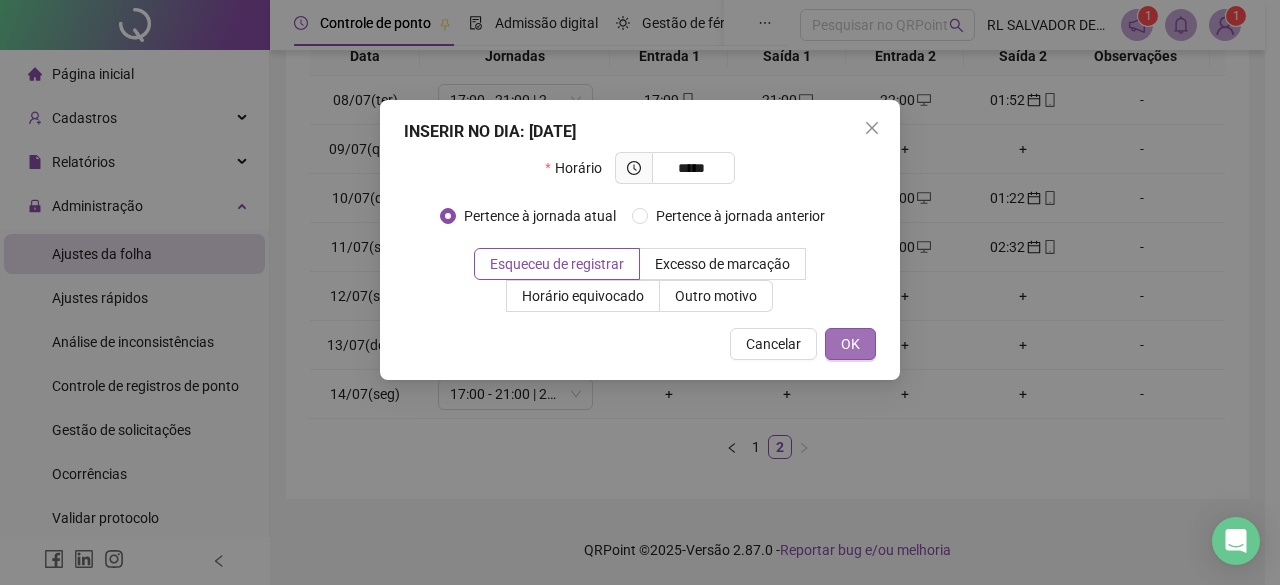 click on "OK" at bounding box center [850, 344] 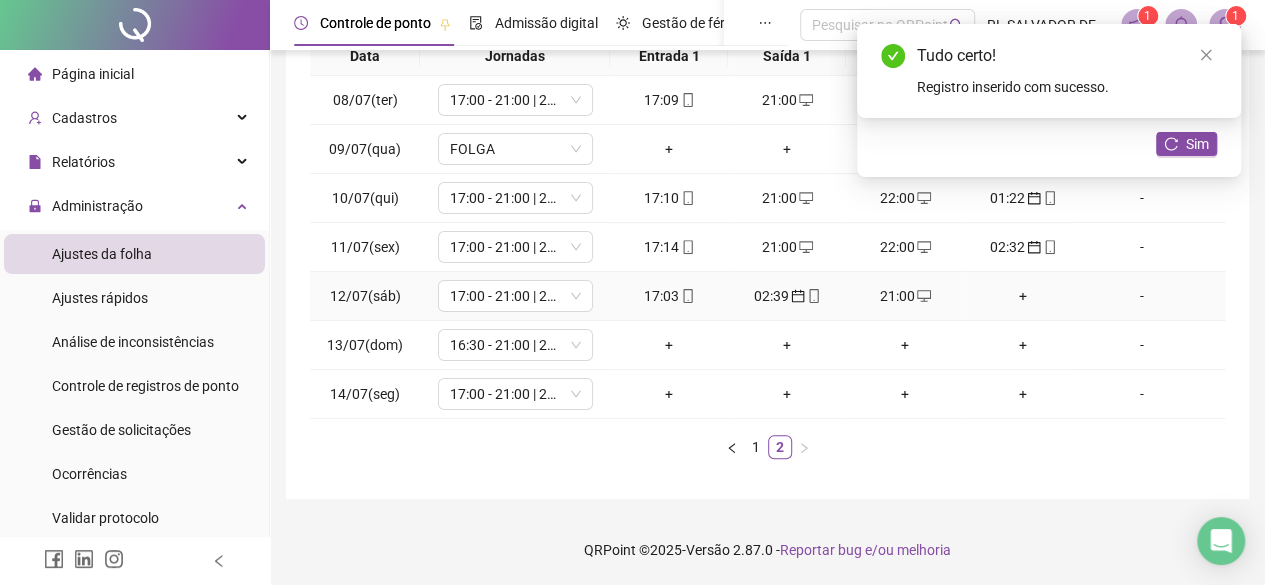 click on "+" at bounding box center [1023, 296] 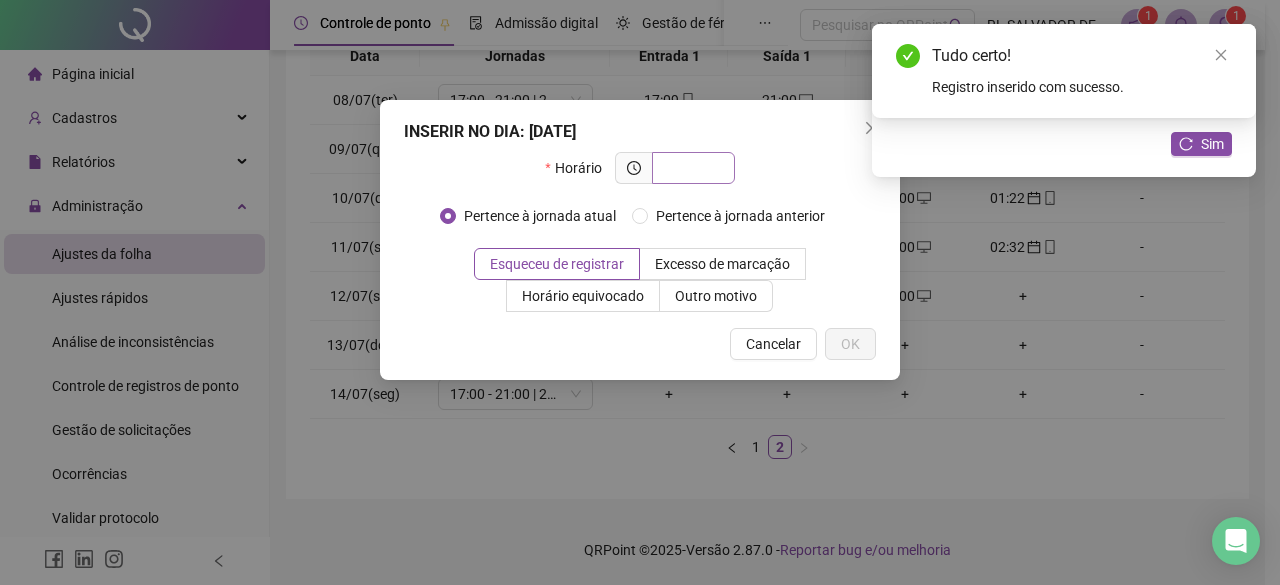 click at bounding box center [691, 168] 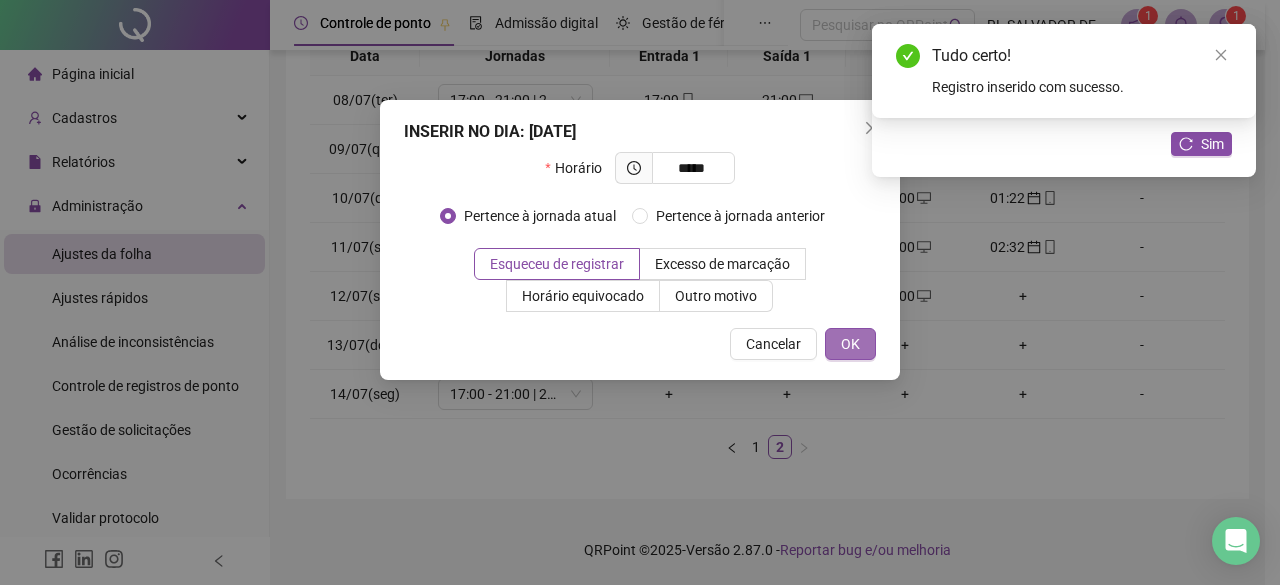 type on "*****" 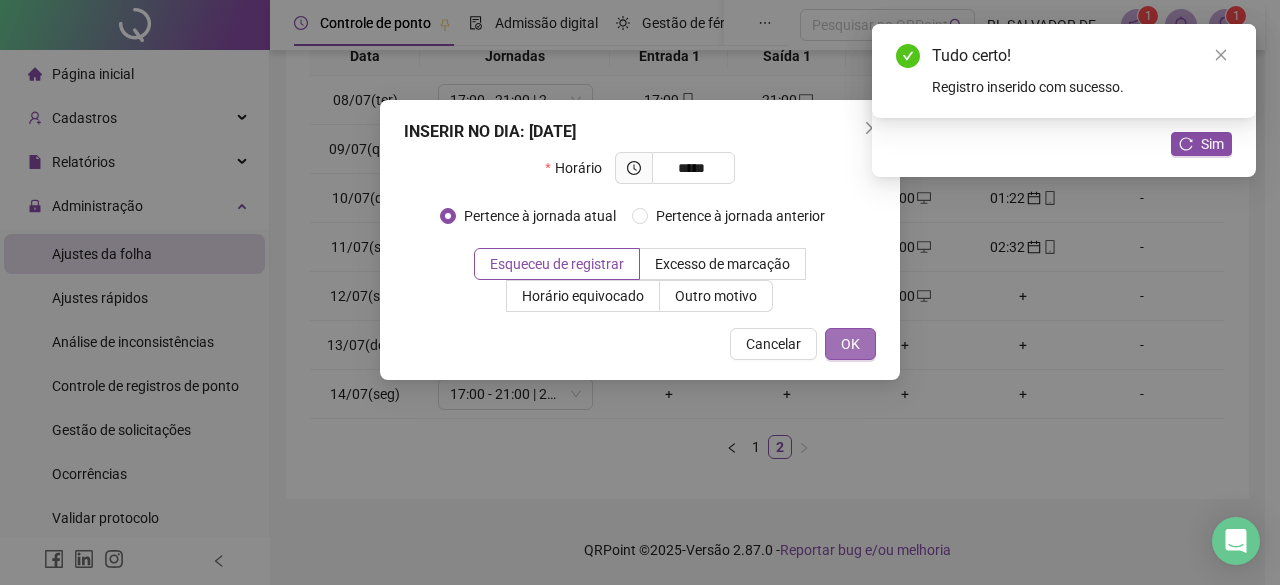 click on "OK" at bounding box center [850, 344] 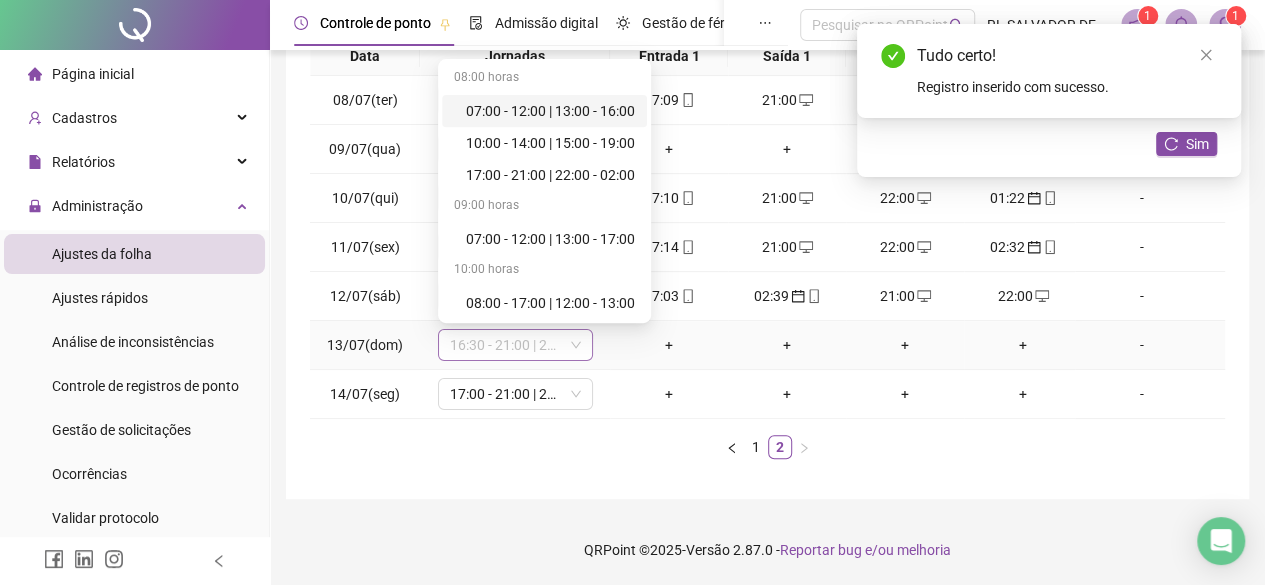 click on "16:30 - 21:00 | 22:00 - 00:00" at bounding box center [515, 345] 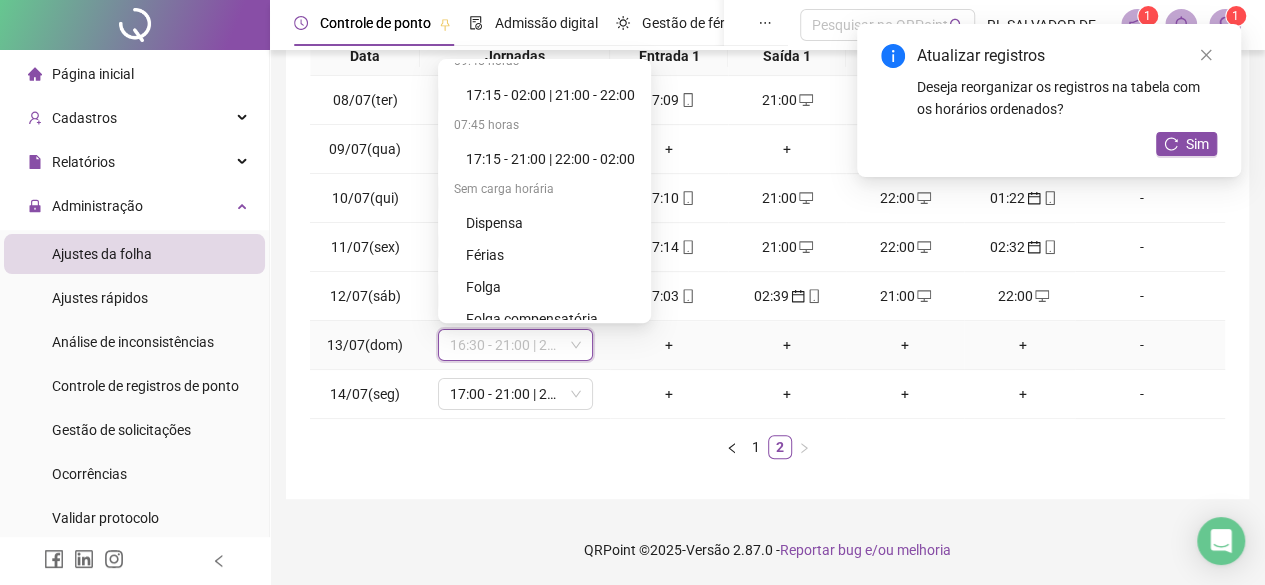 scroll, scrollTop: 1248, scrollLeft: 0, axis: vertical 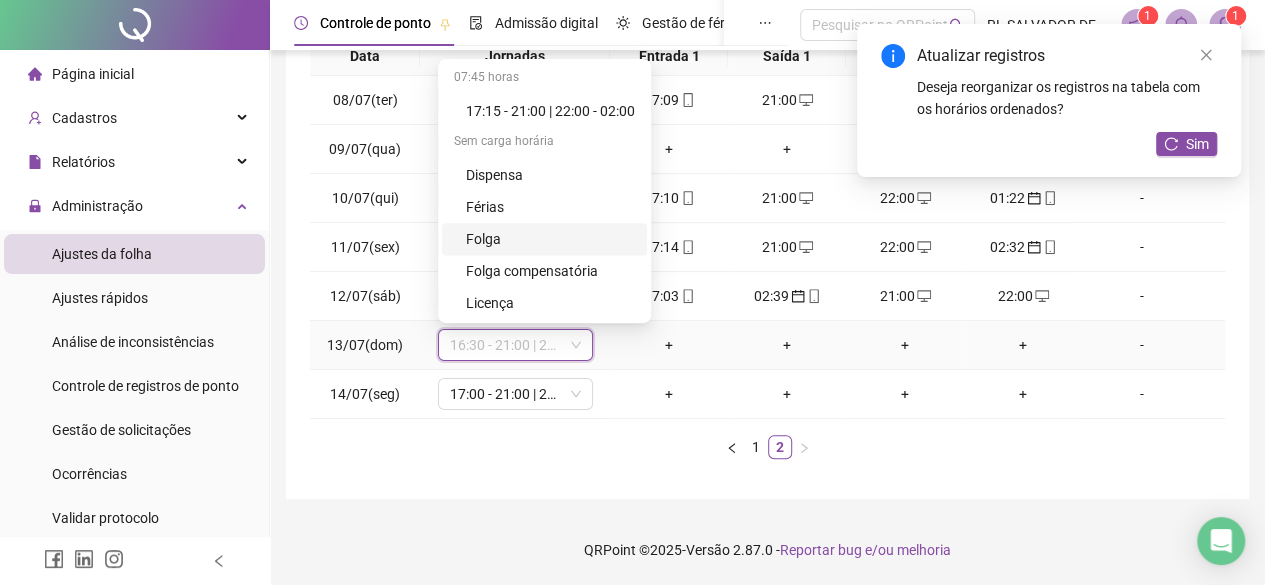 click on "Folga" at bounding box center (550, 239) 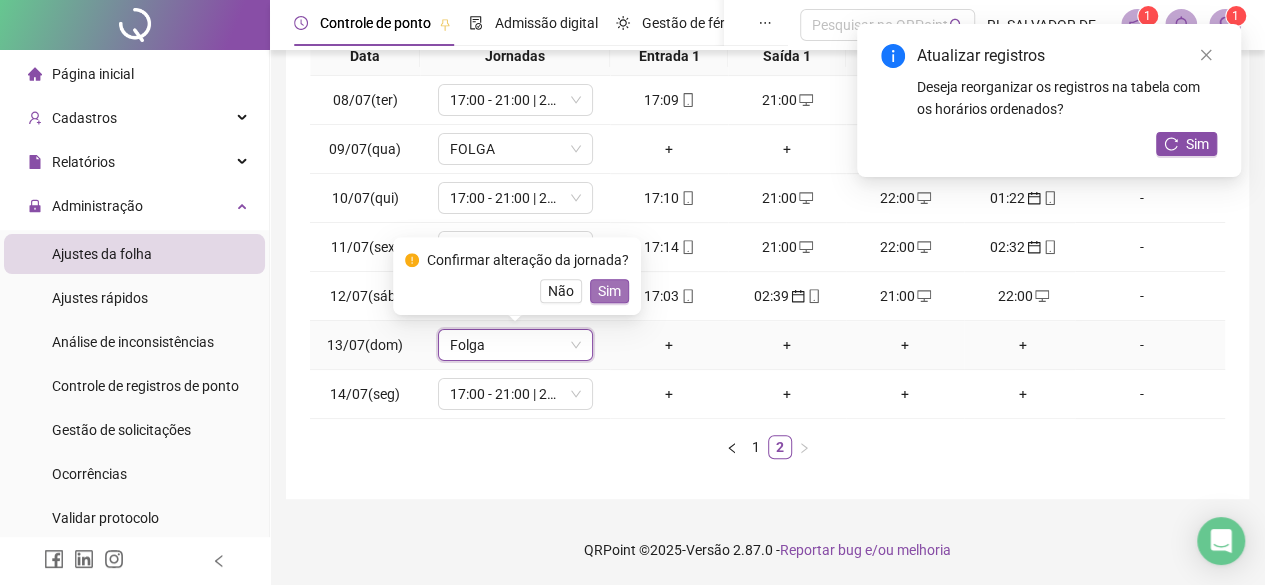 click on "Sim" at bounding box center [609, 291] 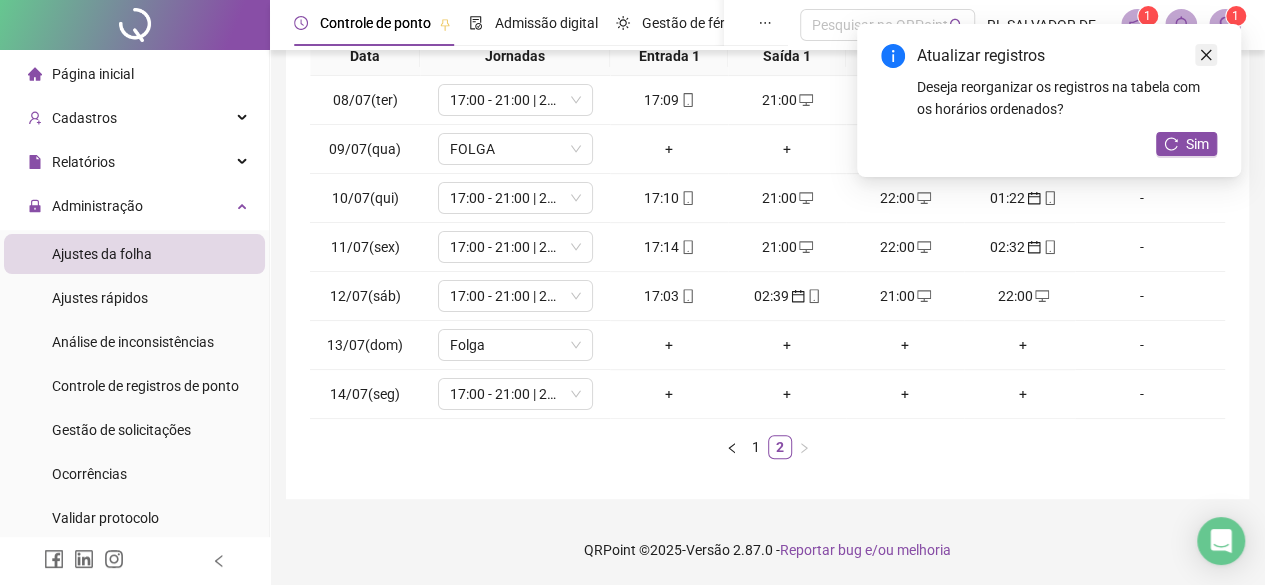 click 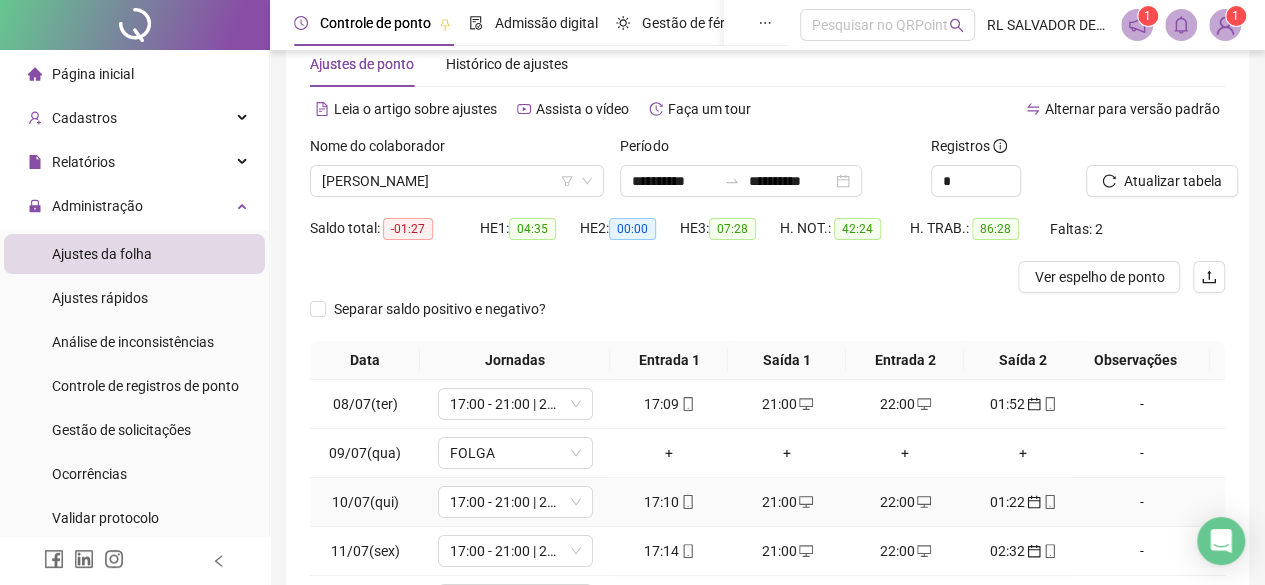 scroll, scrollTop: 0, scrollLeft: 0, axis: both 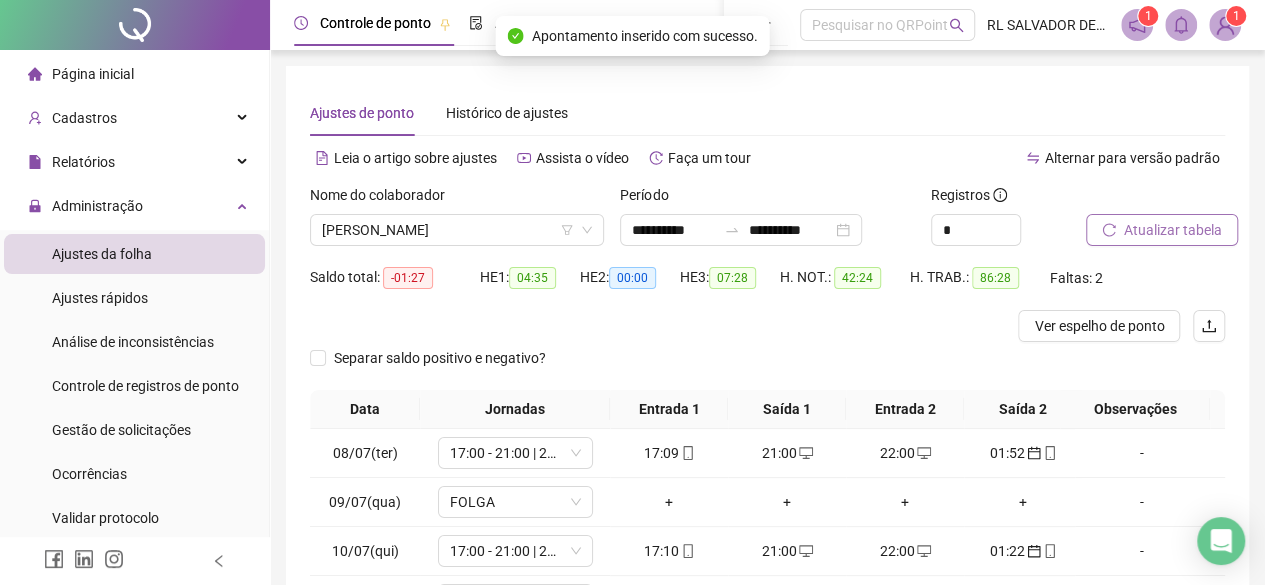 click on "Atualizar tabela" at bounding box center (1173, 230) 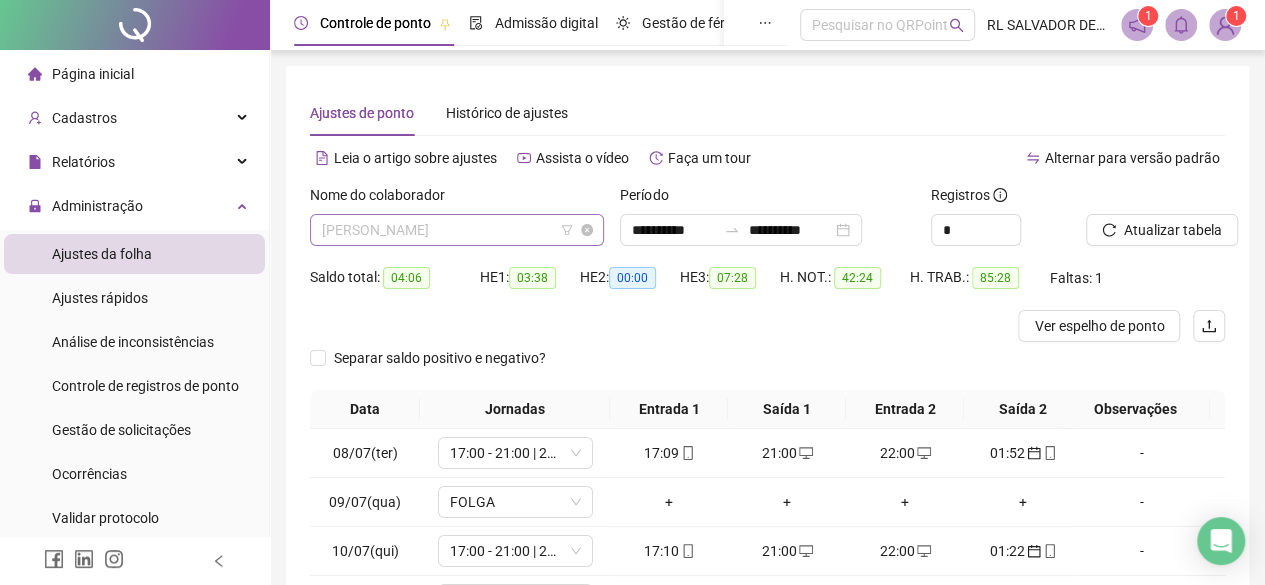 click on "[PERSON_NAME]" at bounding box center (457, 230) 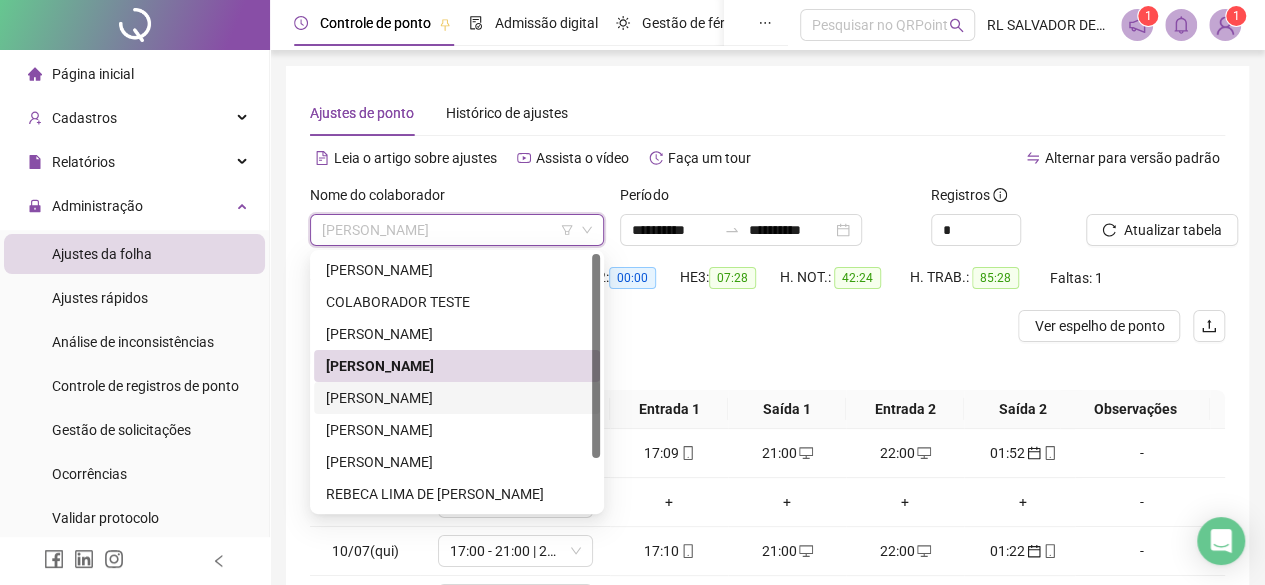 click on "[PERSON_NAME]" at bounding box center (457, 398) 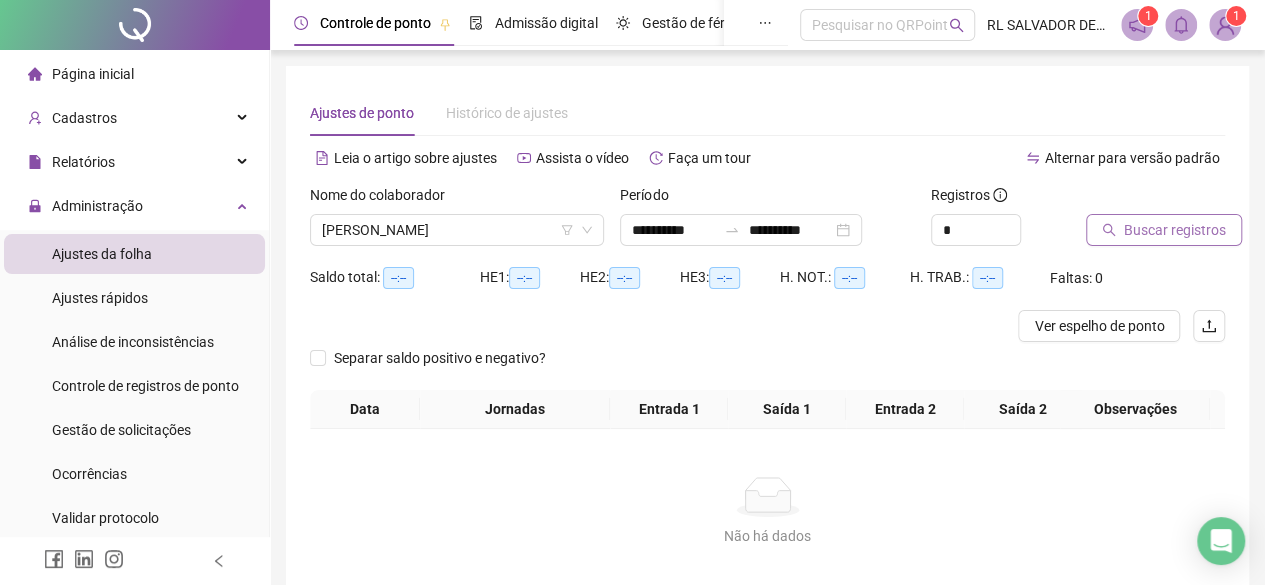 click on "Buscar registros" at bounding box center (1175, 230) 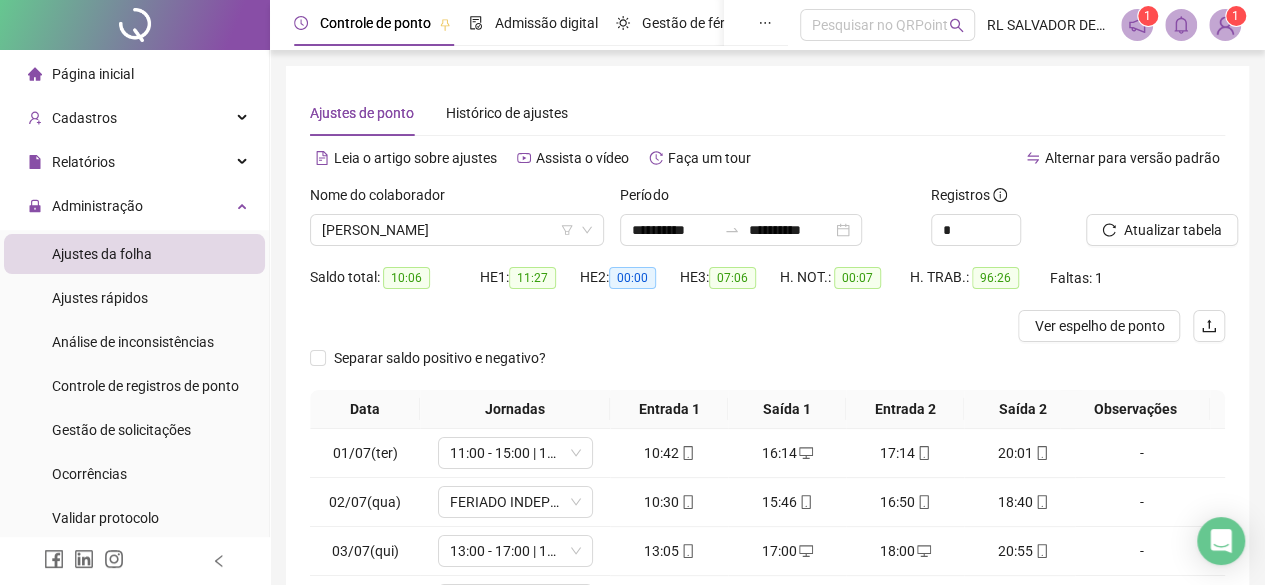 scroll, scrollTop: 300, scrollLeft: 0, axis: vertical 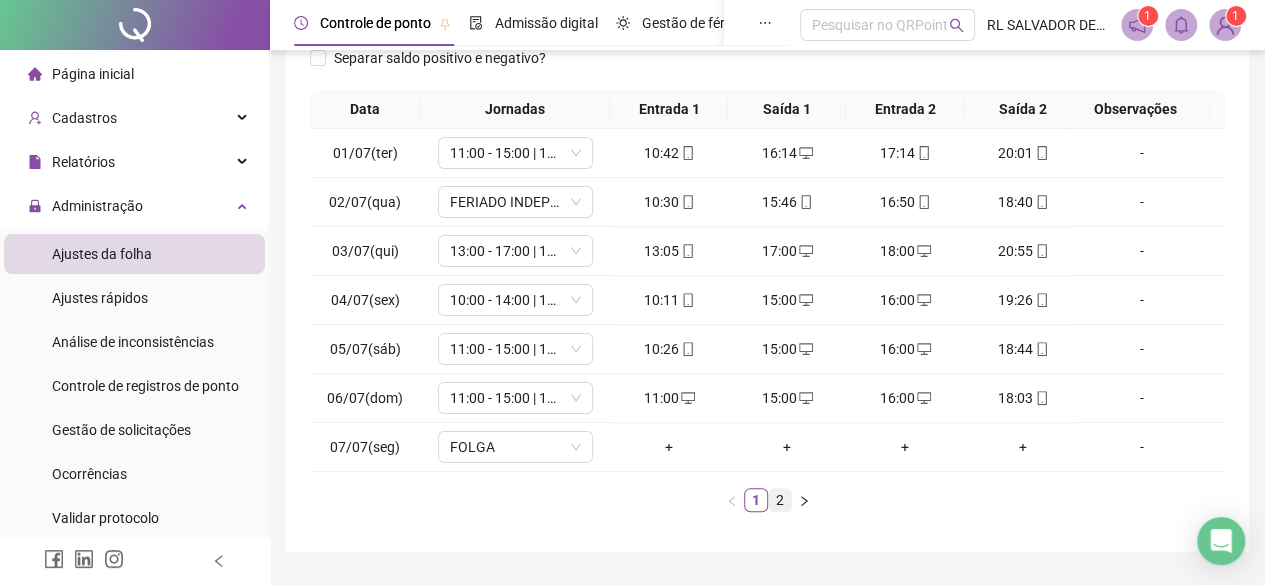 click on "2" at bounding box center [780, 500] 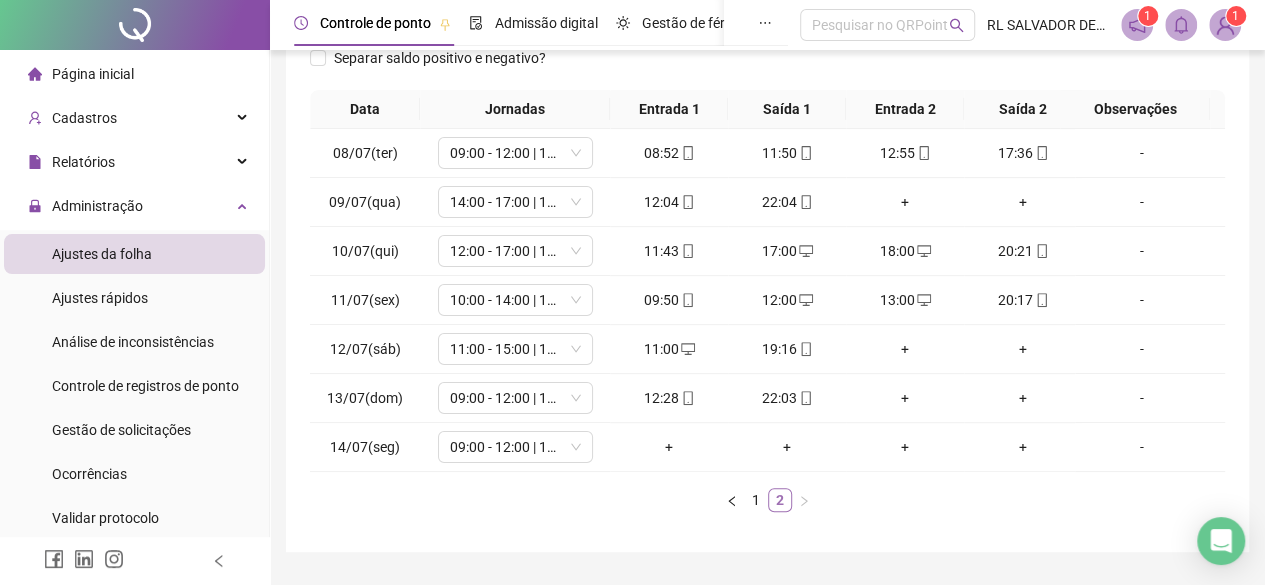 scroll, scrollTop: 0, scrollLeft: 0, axis: both 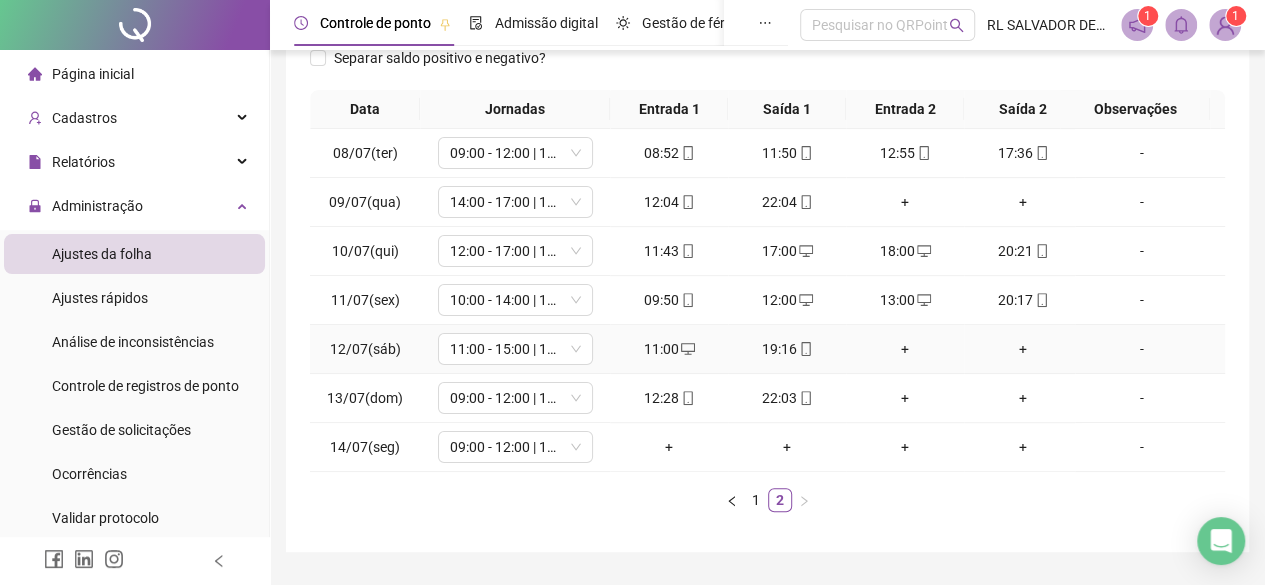 click on "+" at bounding box center [905, 349] 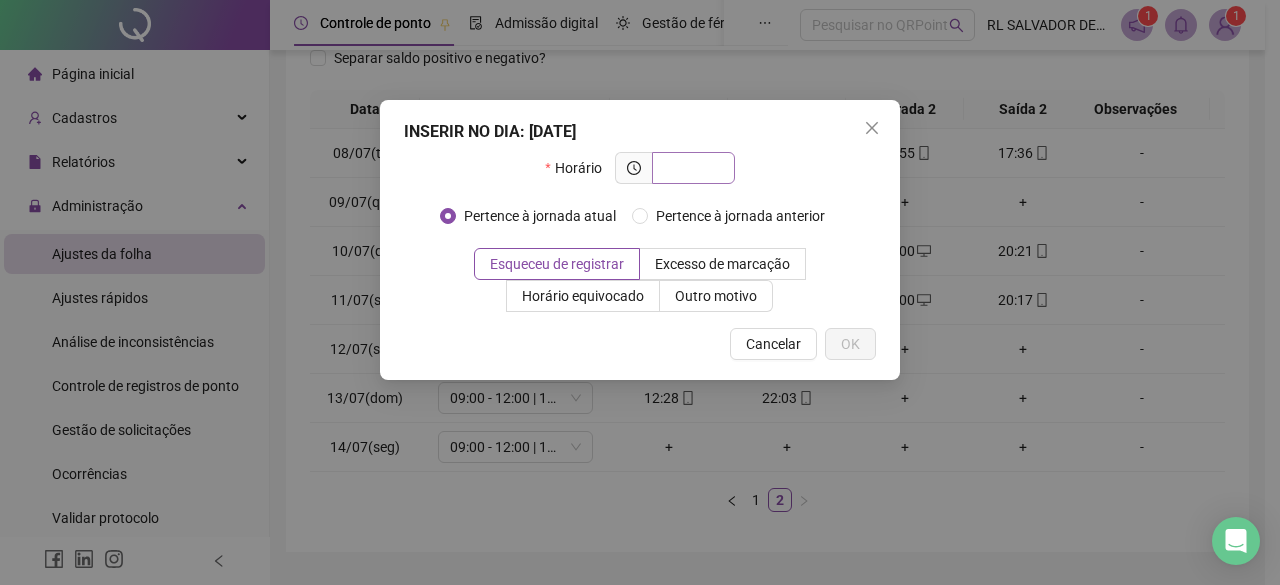 click at bounding box center (693, 168) 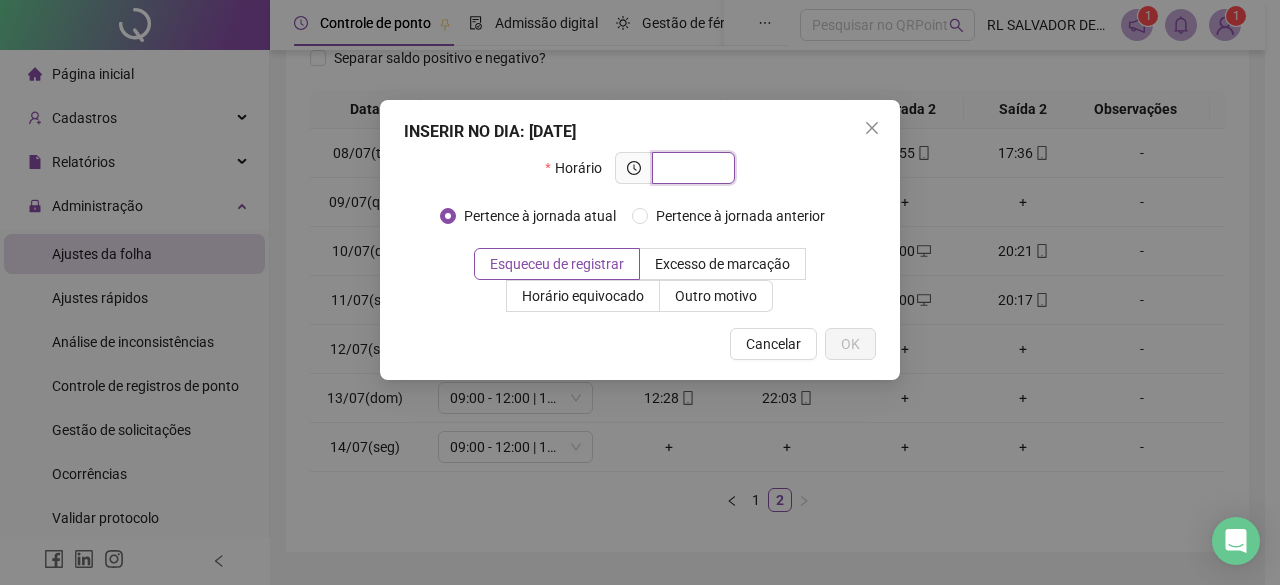 click at bounding box center [691, 168] 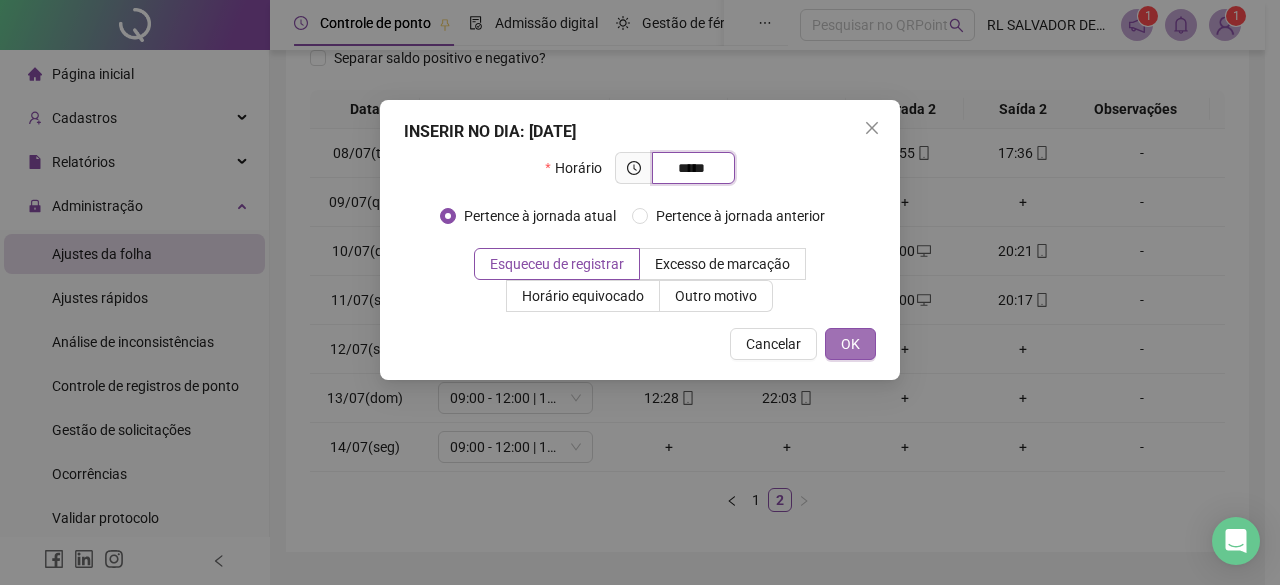 type on "*****" 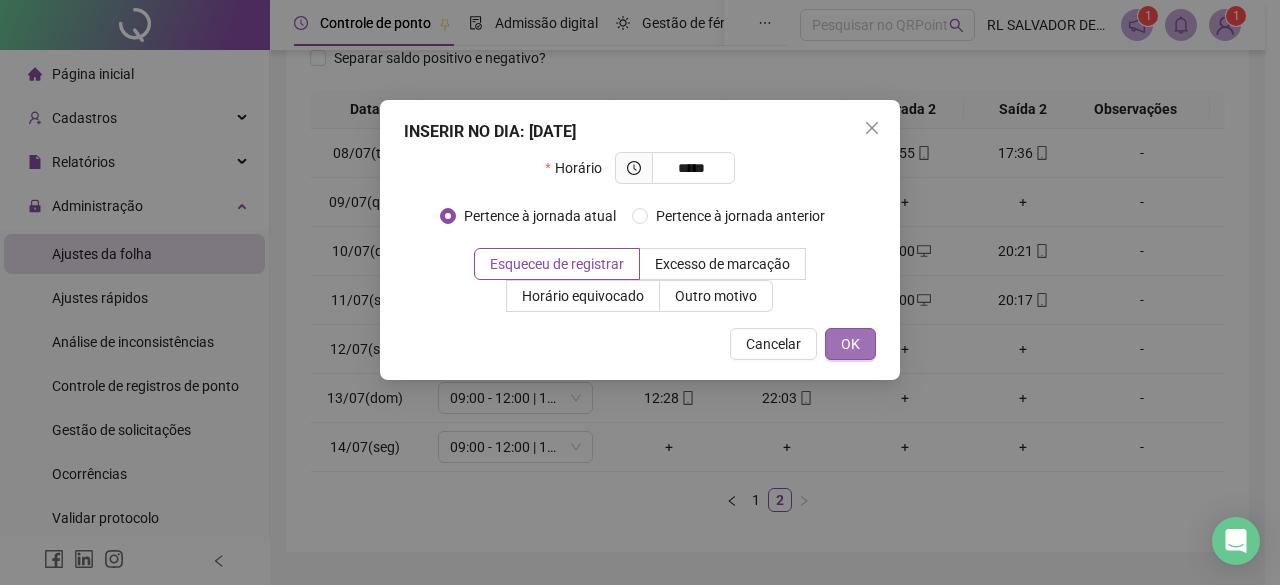 click on "OK" at bounding box center [850, 344] 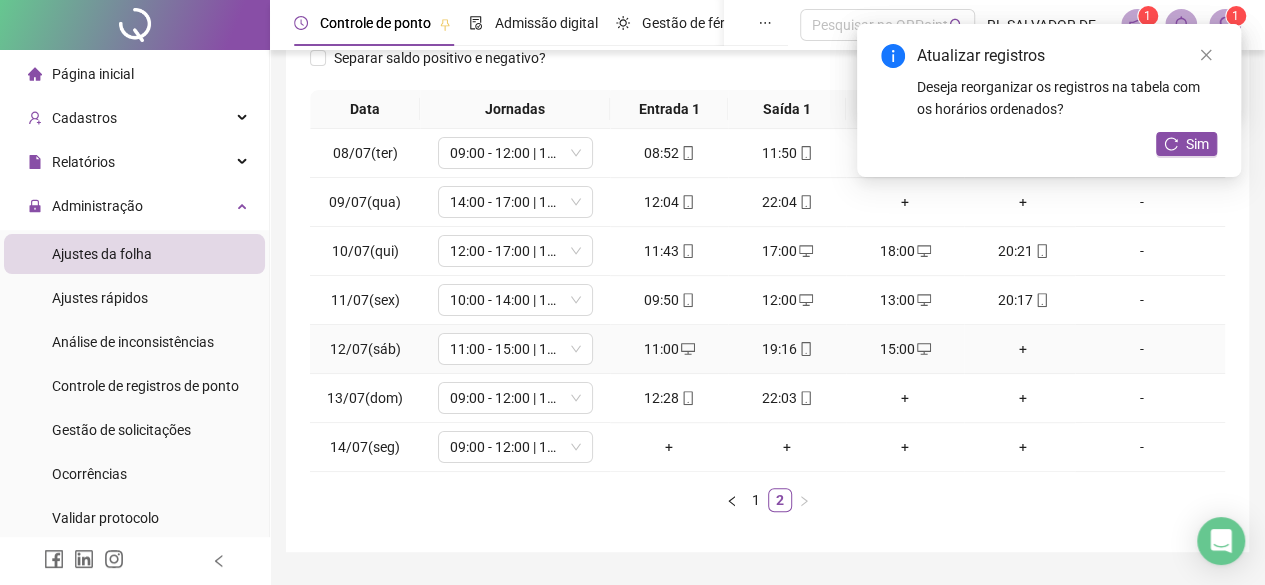 click on "+" at bounding box center [1023, 349] 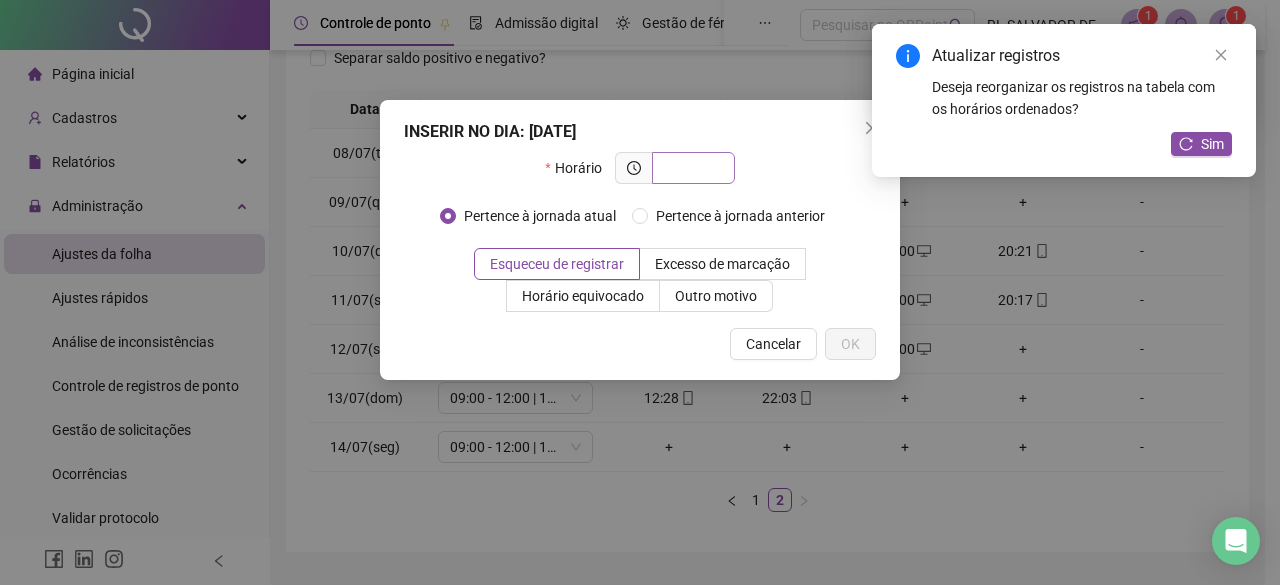 click at bounding box center [691, 168] 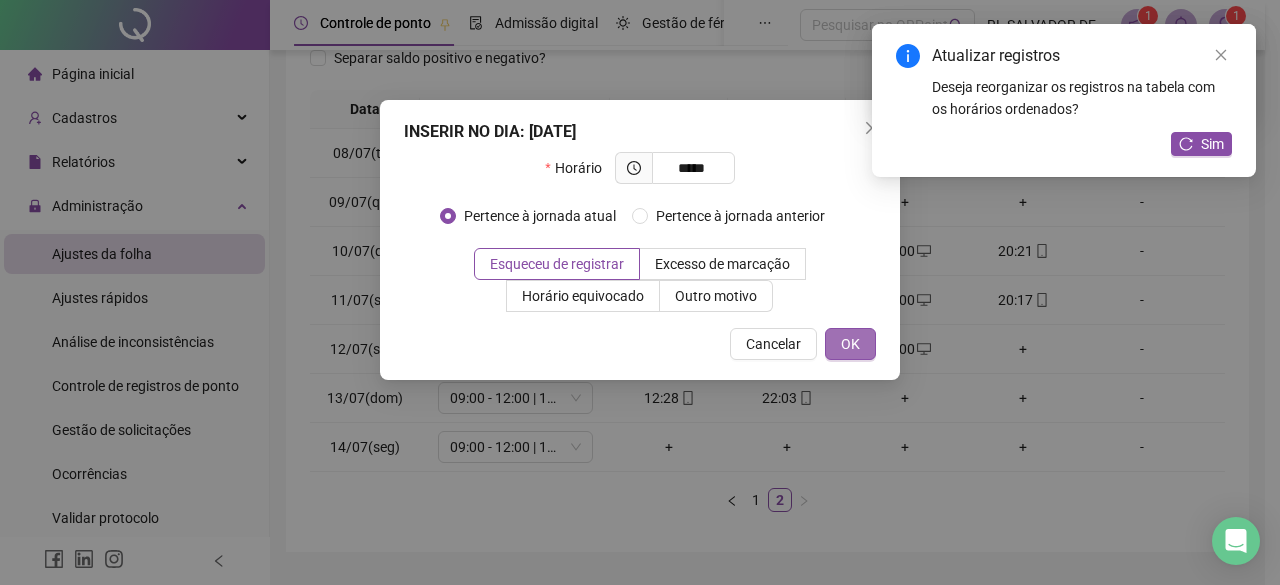 type on "*****" 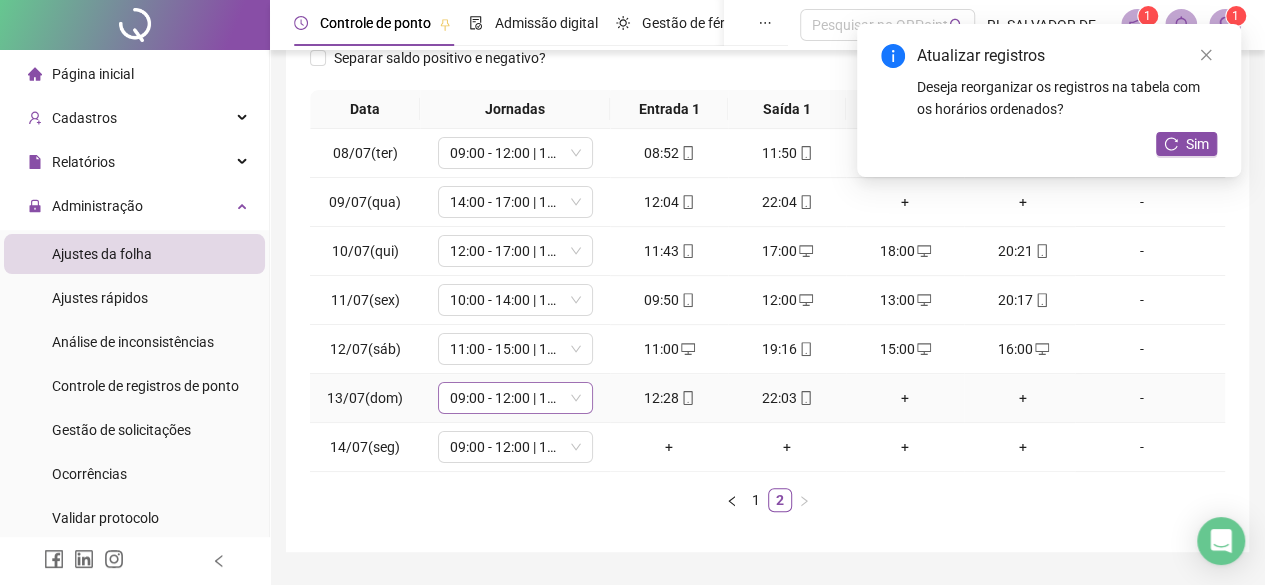 click on "09:00 - 12:00 | 13:00 - 16:30" at bounding box center (515, 398) 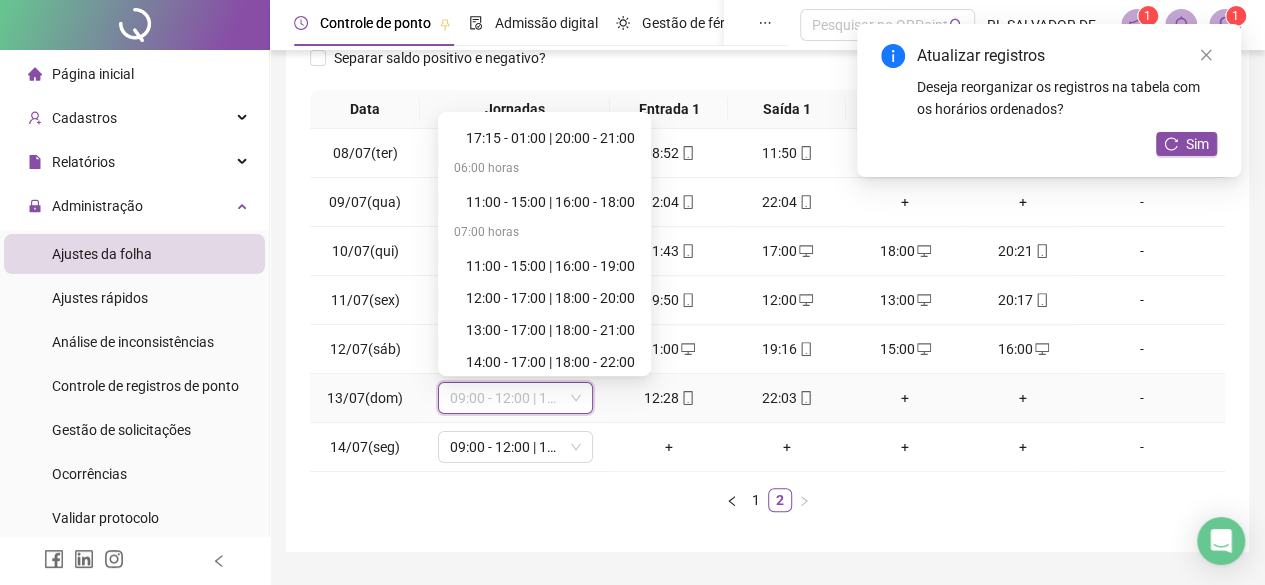 scroll, scrollTop: 900, scrollLeft: 0, axis: vertical 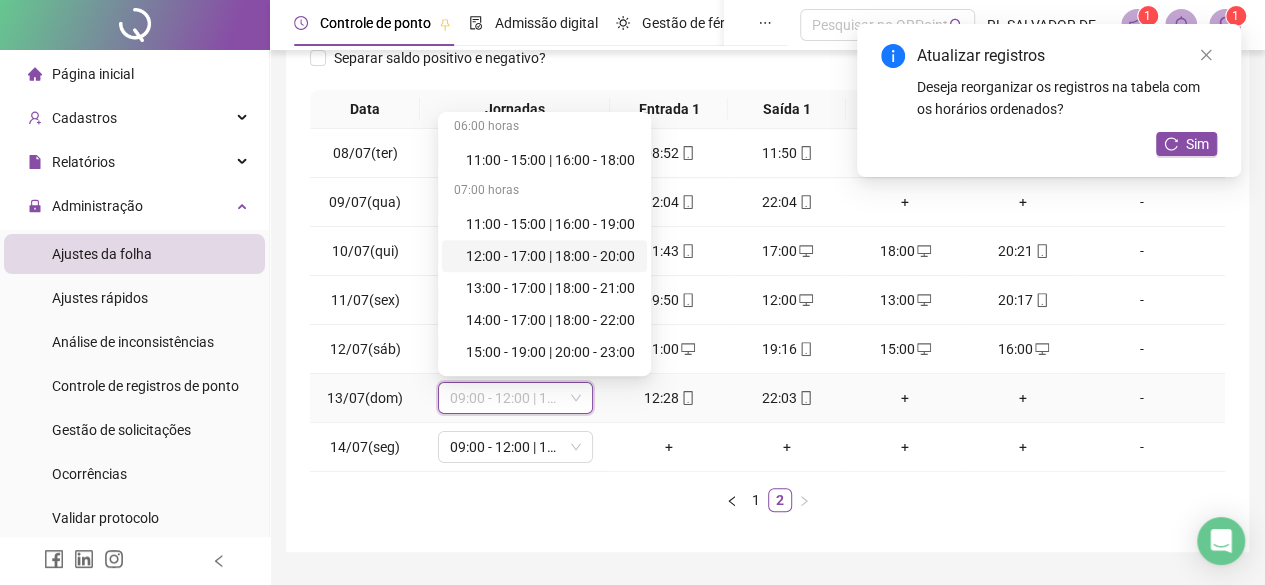 click on "12:00 - 17:00 | 18:00 - 20:00" at bounding box center [550, 256] 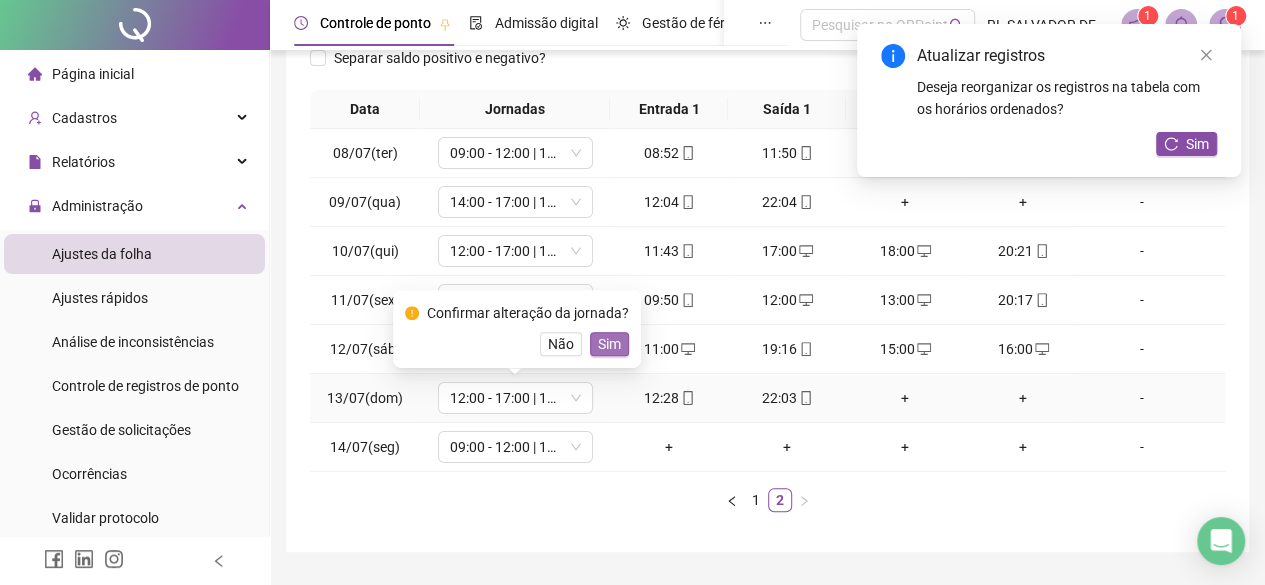 click on "Sim" at bounding box center [609, 344] 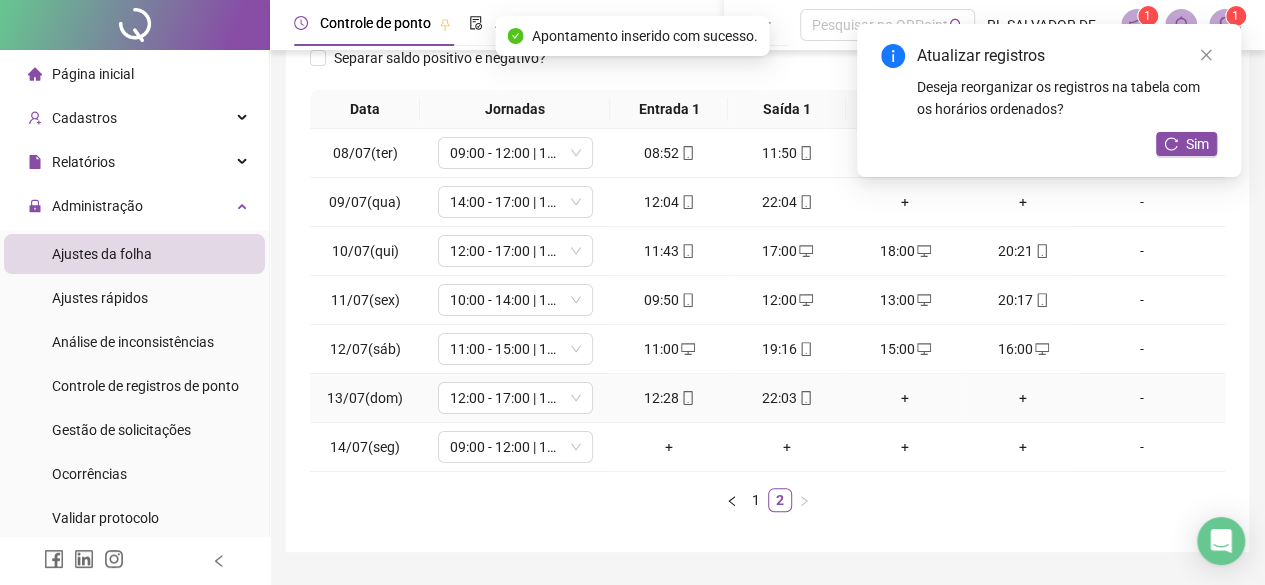 click on "+" at bounding box center [905, 398] 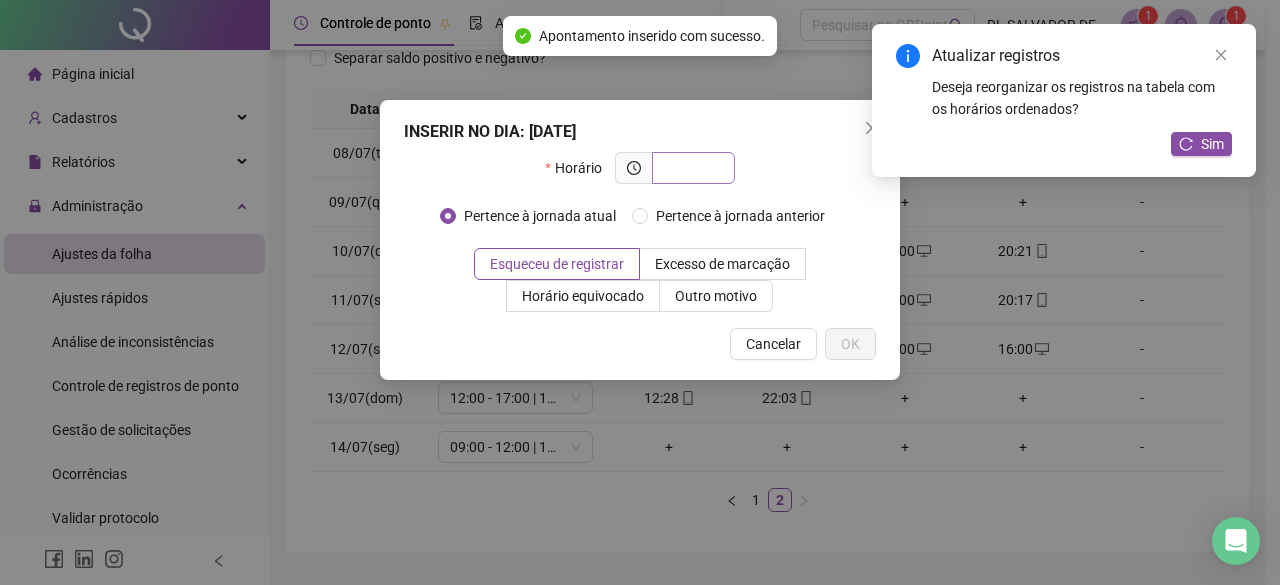 click at bounding box center (691, 168) 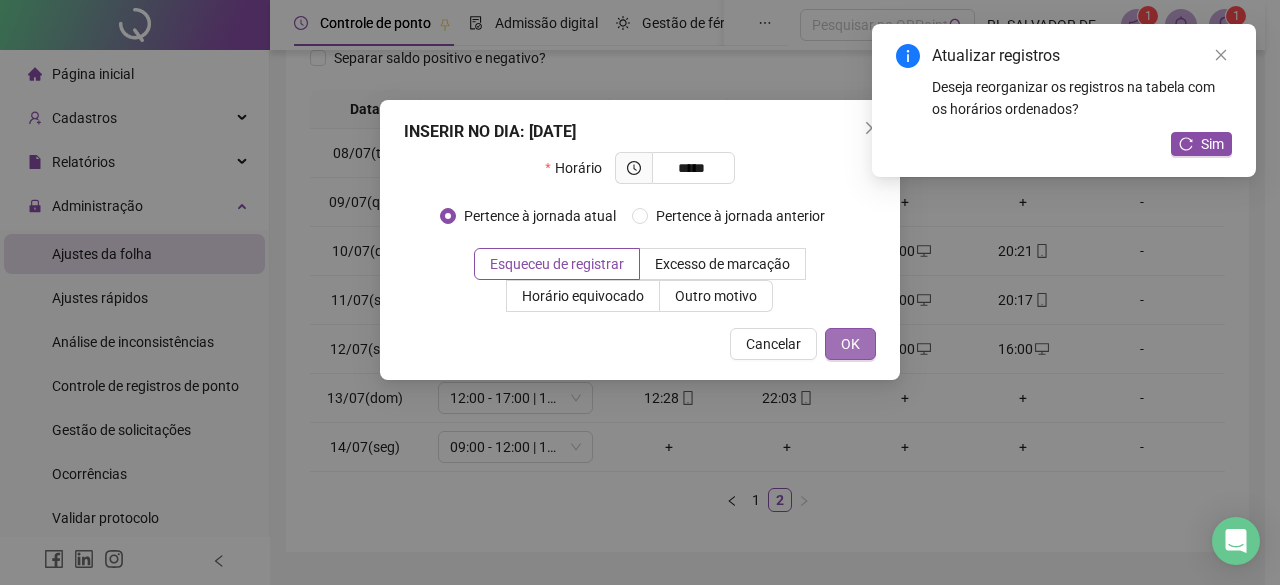 type on "*****" 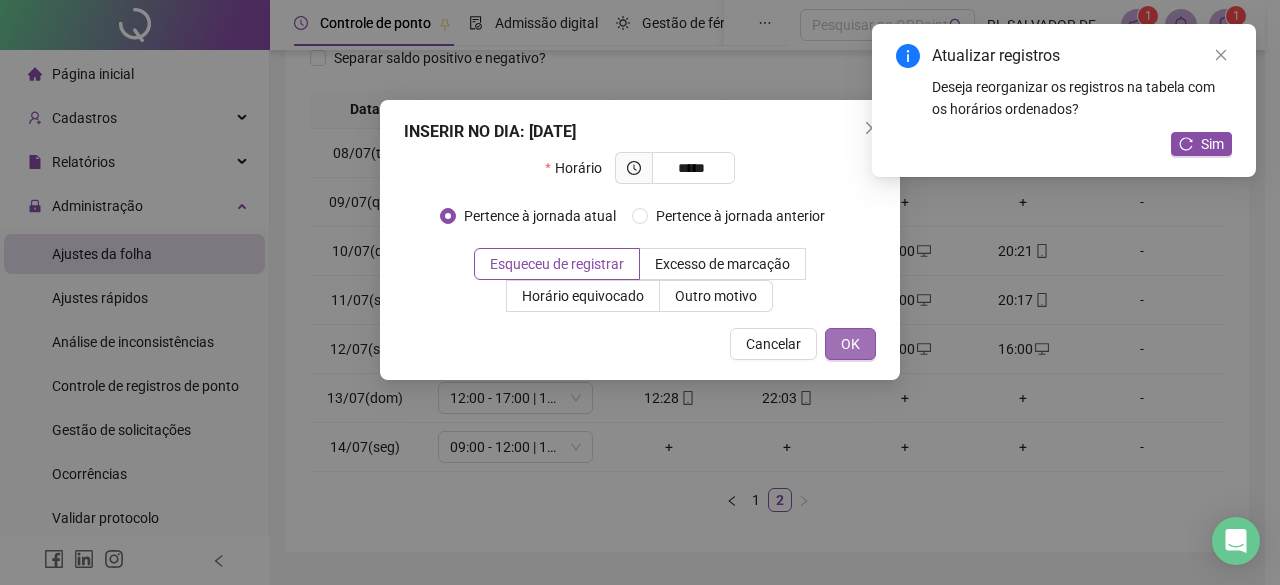 click on "OK" at bounding box center (850, 344) 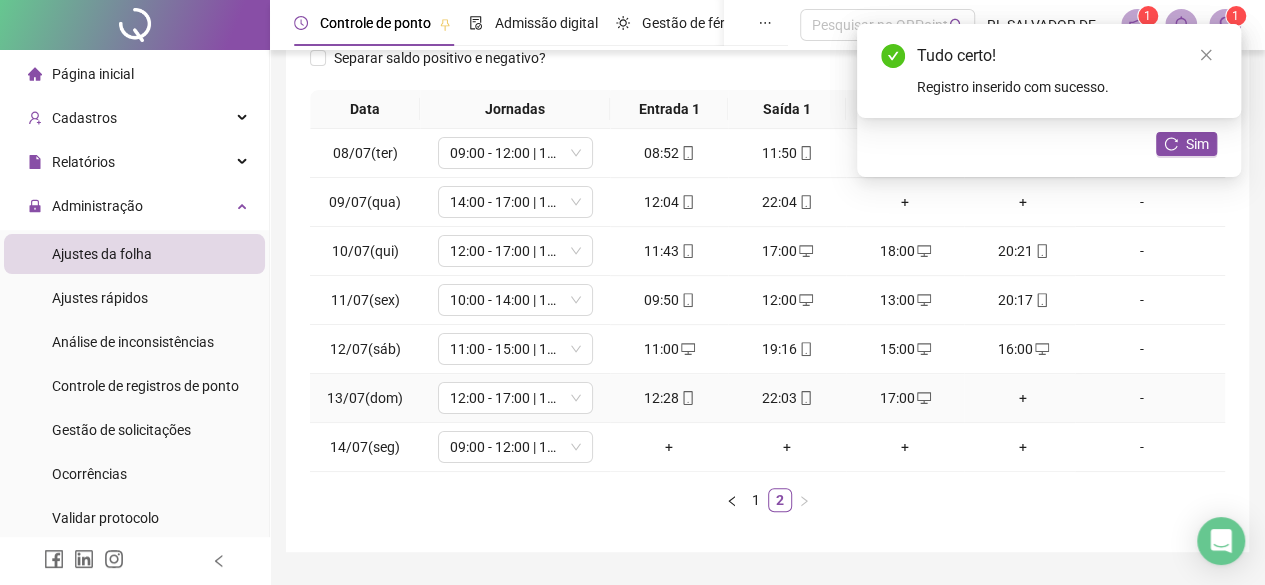 click on "+" at bounding box center [1023, 398] 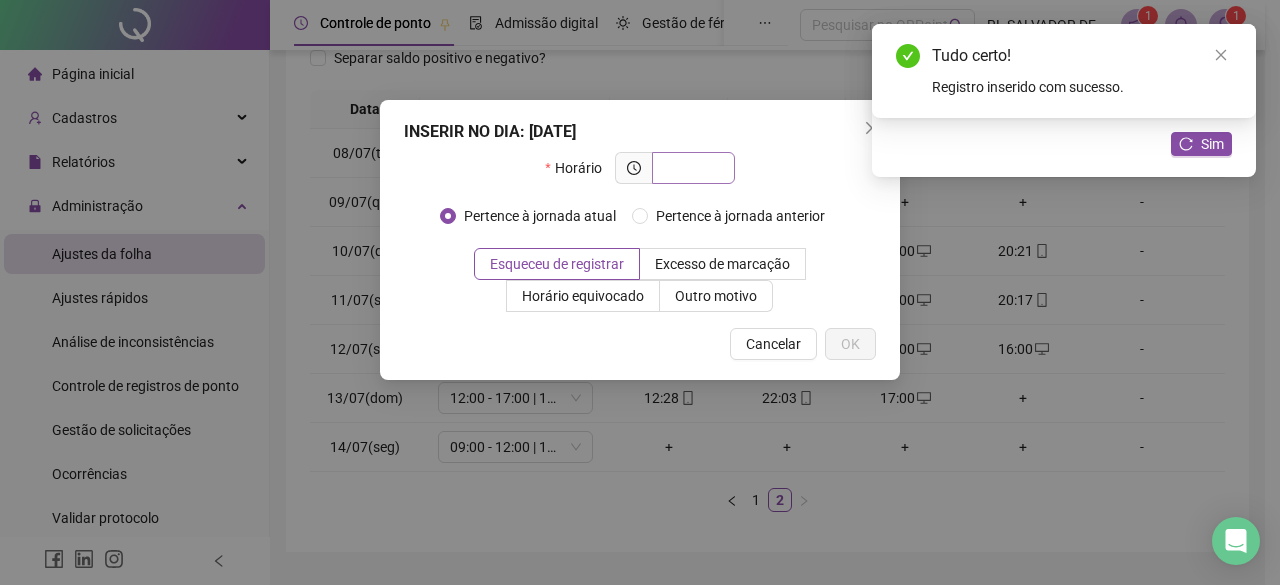 click at bounding box center (691, 168) 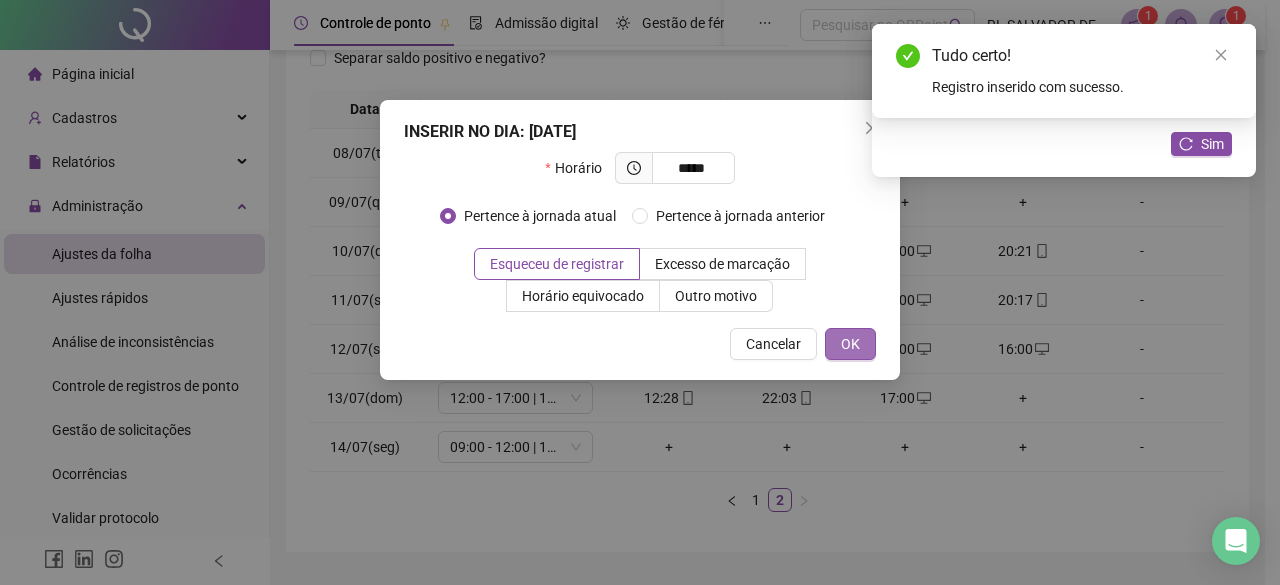 type on "*****" 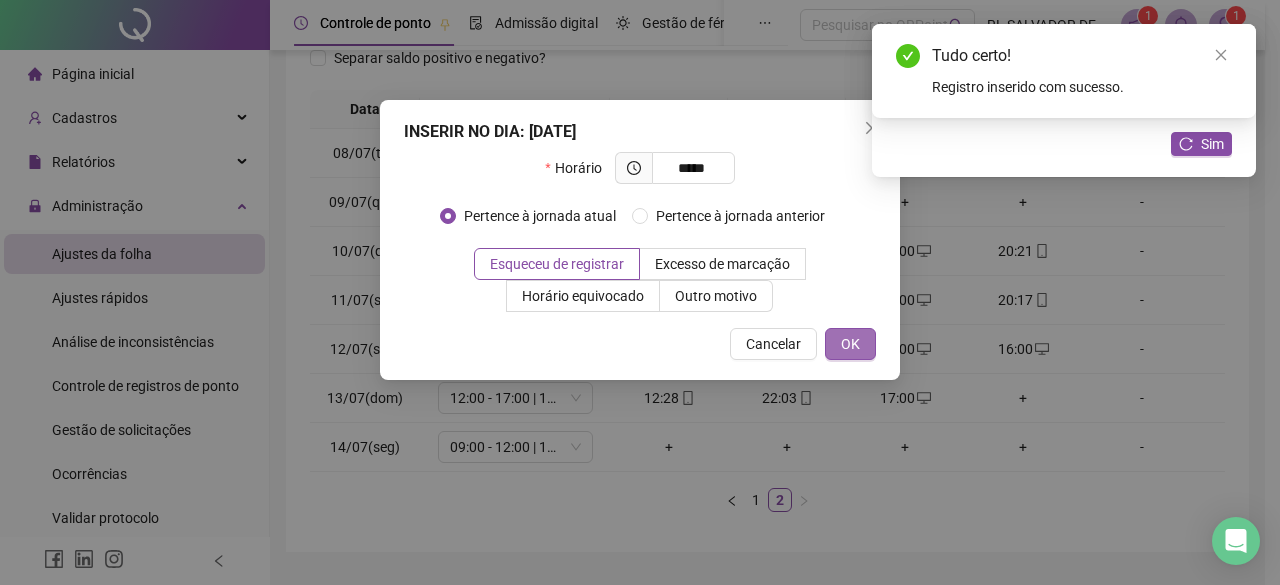 click on "OK" at bounding box center [850, 344] 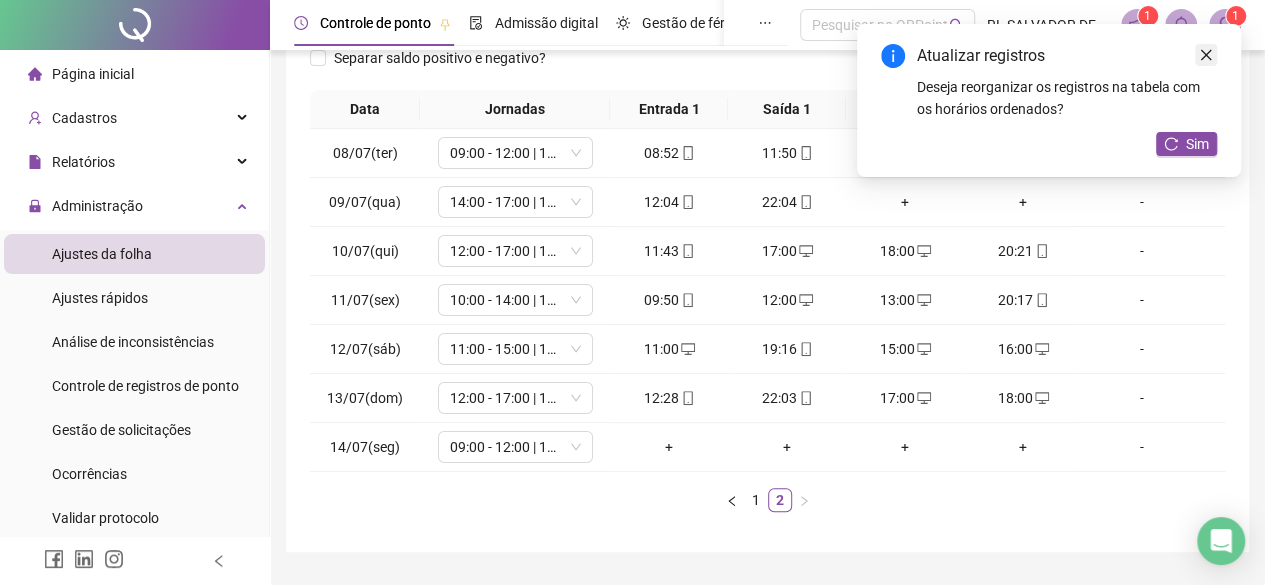 click at bounding box center (1206, 55) 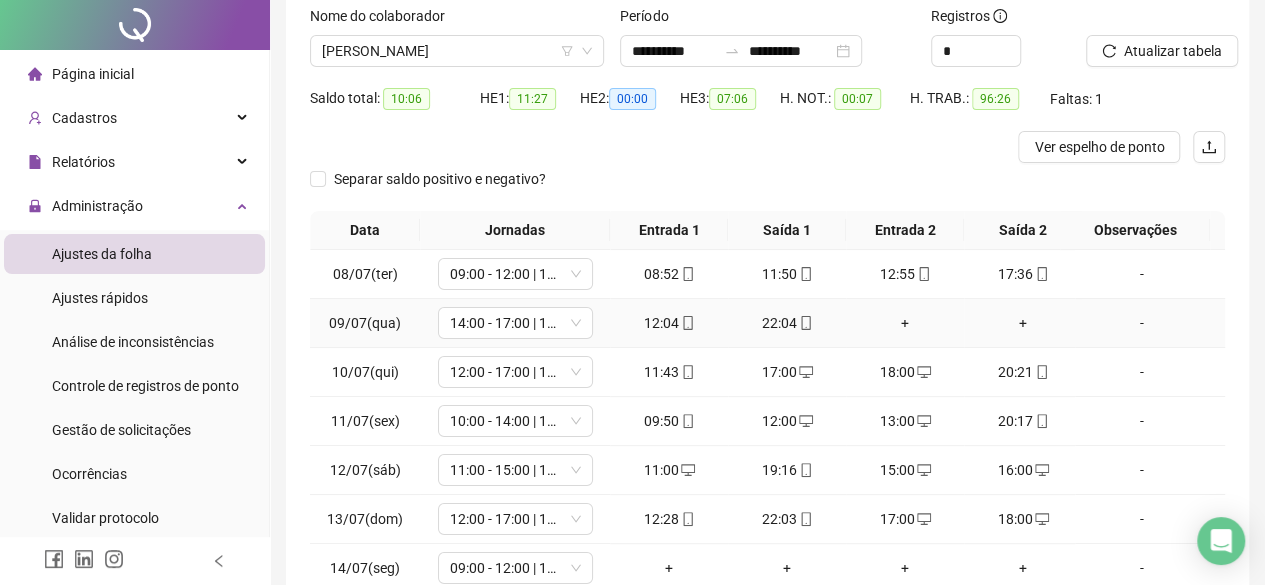 scroll, scrollTop: 0, scrollLeft: 0, axis: both 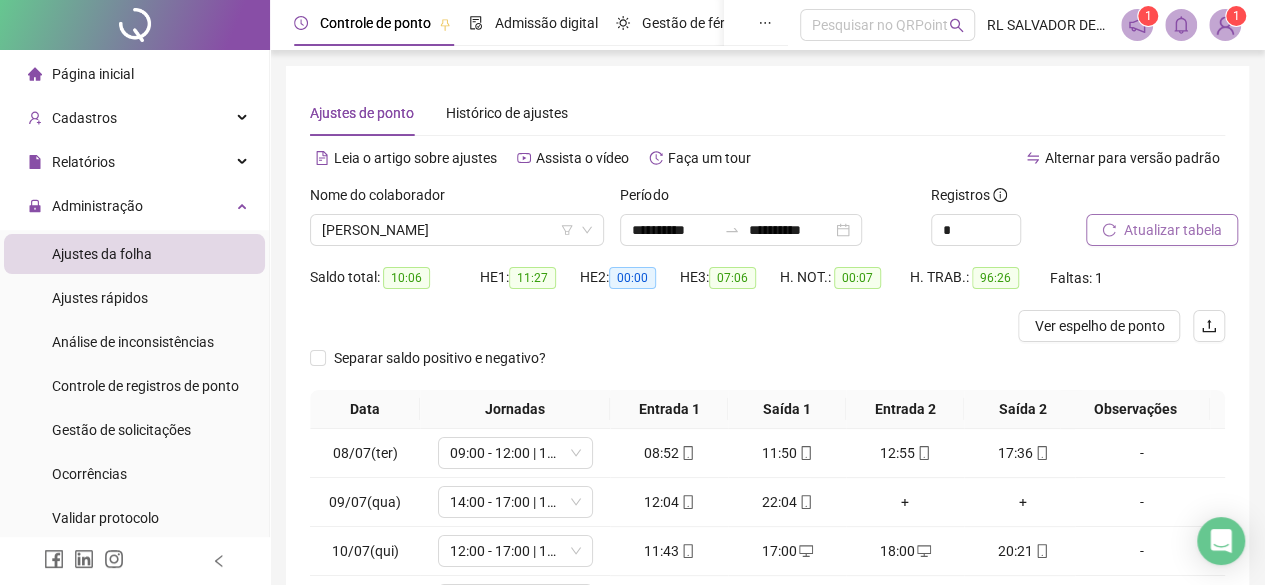 click on "Atualizar tabela" at bounding box center (1173, 230) 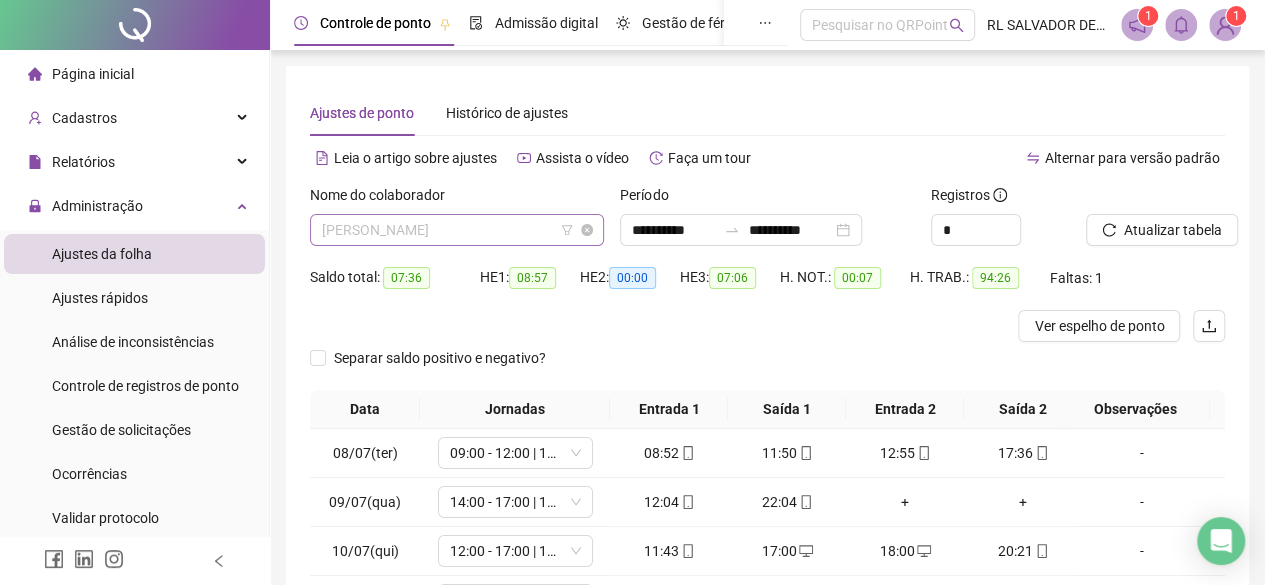click on "[PERSON_NAME]" at bounding box center (457, 230) 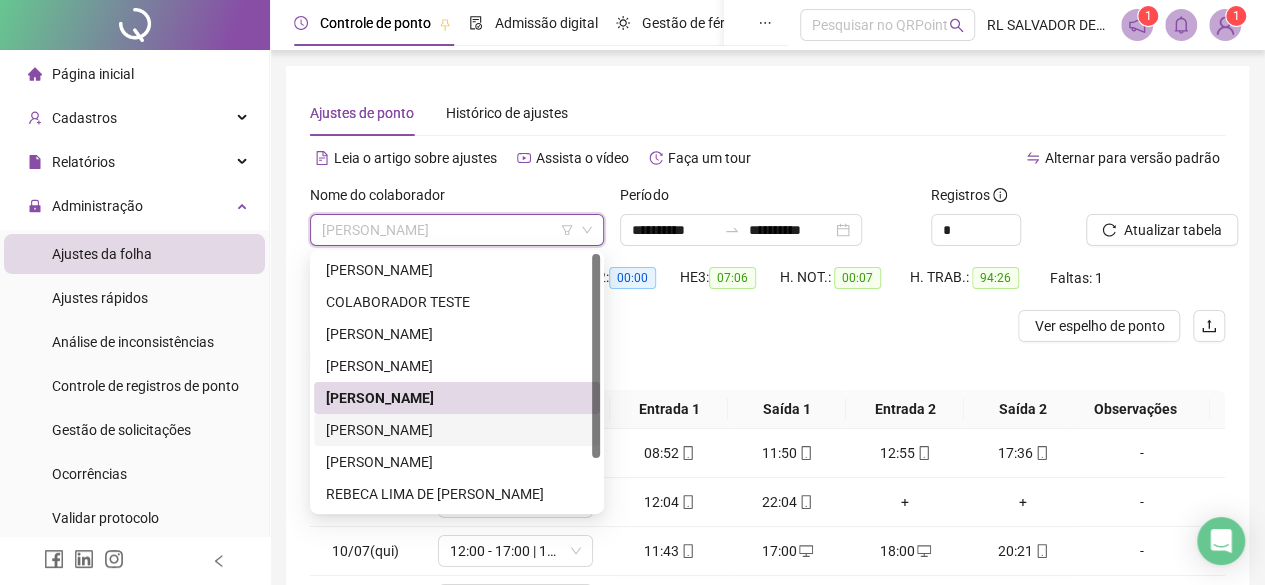 click on "[PERSON_NAME]" at bounding box center (457, 430) 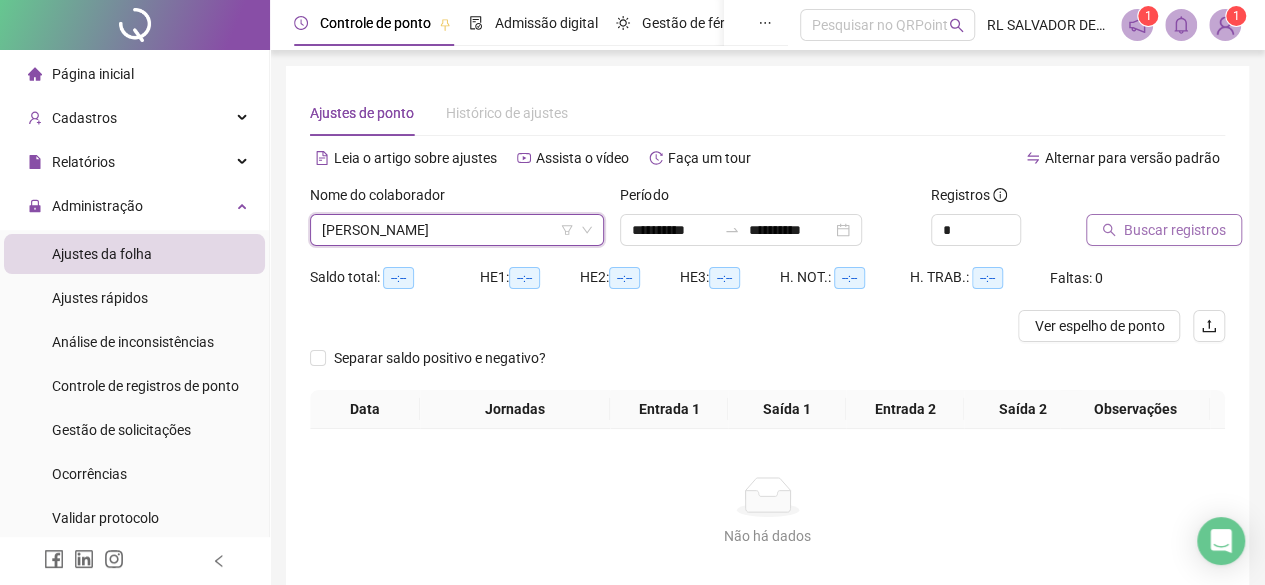 click on "Buscar registros" at bounding box center (1164, 230) 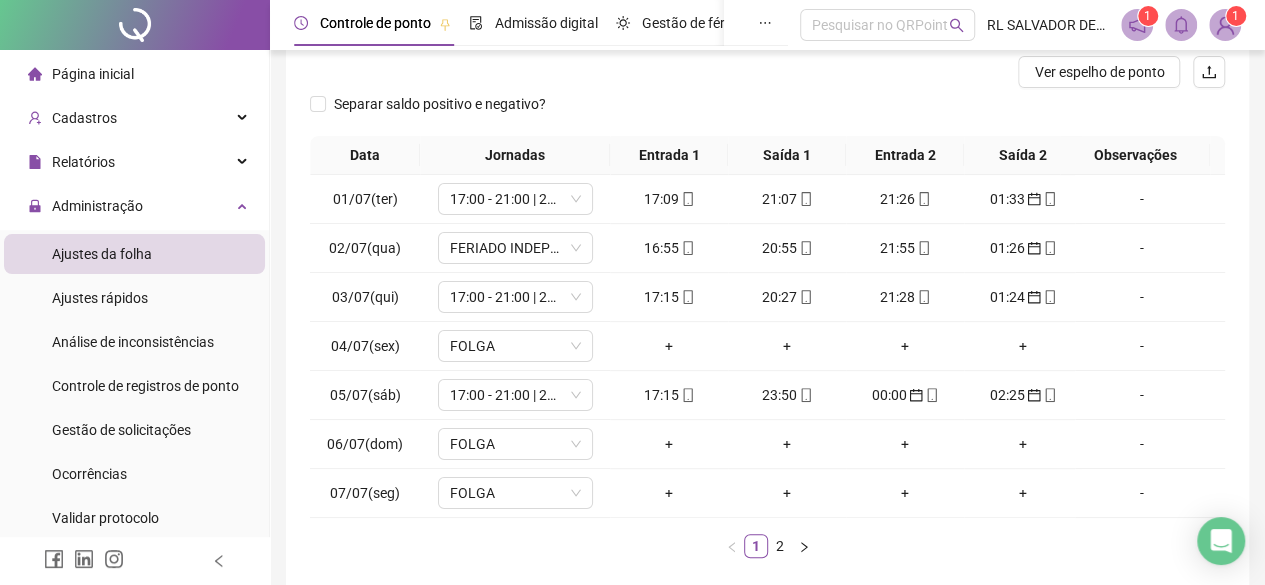 scroll, scrollTop: 365, scrollLeft: 0, axis: vertical 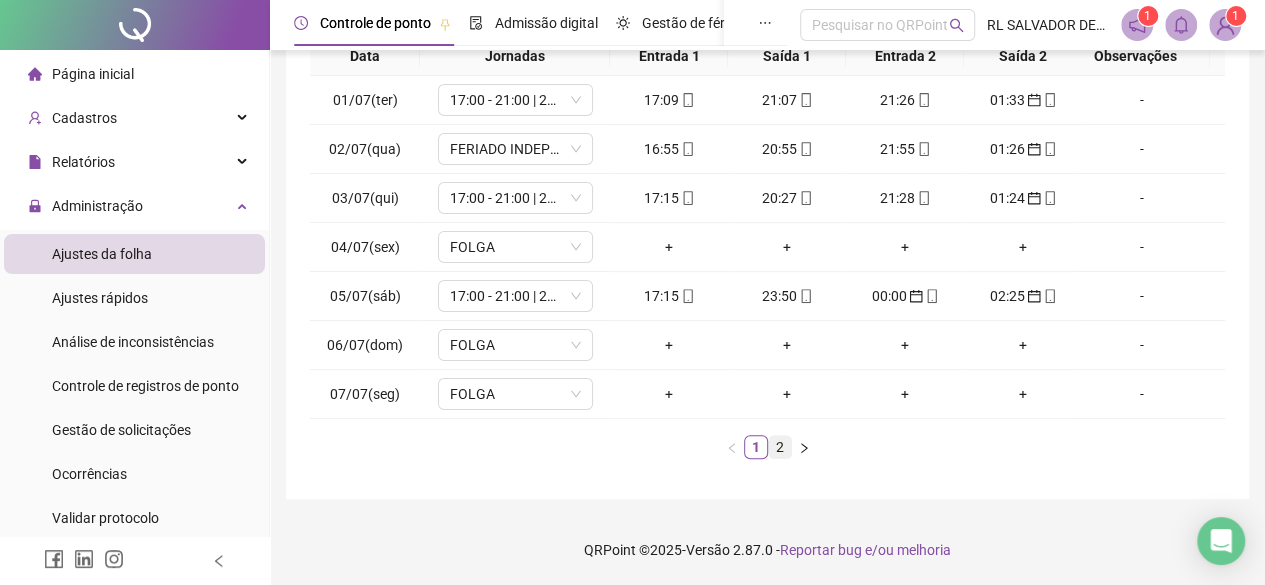 click on "2" at bounding box center (780, 447) 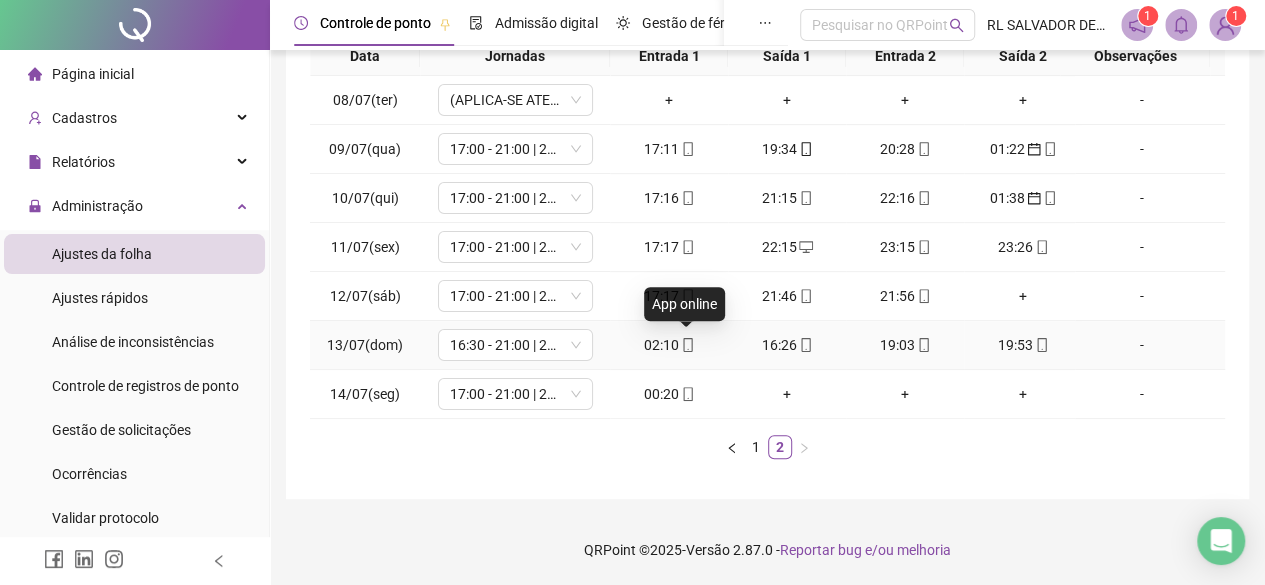 click 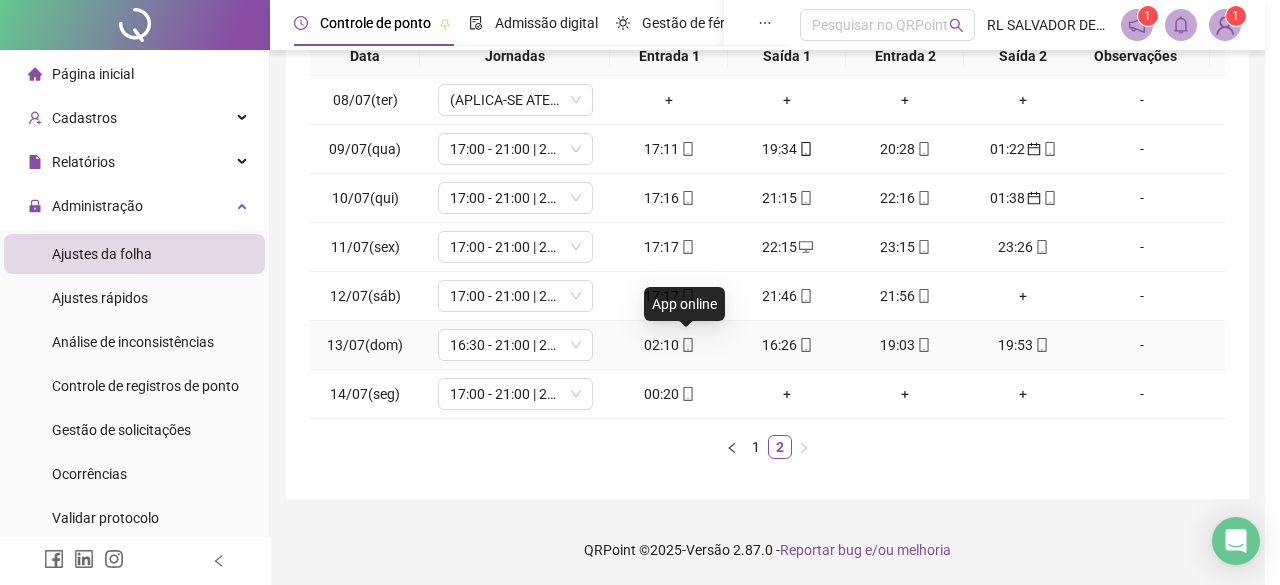 type on "**********" 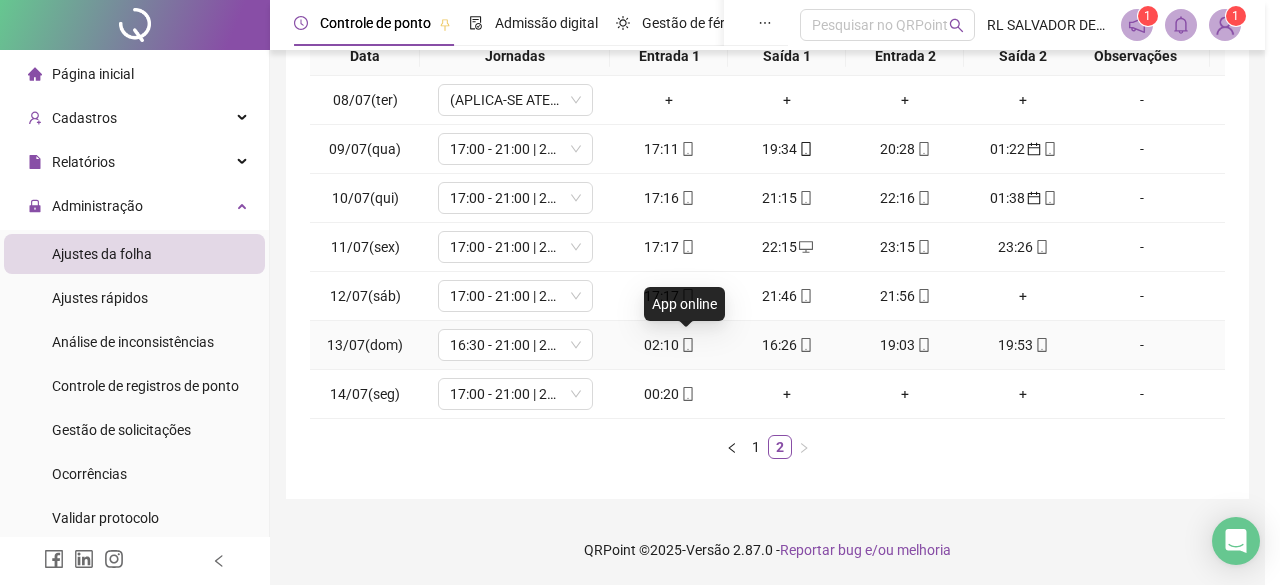 type on "**********" 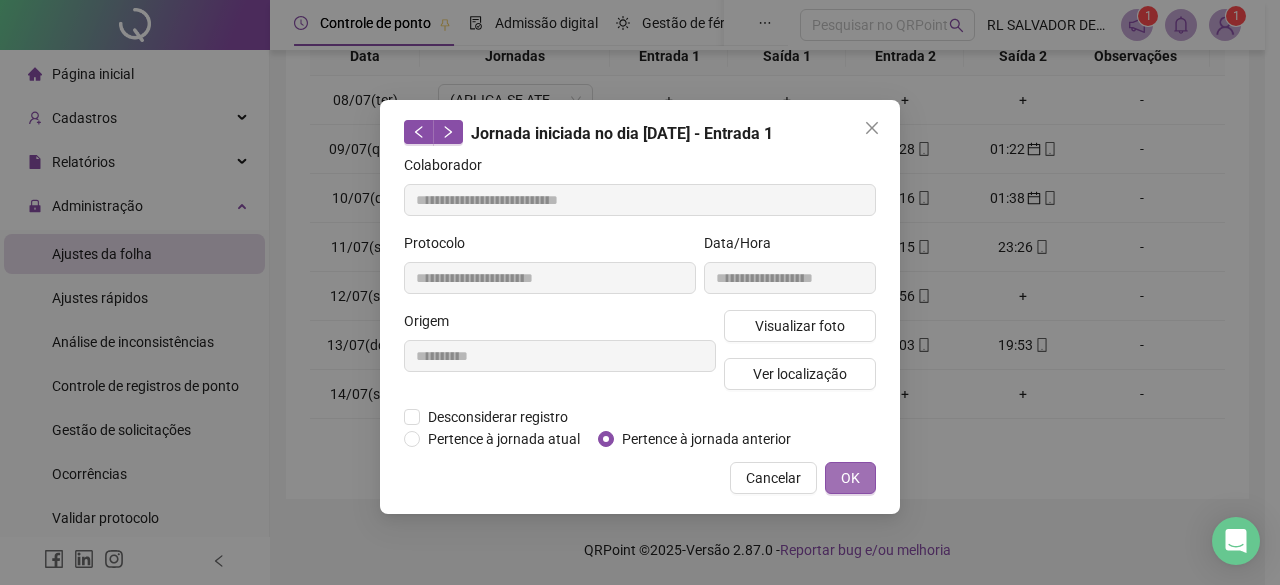 click on "OK" at bounding box center [850, 478] 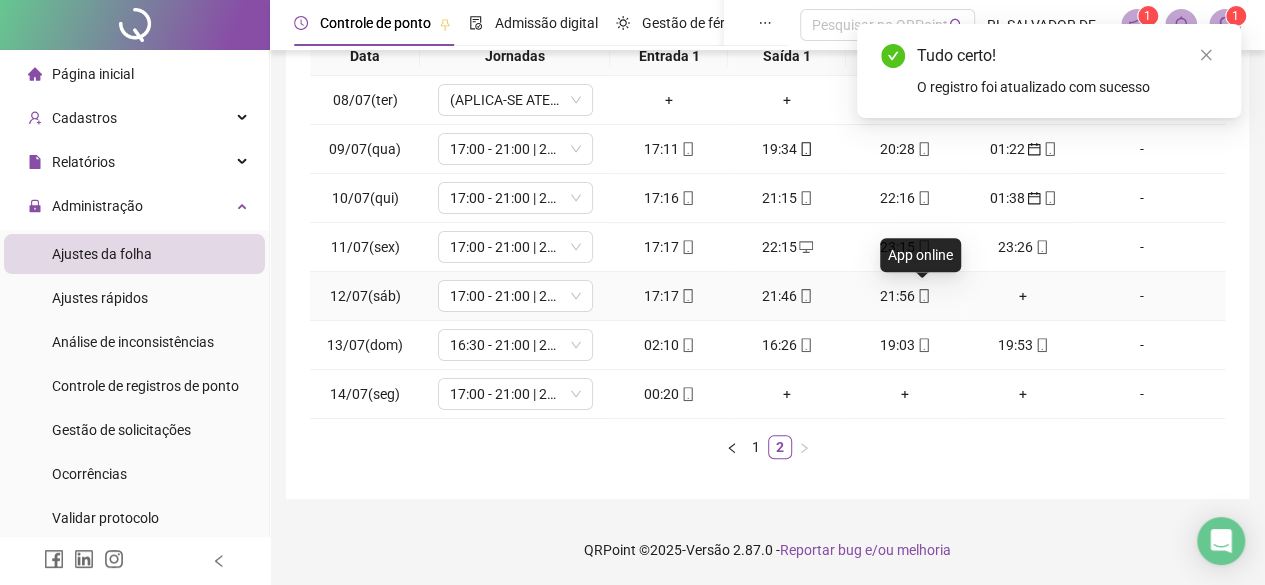 click 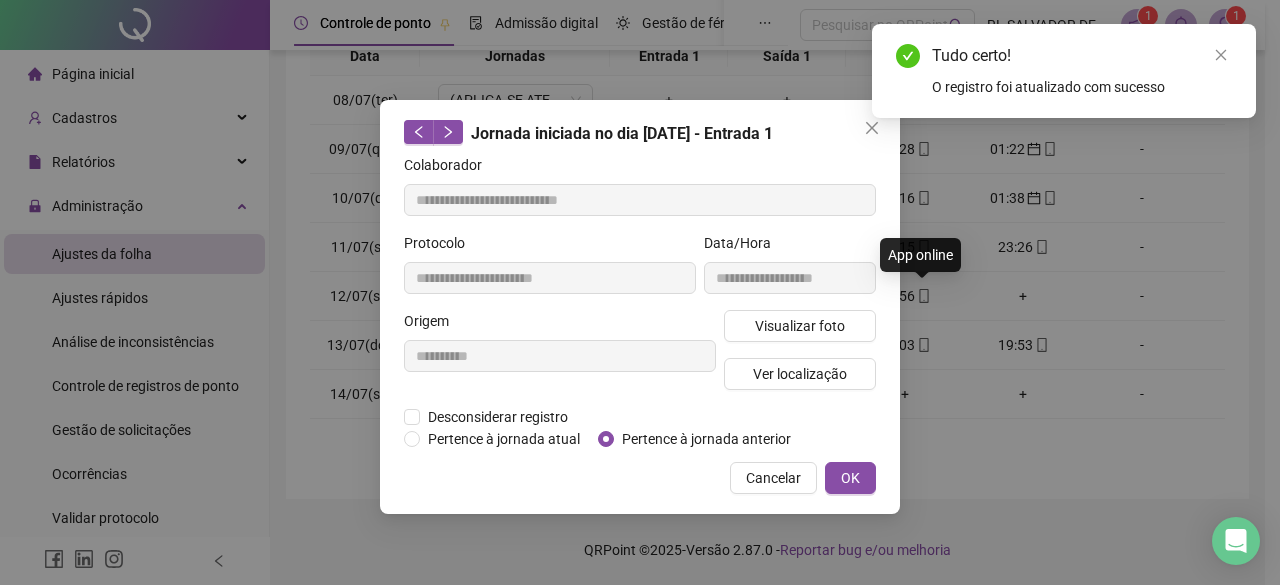 type on "**********" 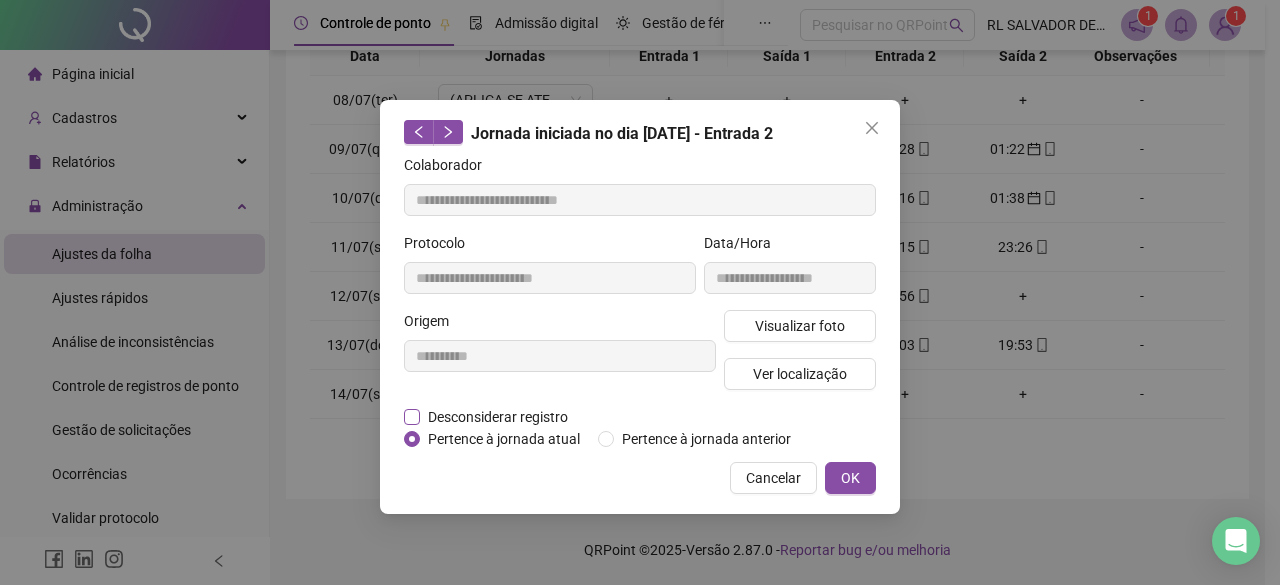 click on "Desconsiderar registro" at bounding box center (498, 417) 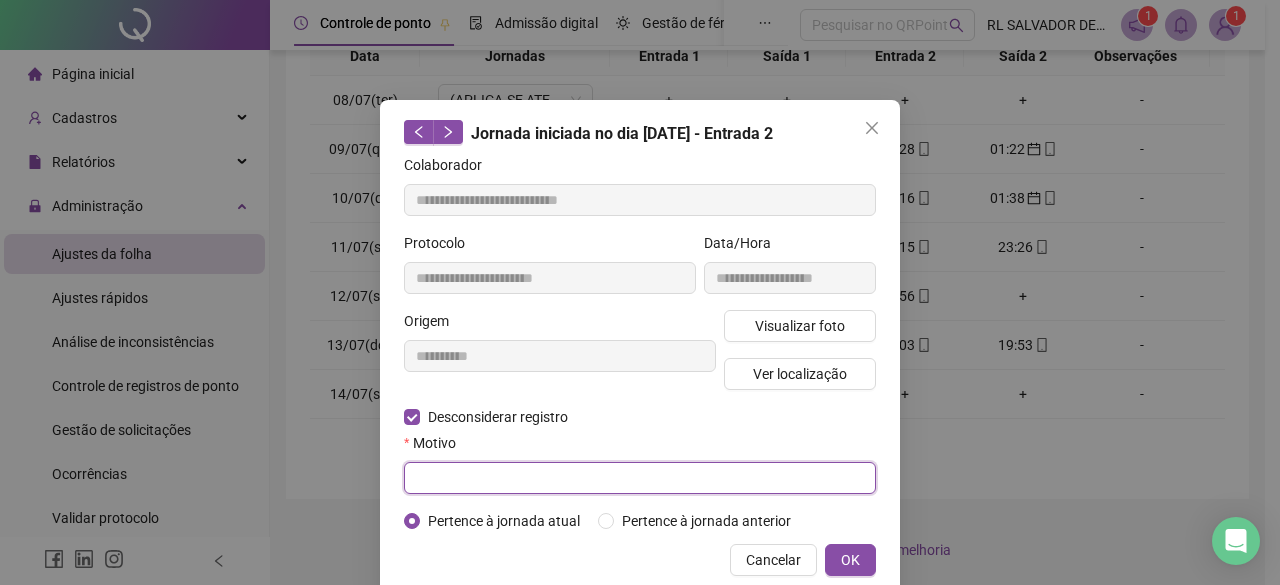 click at bounding box center [640, 478] 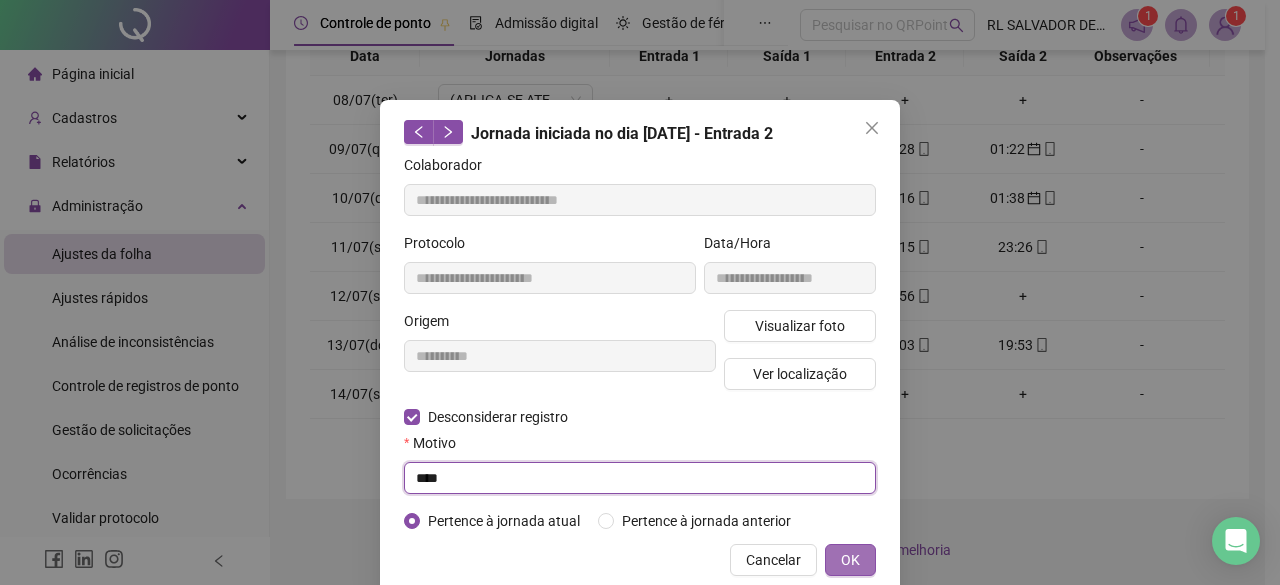 type on "****" 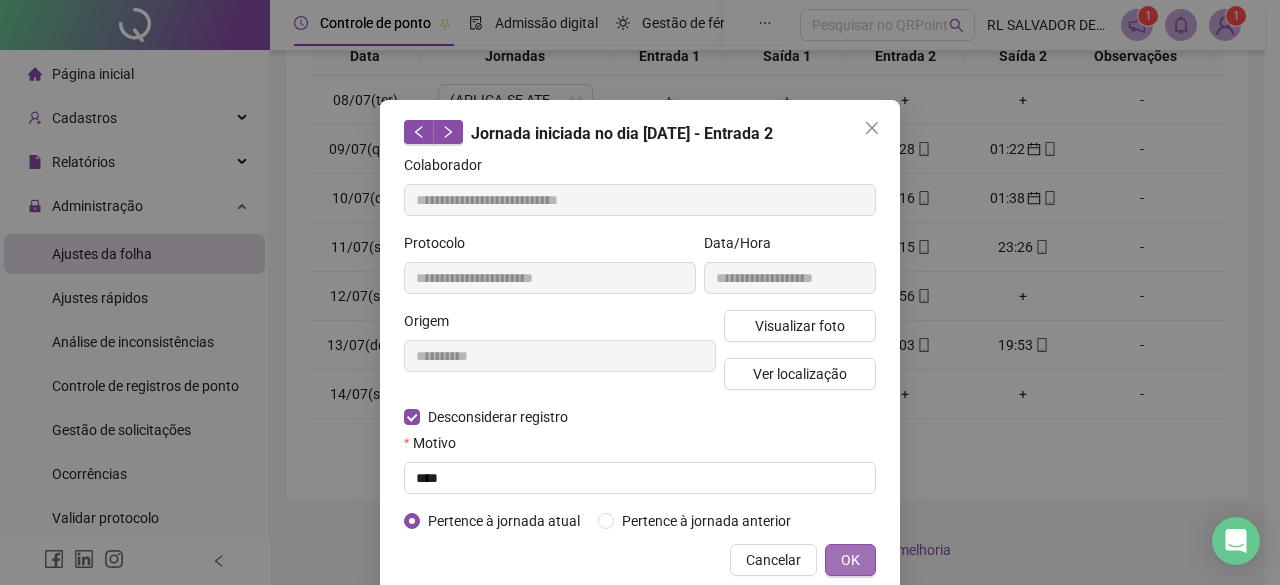 click on "OK" at bounding box center (850, 560) 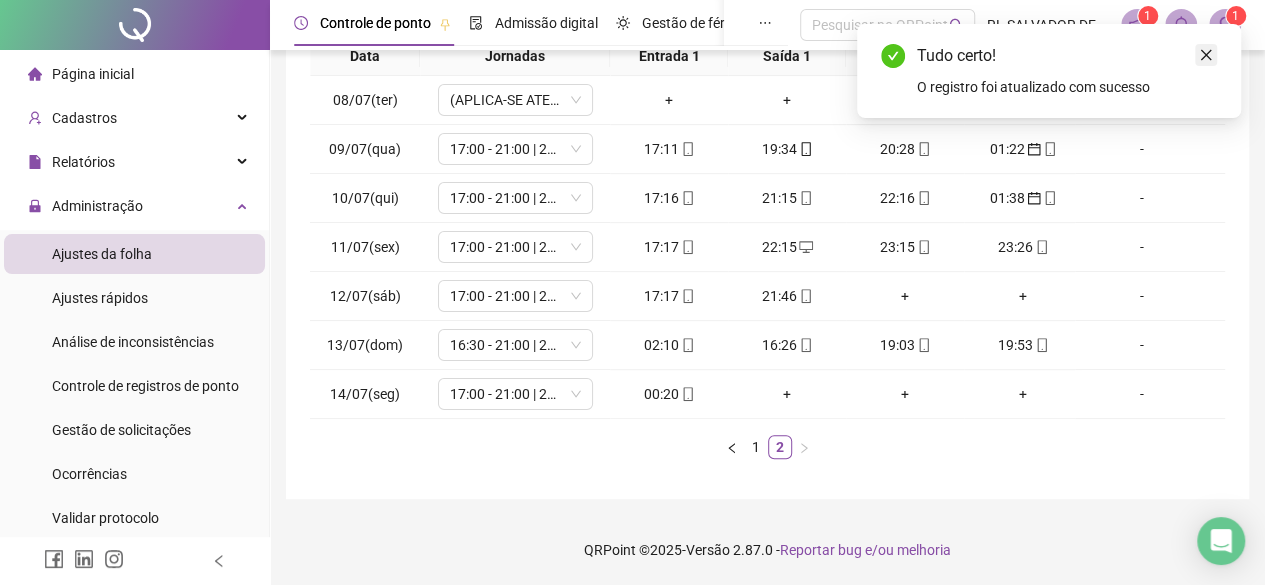 click 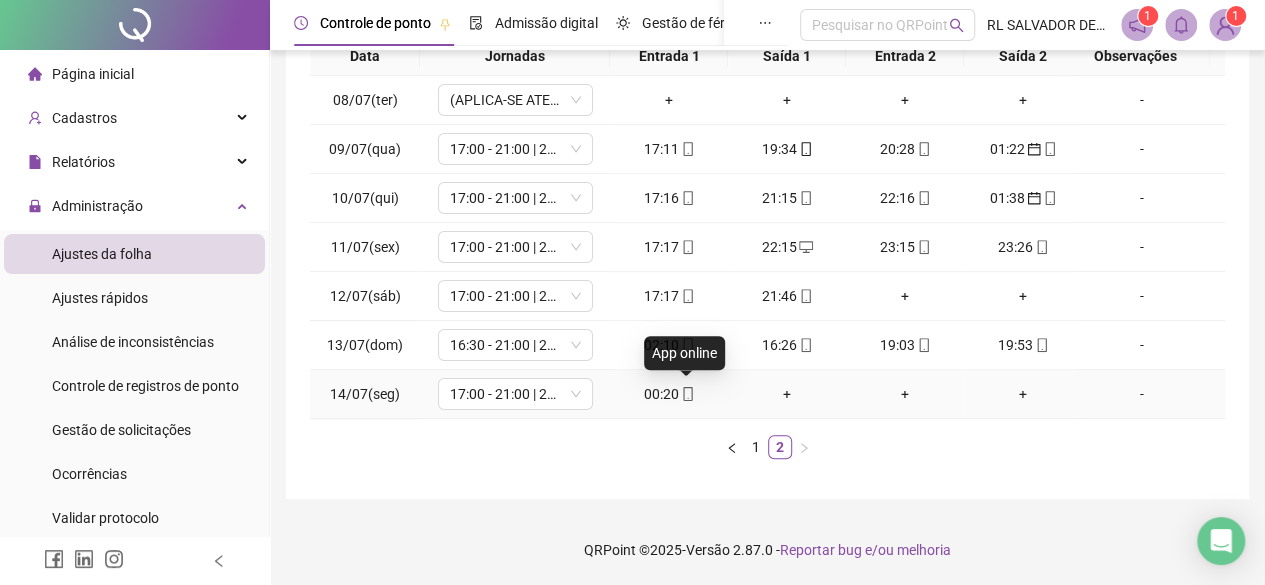 click 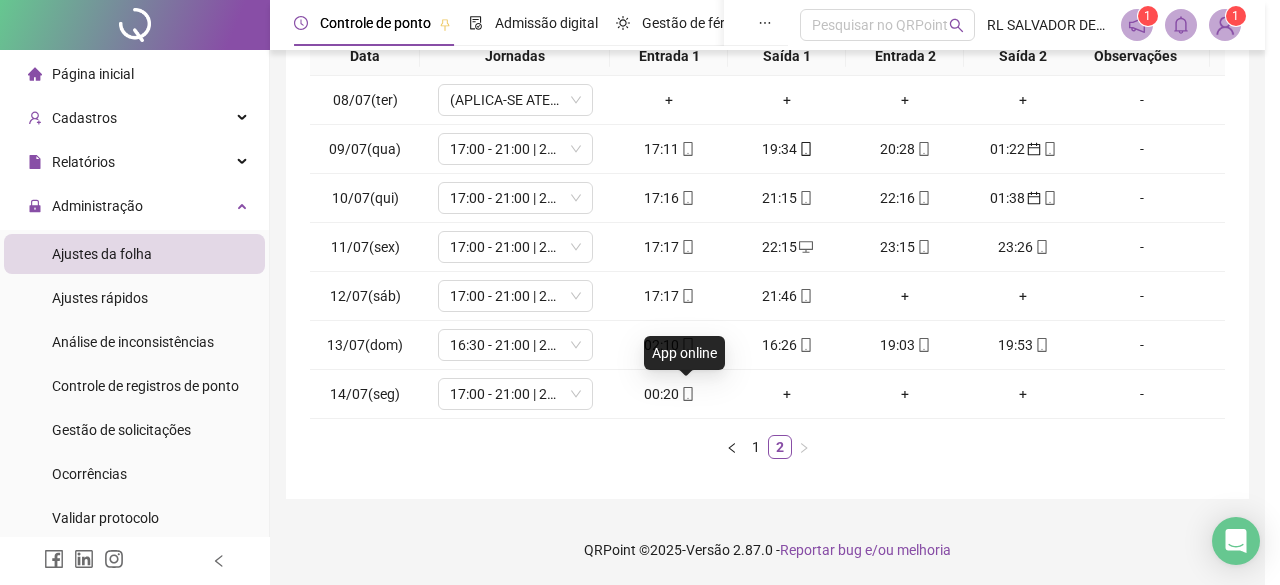 type on "**********" 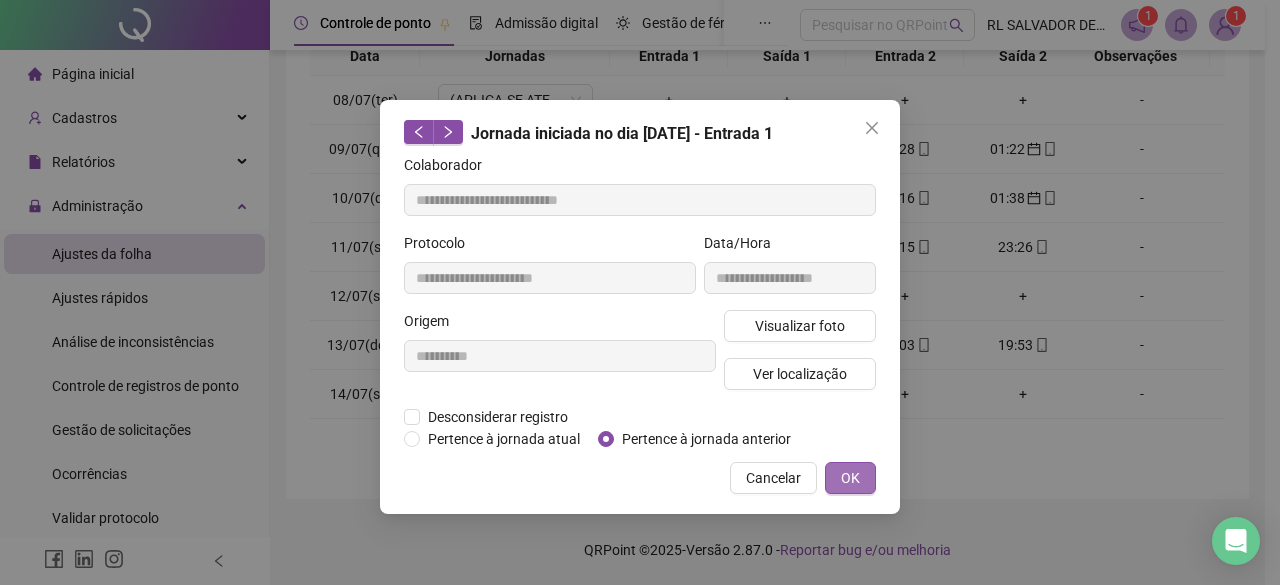 click on "OK" at bounding box center (850, 478) 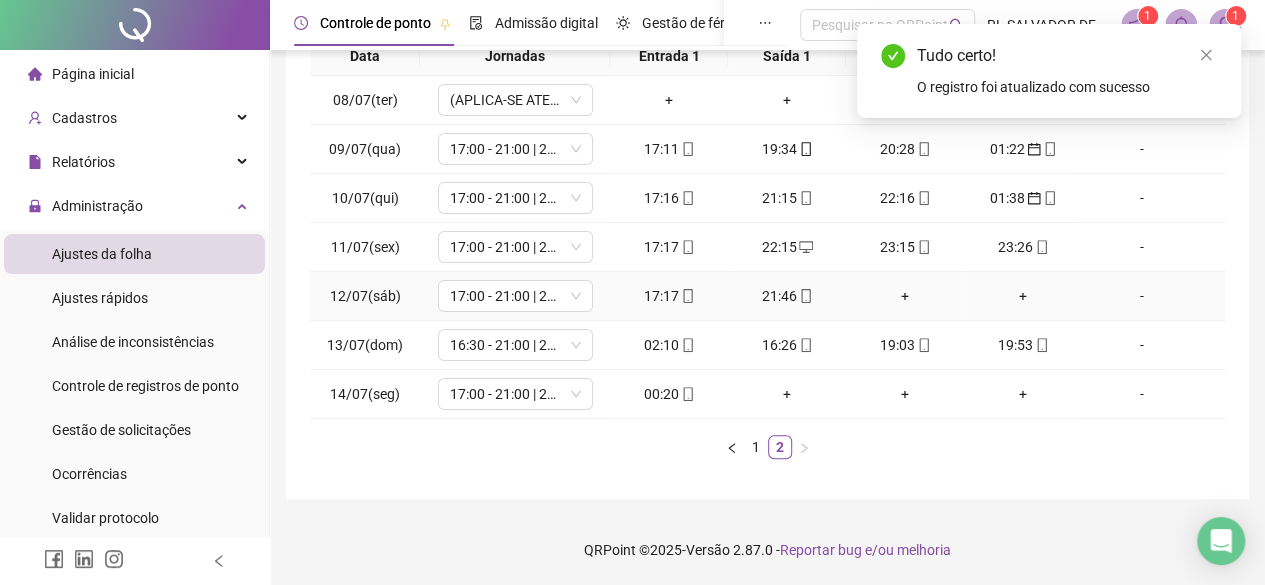 scroll, scrollTop: 0, scrollLeft: 0, axis: both 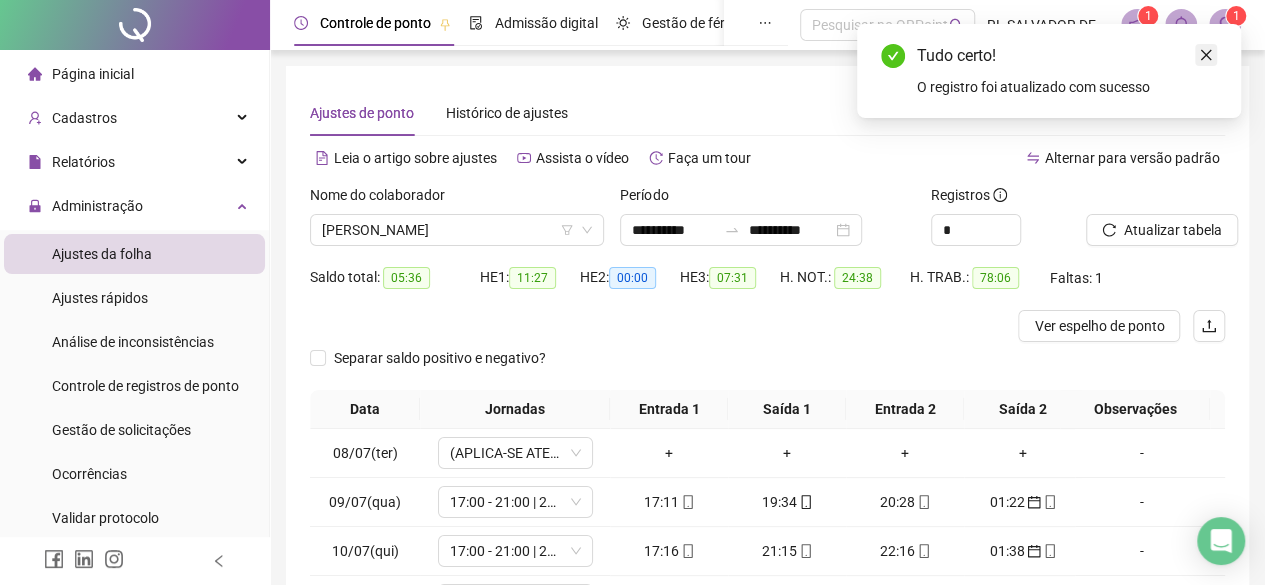 click 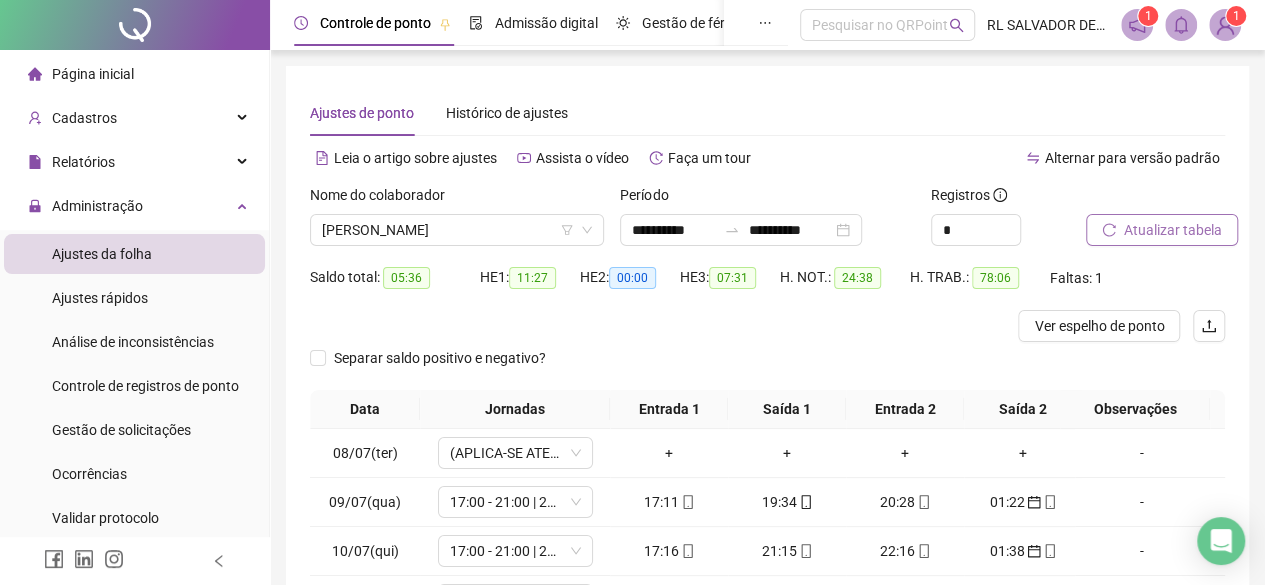 click on "Atualizar tabela" at bounding box center (1173, 230) 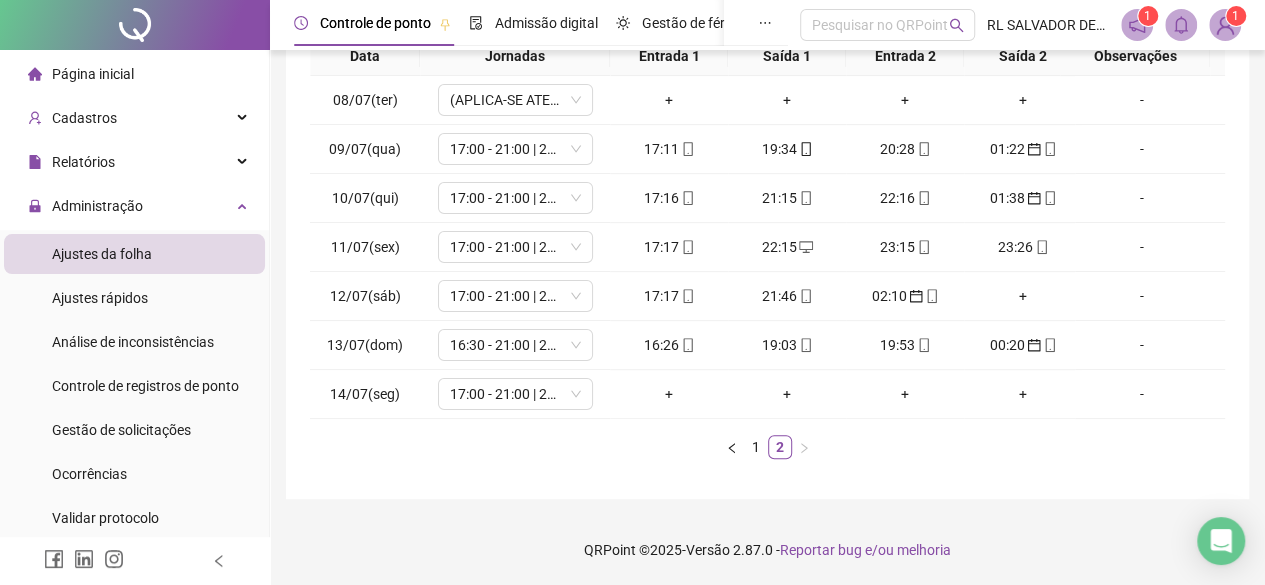 scroll, scrollTop: 365, scrollLeft: 0, axis: vertical 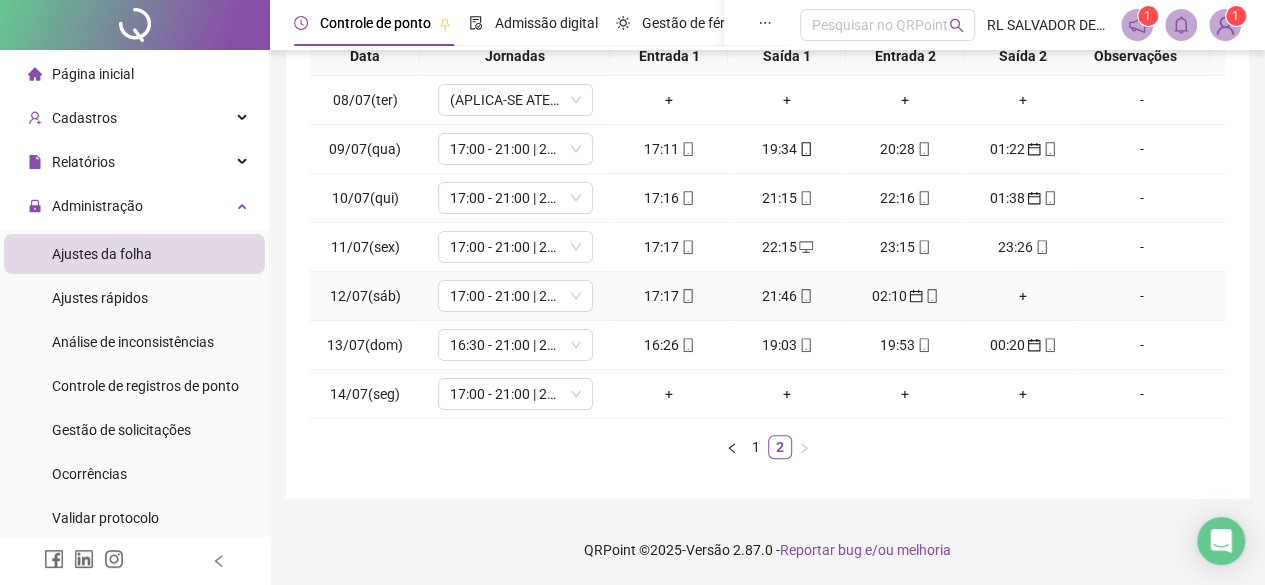 click on "+" at bounding box center (1023, 296) 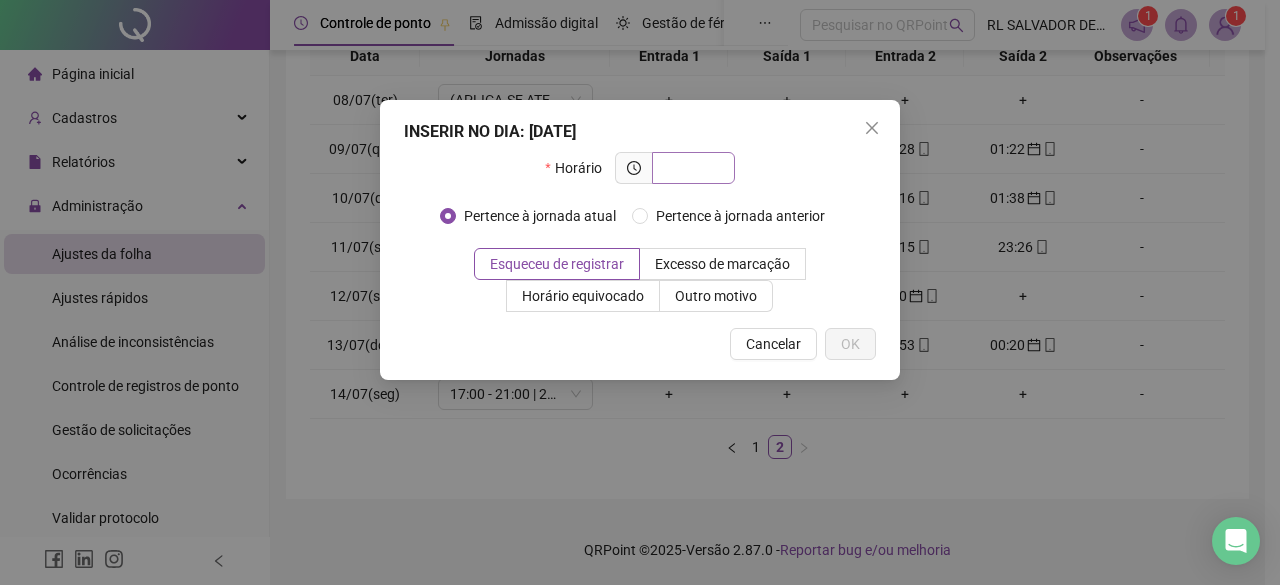 click at bounding box center [691, 168] 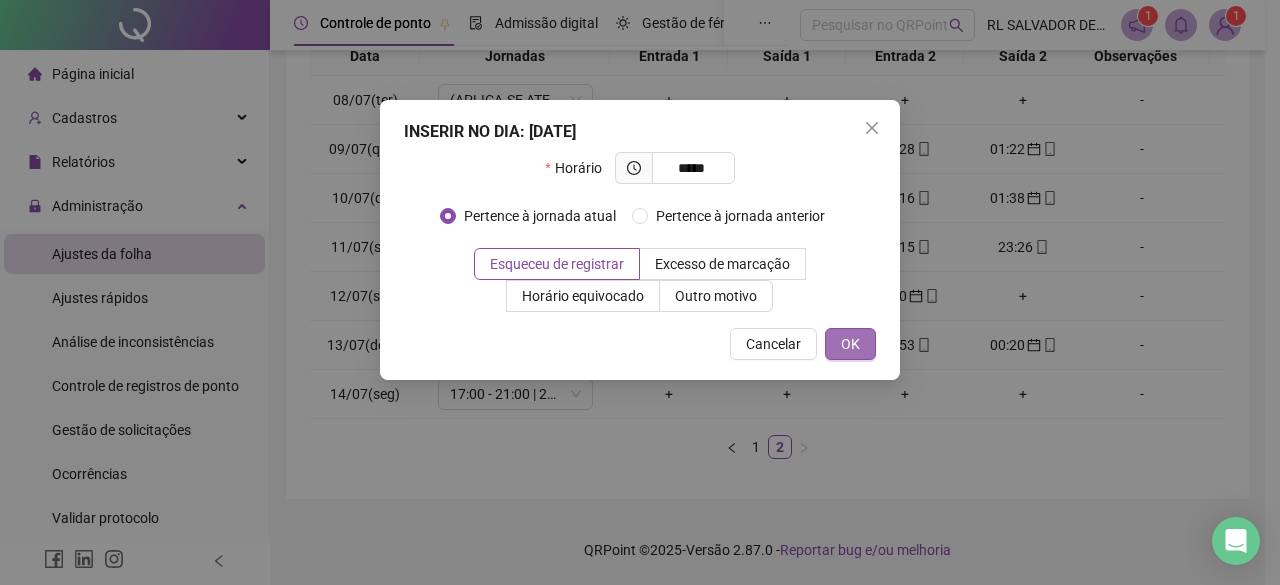 type on "*****" 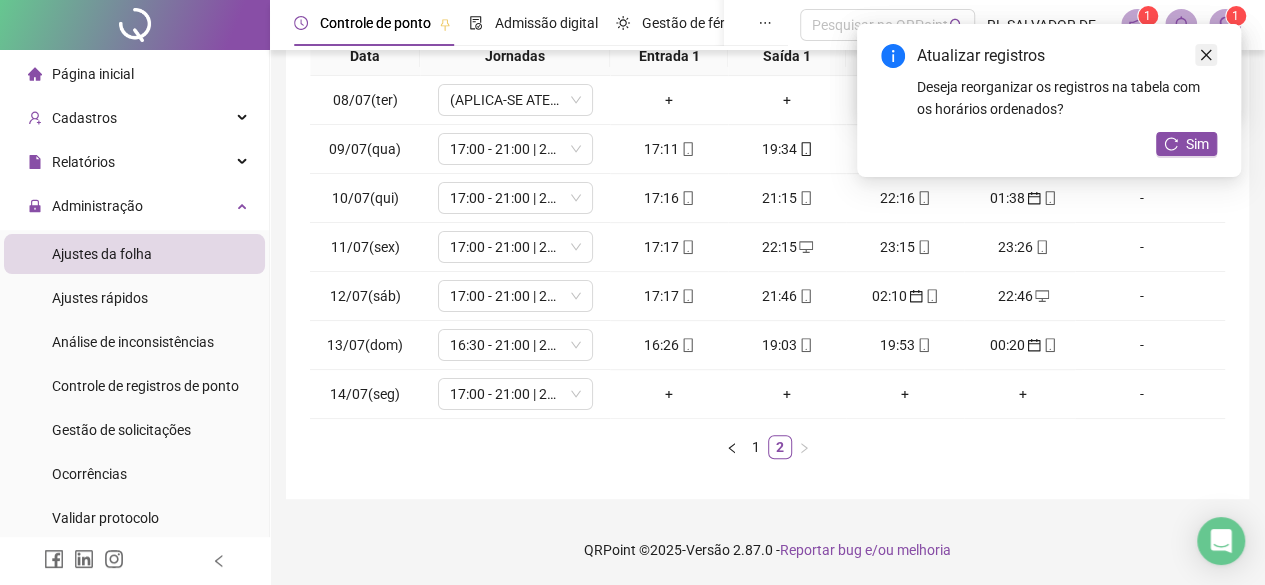 click 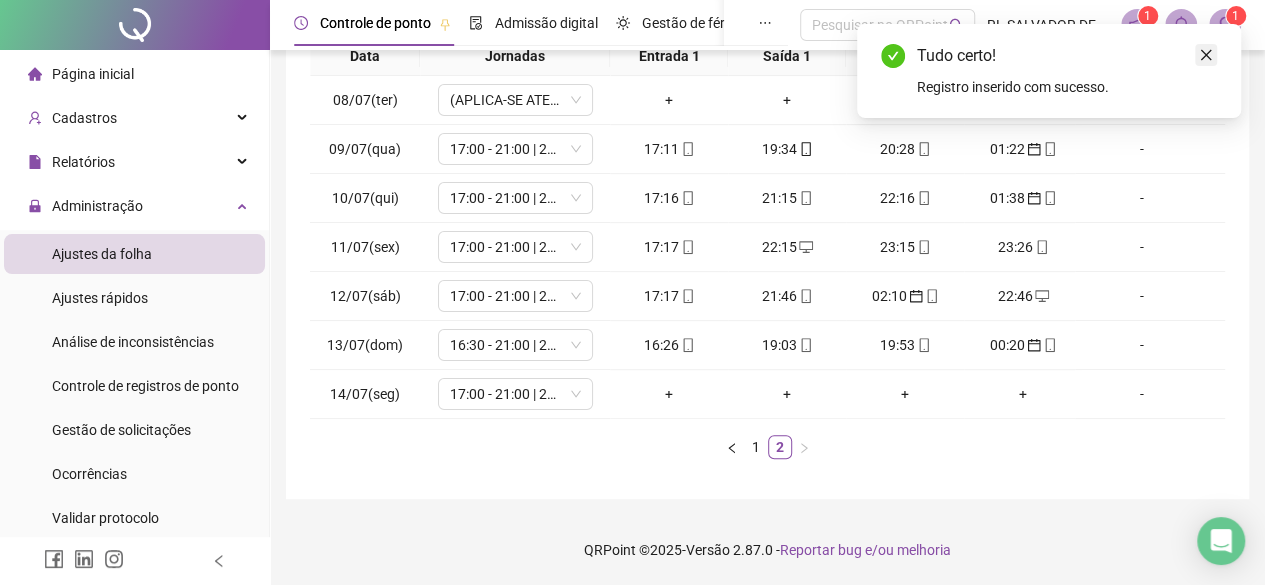 click 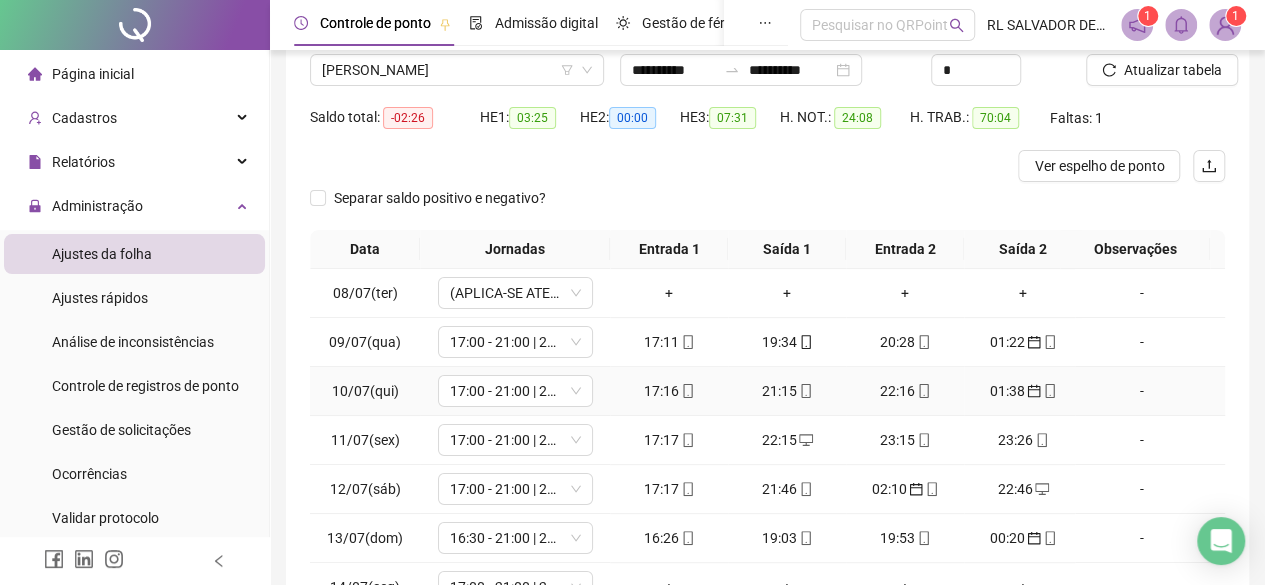 scroll, scrollTop: 0, scrollLeft: 0, axis: both 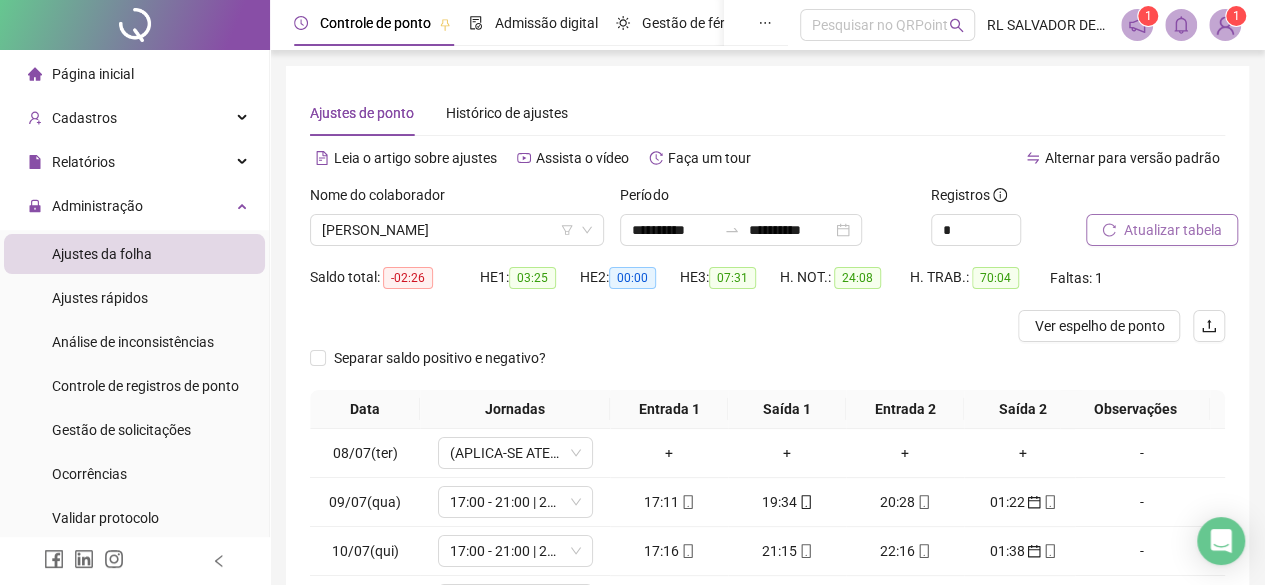 click on "Atualizar tabela" at bounding box center (1173, 230) 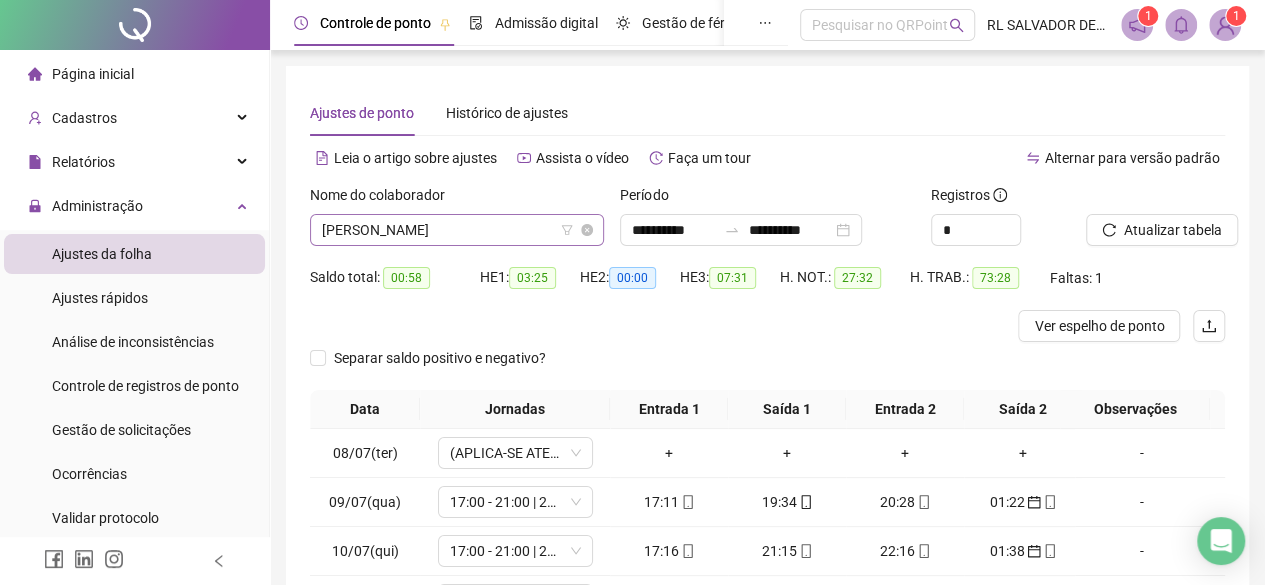 click on "[PERSON_NAME]" at bounding box center [457, 230] 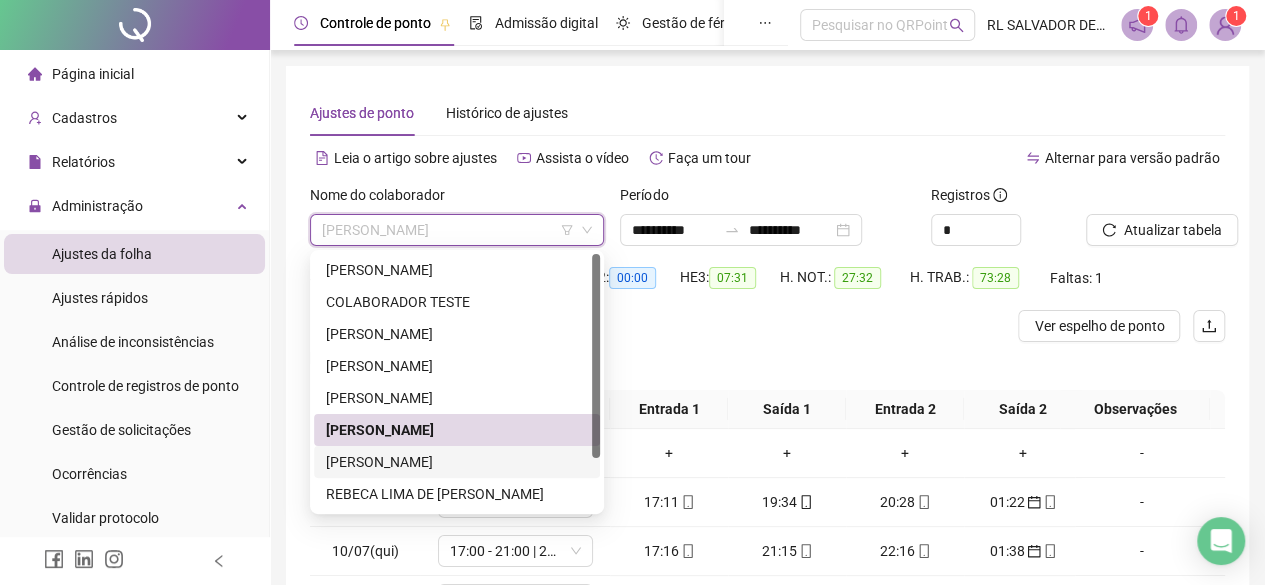 click on "[PERSON_NAME]" at bounding box center [457, 462] 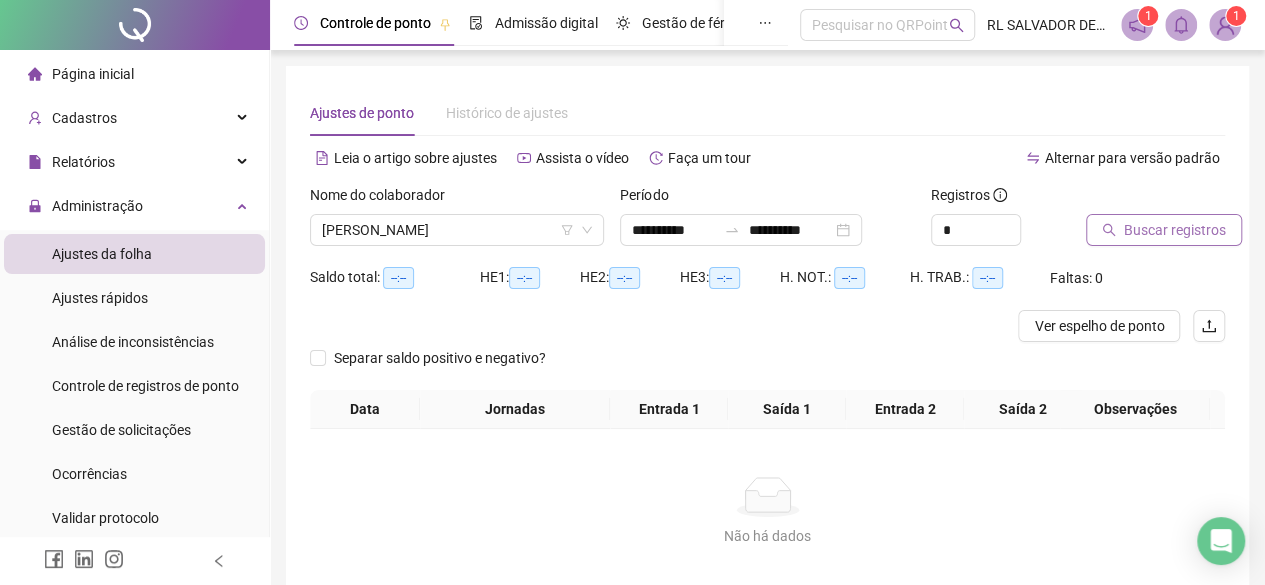 click on "Buscar registros" at bounding box center [1175, 230] 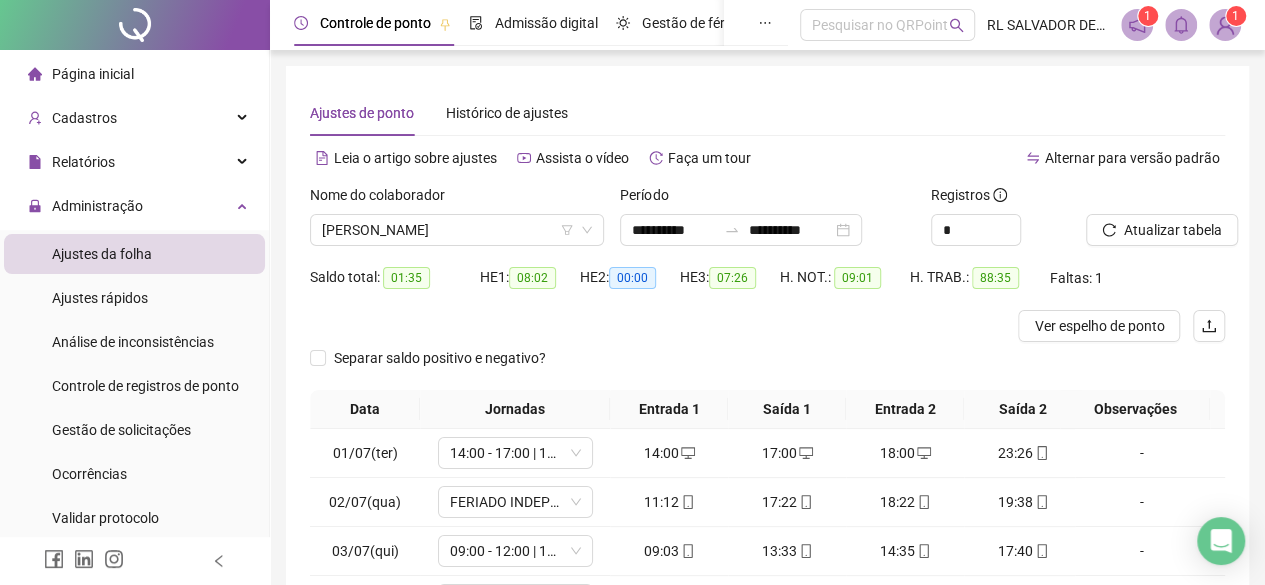 scroll, scrollTop: 365, scrollLeft: 0, axis: vertical 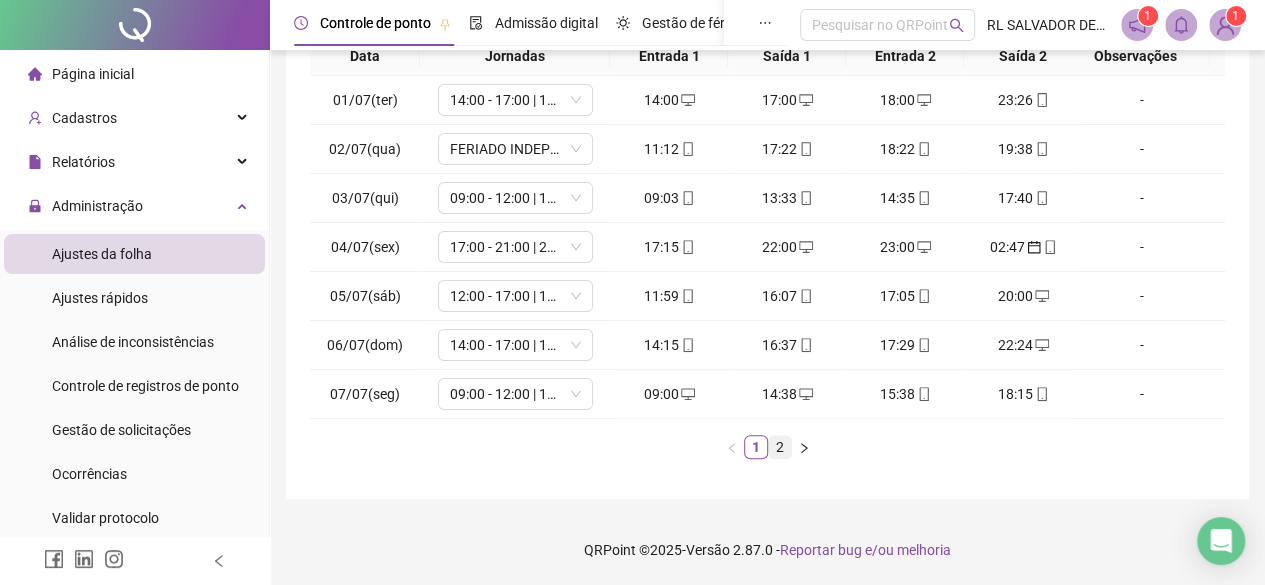 click on "2" at bounding box center [780, 447] 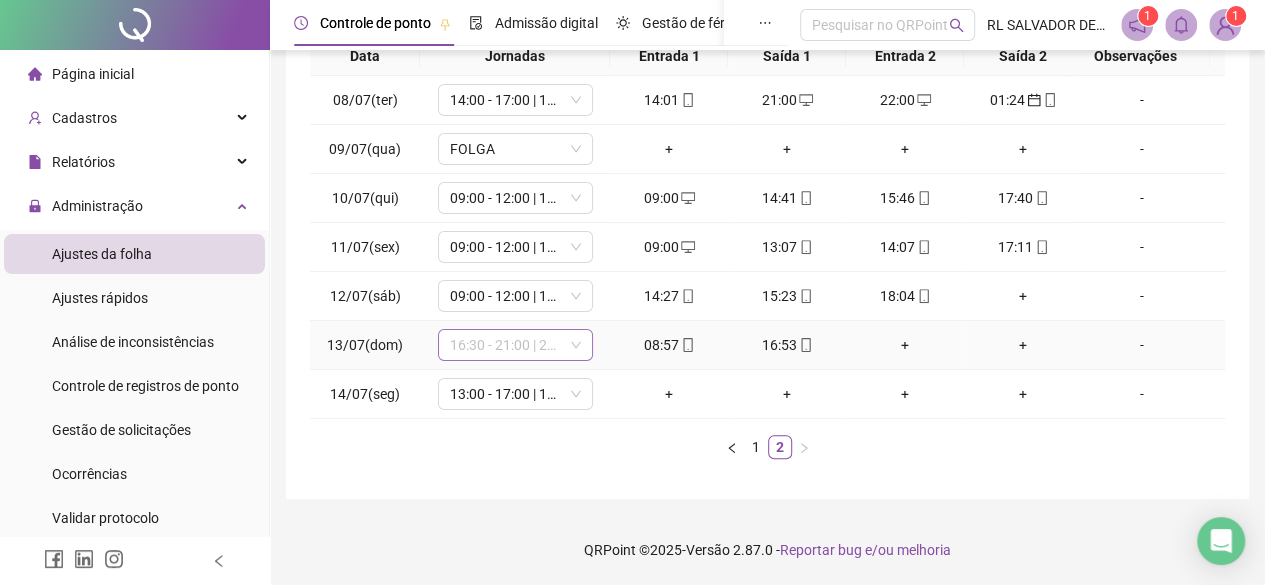 click on "16:30 - 21:00 | 22:00 - 00:00" at bounding box center (515, 345) 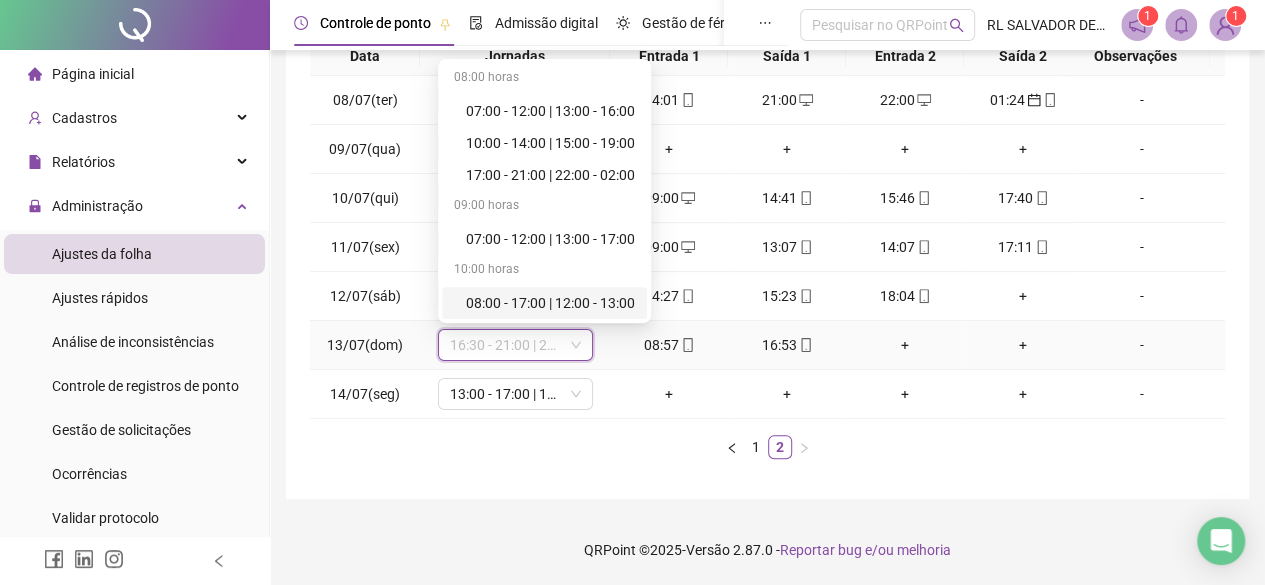 scroll, scrollTop: 265, scrollLeft: 0, axis: vertical 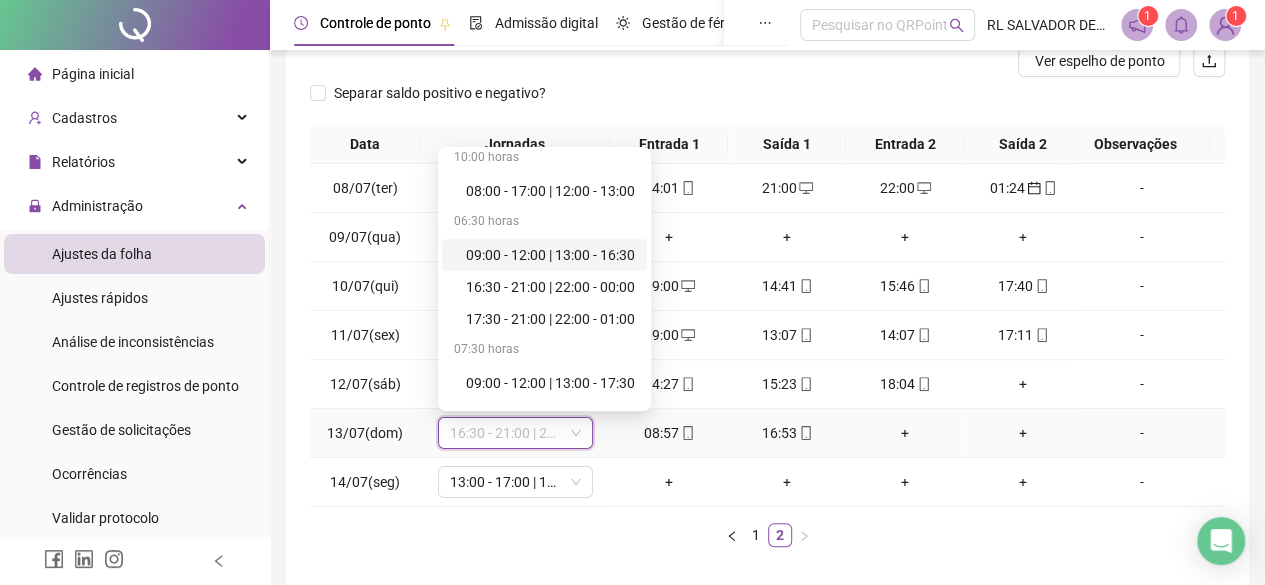 click on "09:00 - 12:00 | 13:00 - 16:30" at bounding box center (550, 255) 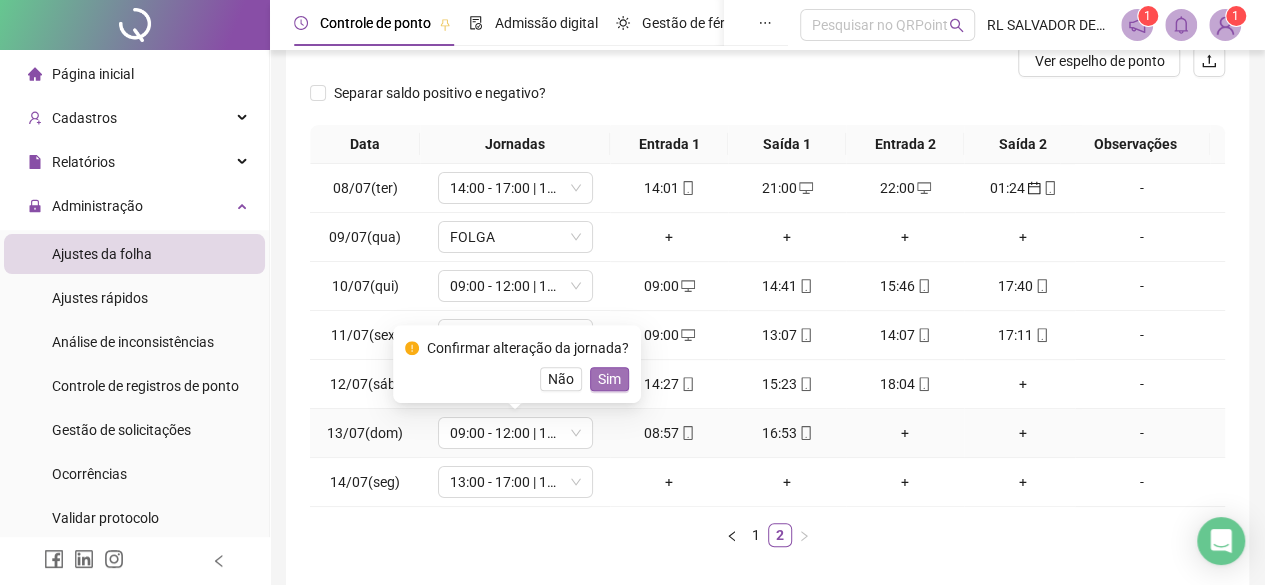 click on "Sim" at bounding box center (609, 379) 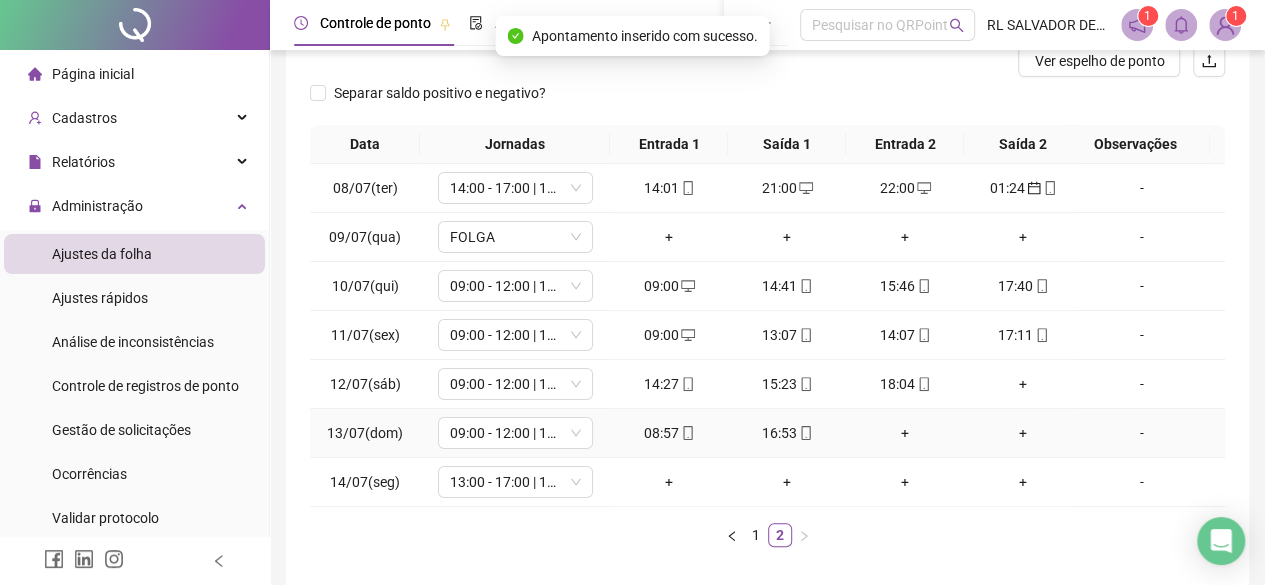 click on "+" at bounding box center (905, 433) 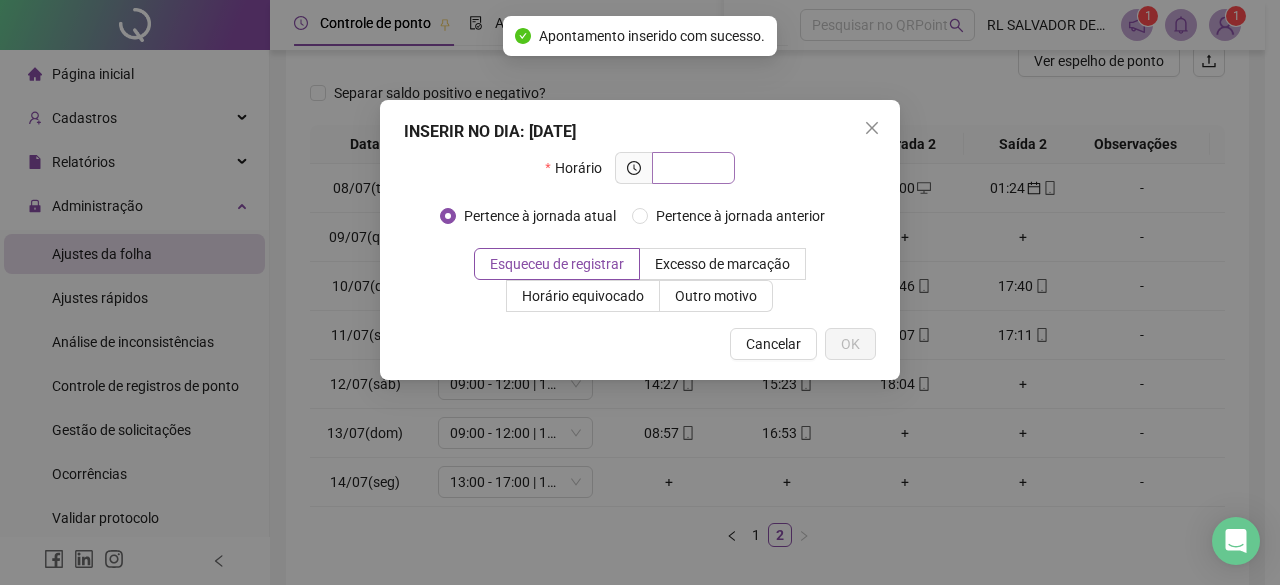 click at bounding box center [691, 168] 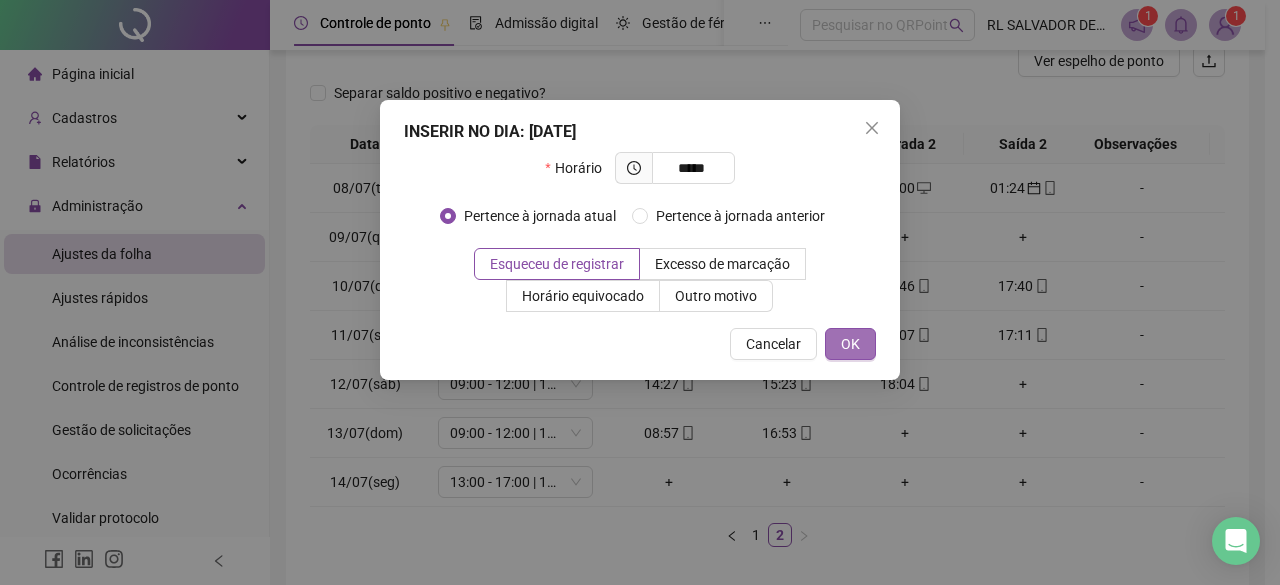 type on "*****" 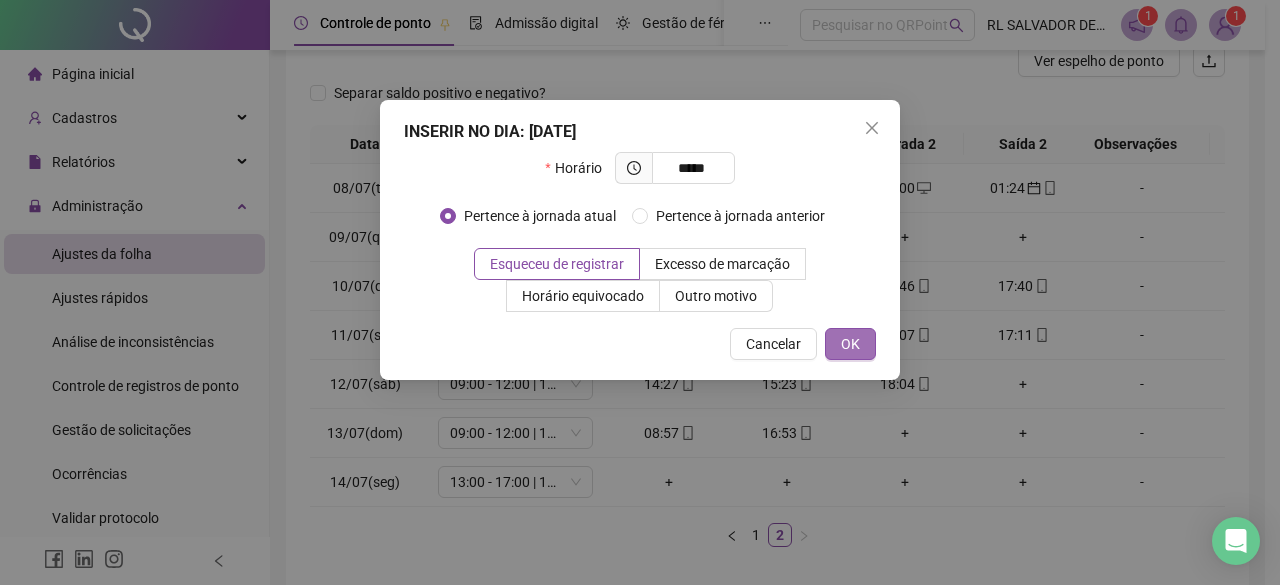 click on "OK" at bounding box center (850, 344) 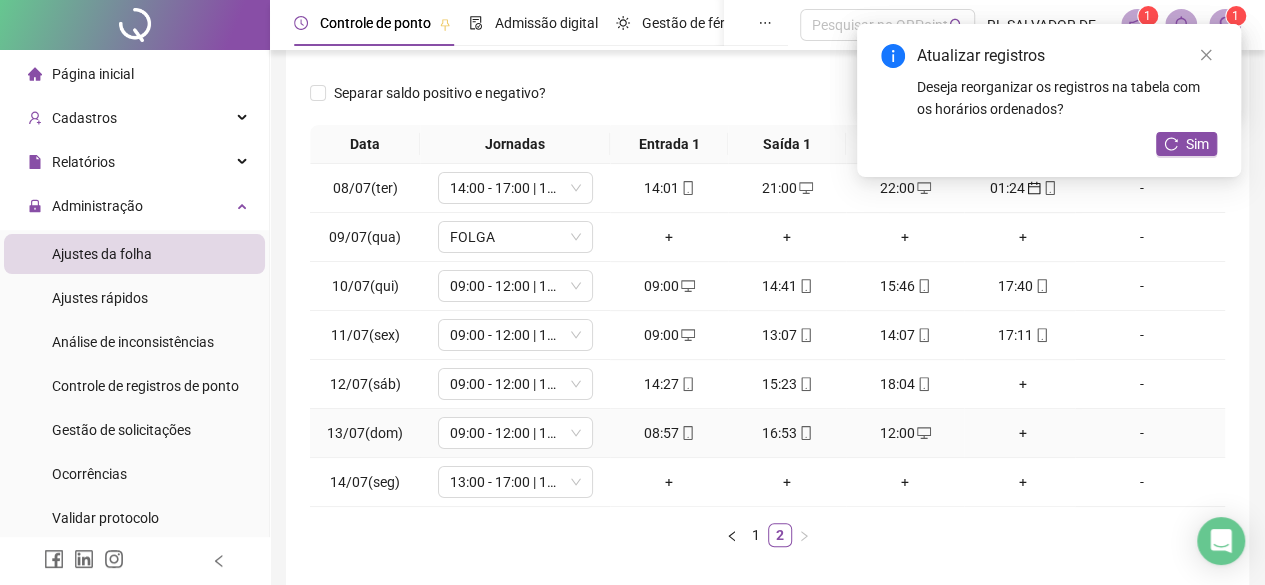 click on "+" at bounding box center [1023, 433] 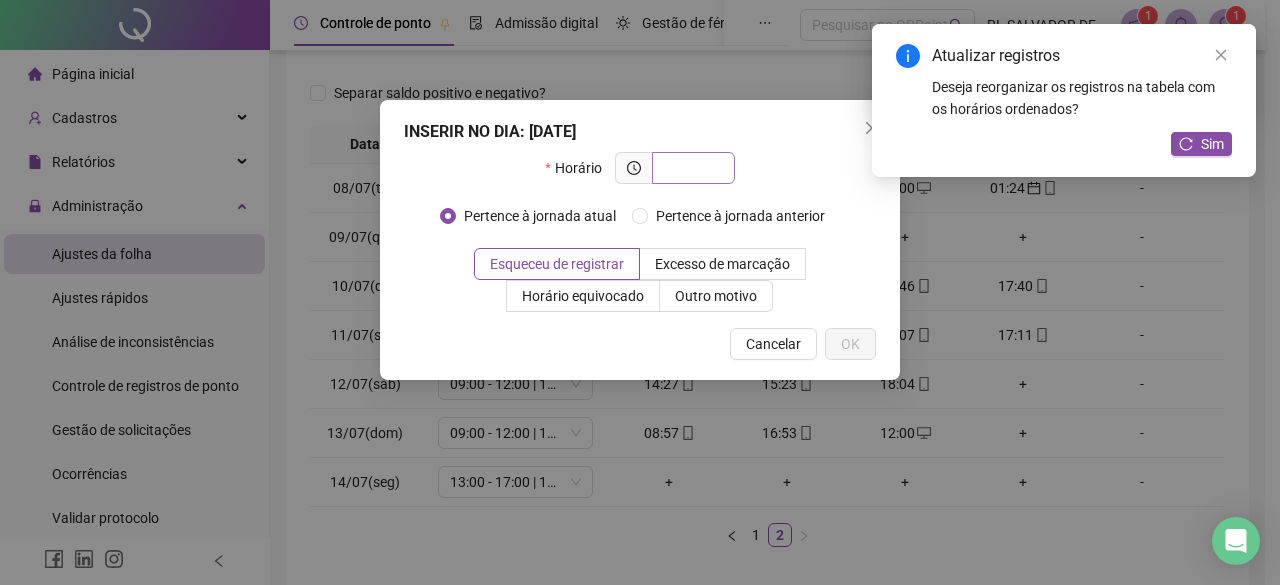 click at bounding box center (691, 168) 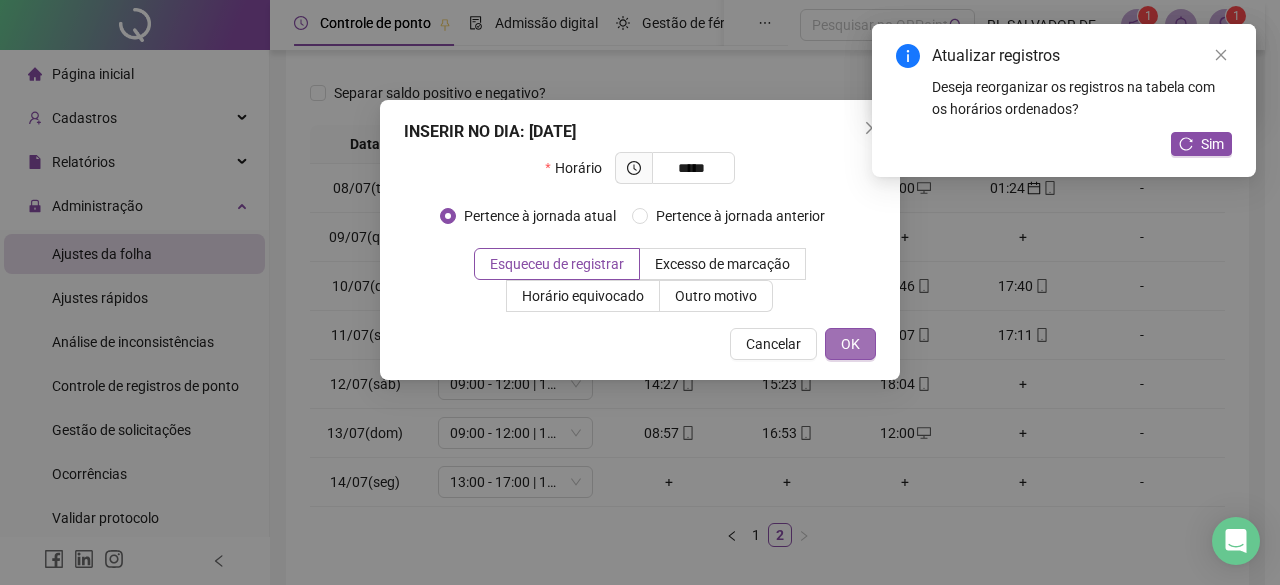 type on "*****" 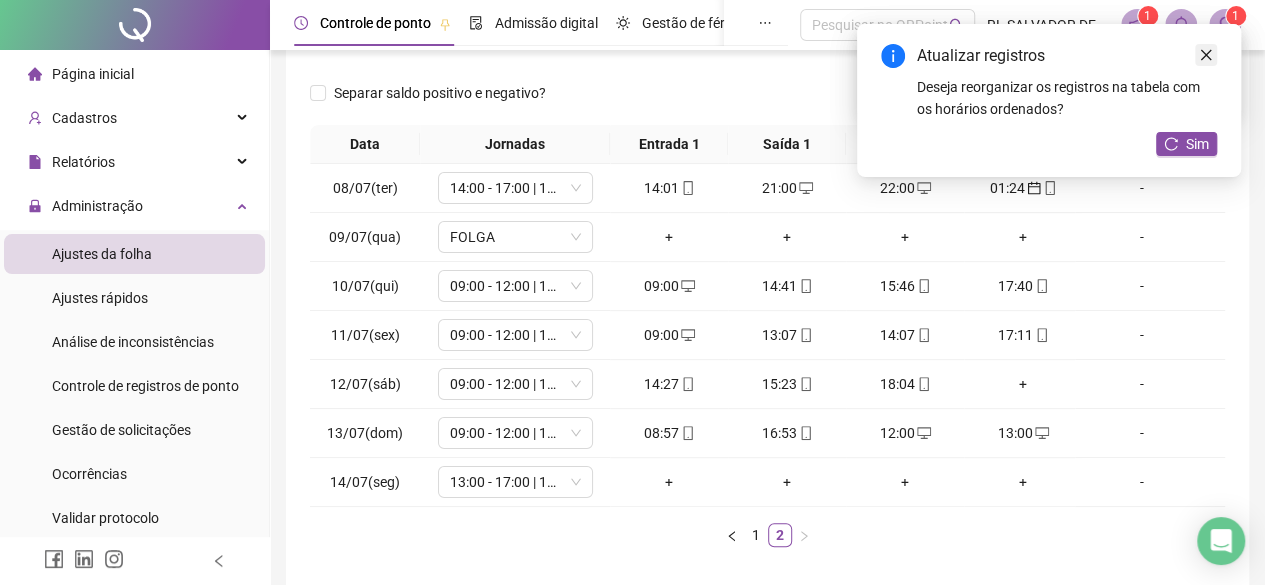 click 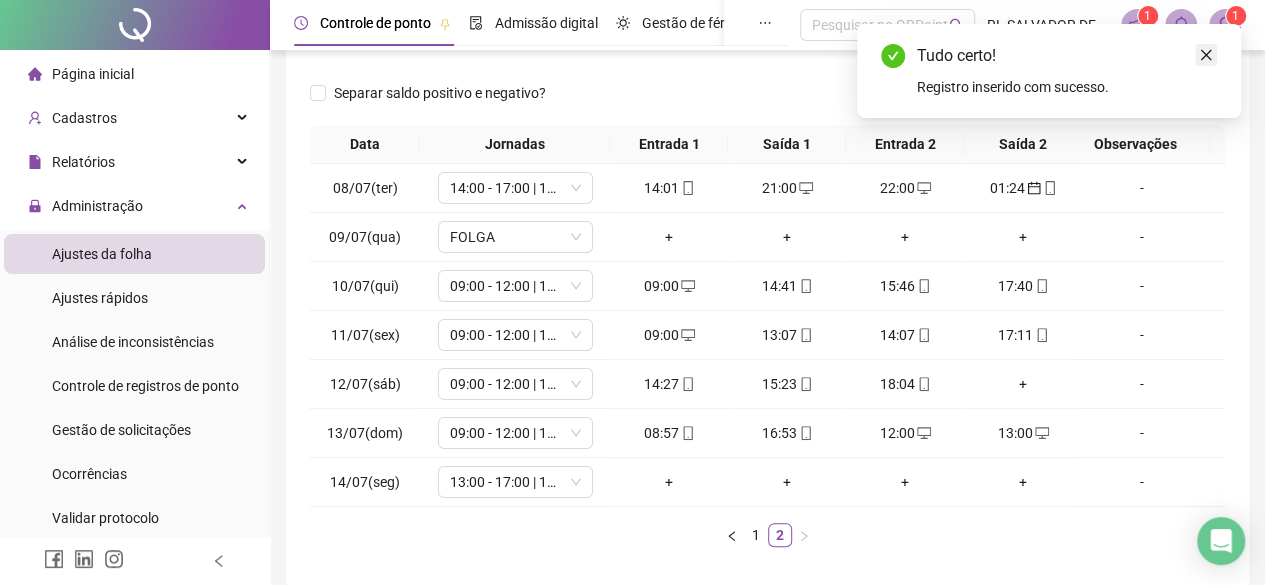 click 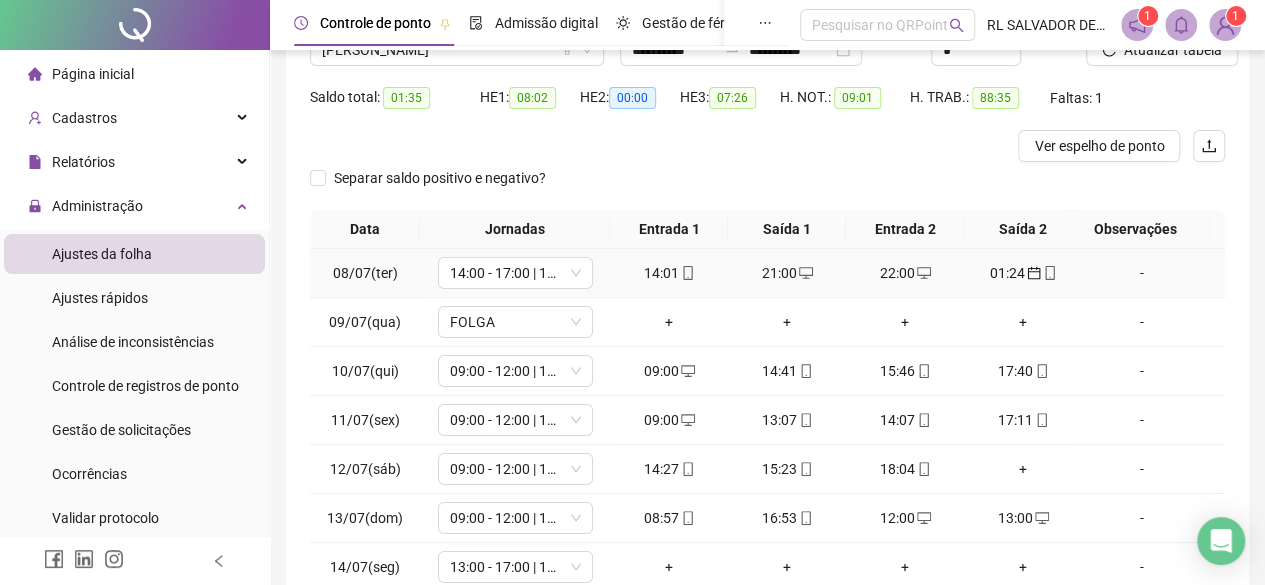 scroll, scrollTop: 0, scrollLeft: 0, axis: both 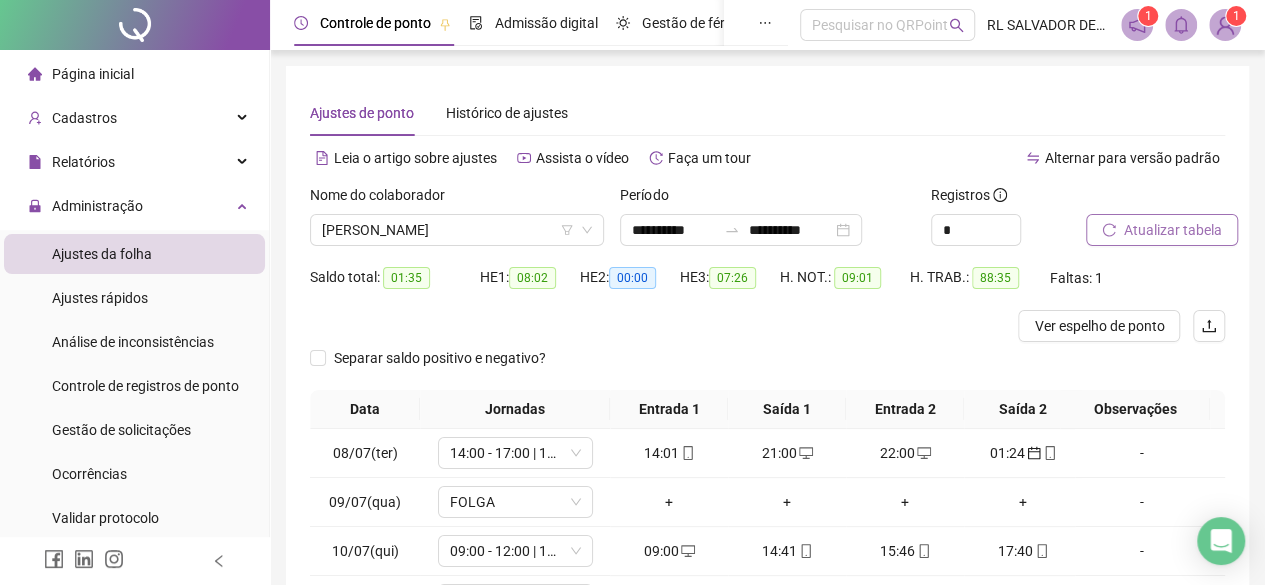 click on "Atualizar tabela" at bounding box center [1173, 230] 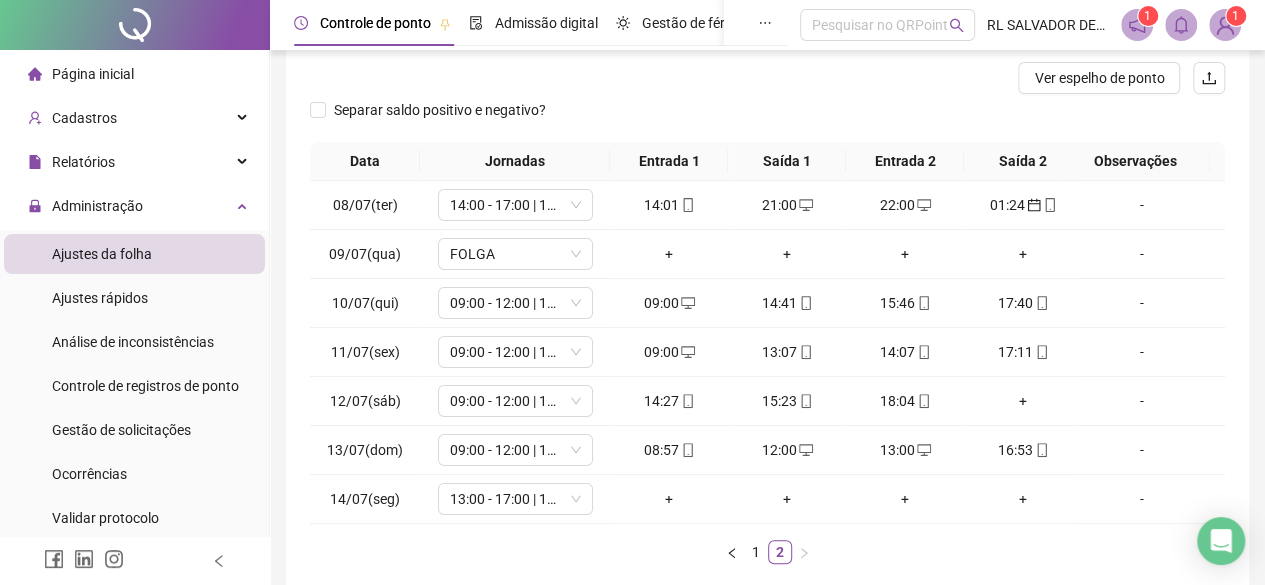 scroll, scrollTop: 300, scrollLeft: 0, axis: vertical 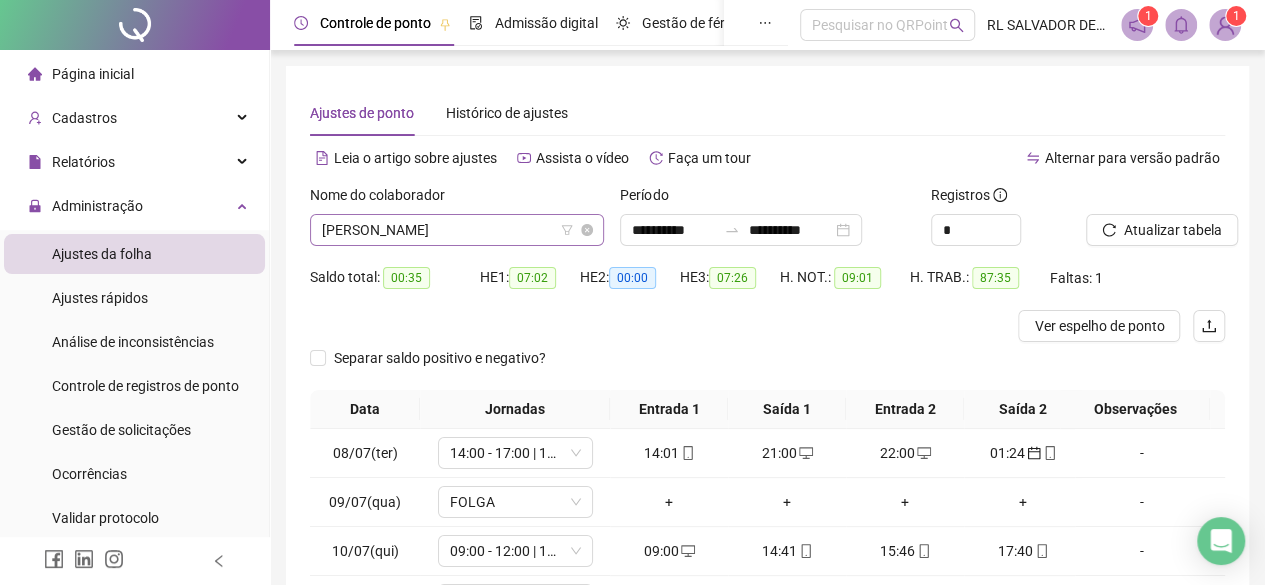 click 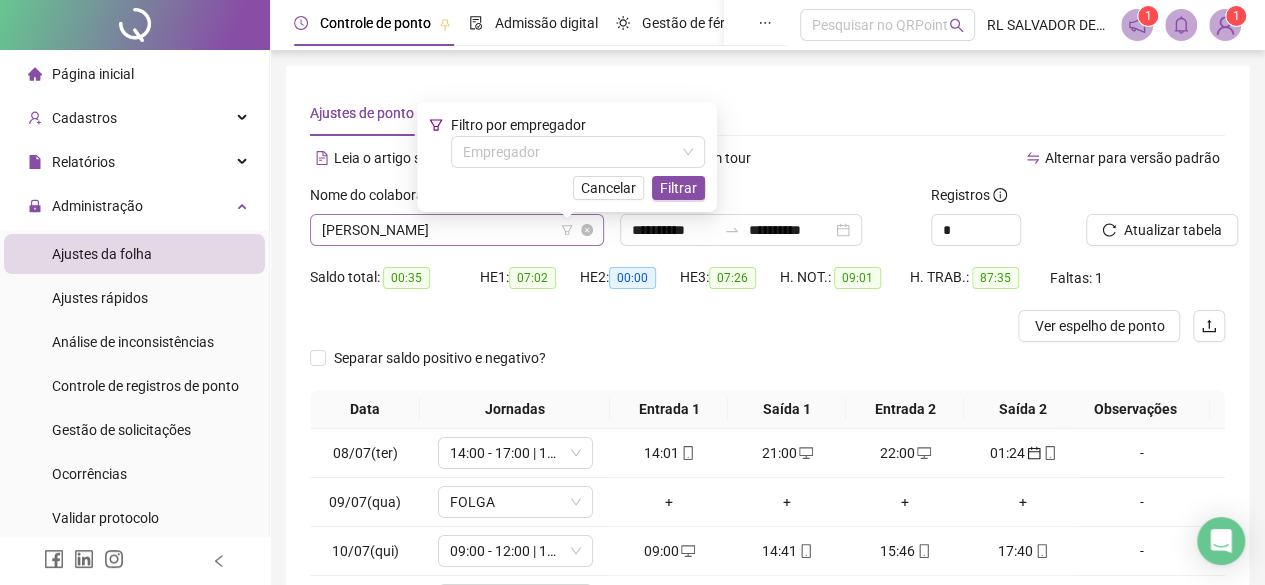click on "[PERSON_NAME]" at bounding box center [457, 230] 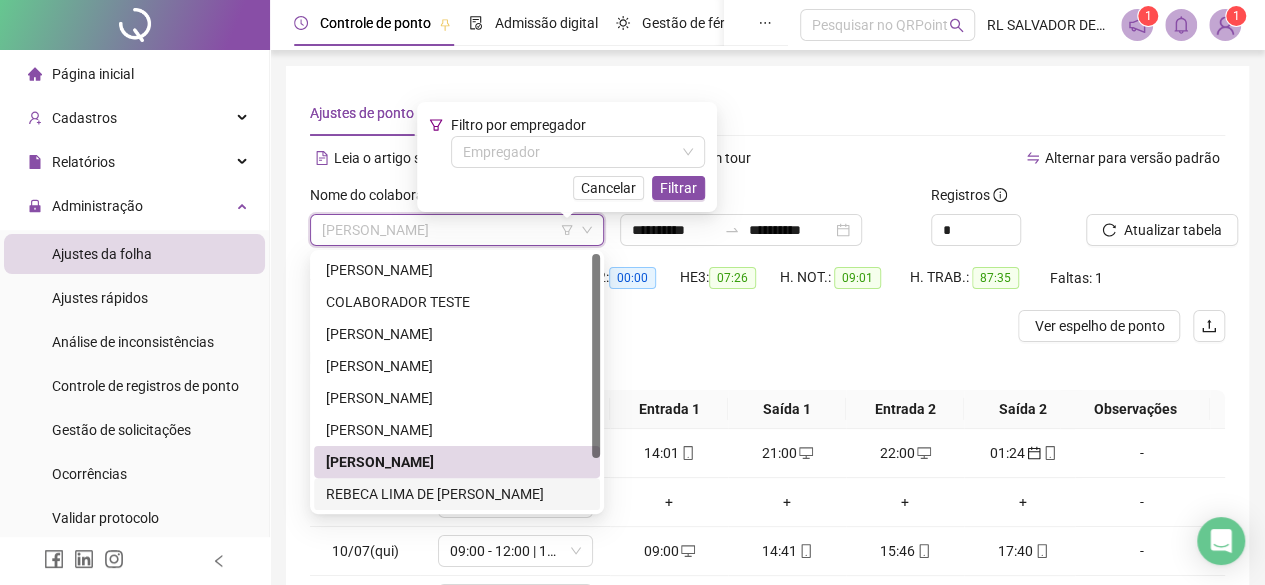 click on "REBECA LIMA DE [PERSON_NAME]" at bounding box center [457, 494] 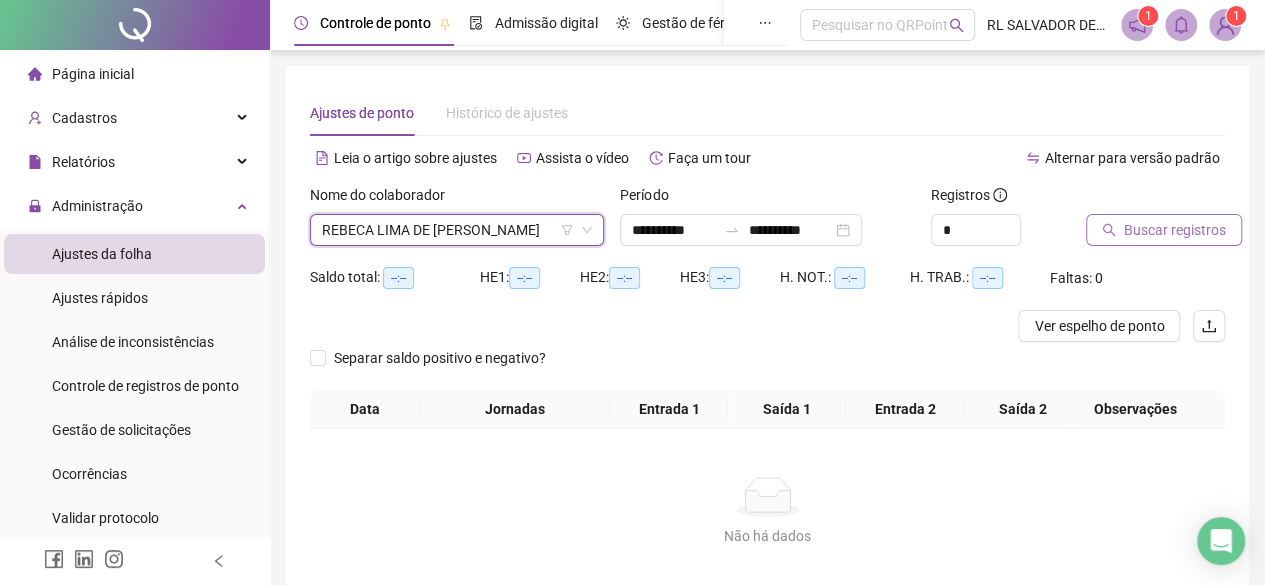 click on "Buscar registros" at bounding box center [1164, 230] 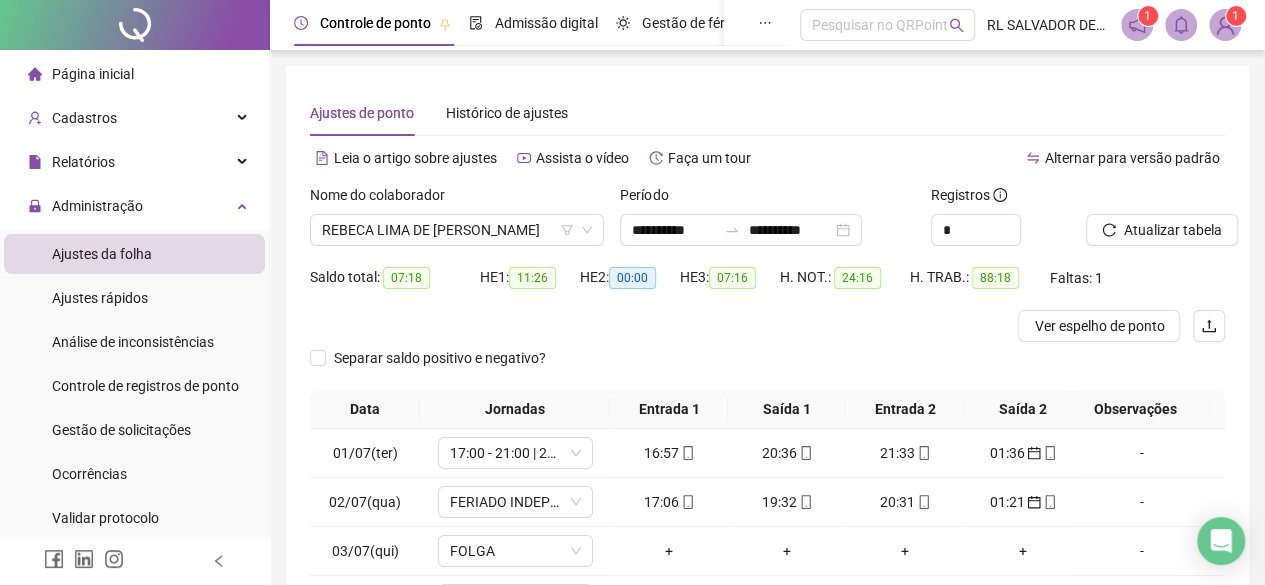 scroll, scrollTop: 365, scrollLeft: 0, axis: vertical 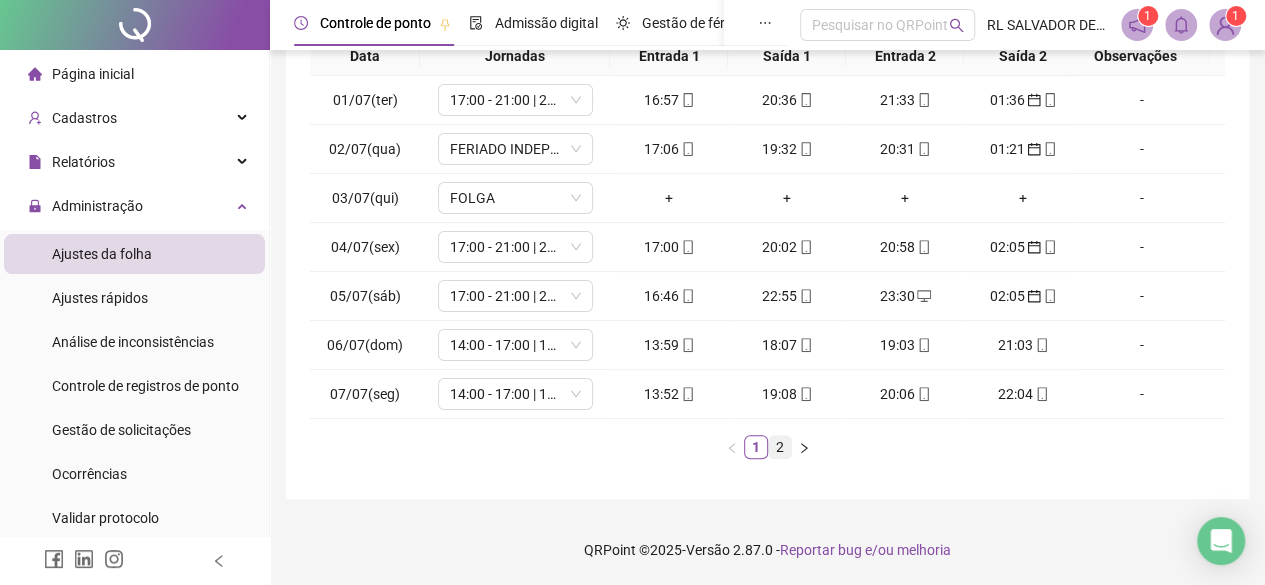 click on "2" at bounding box center [780, 447] 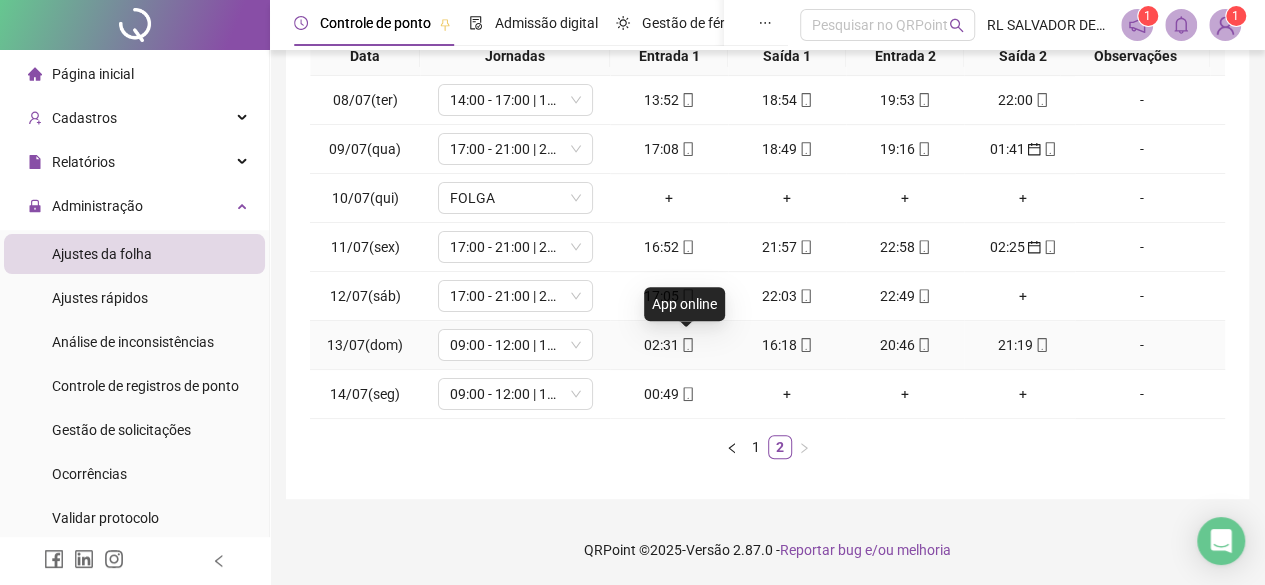 click 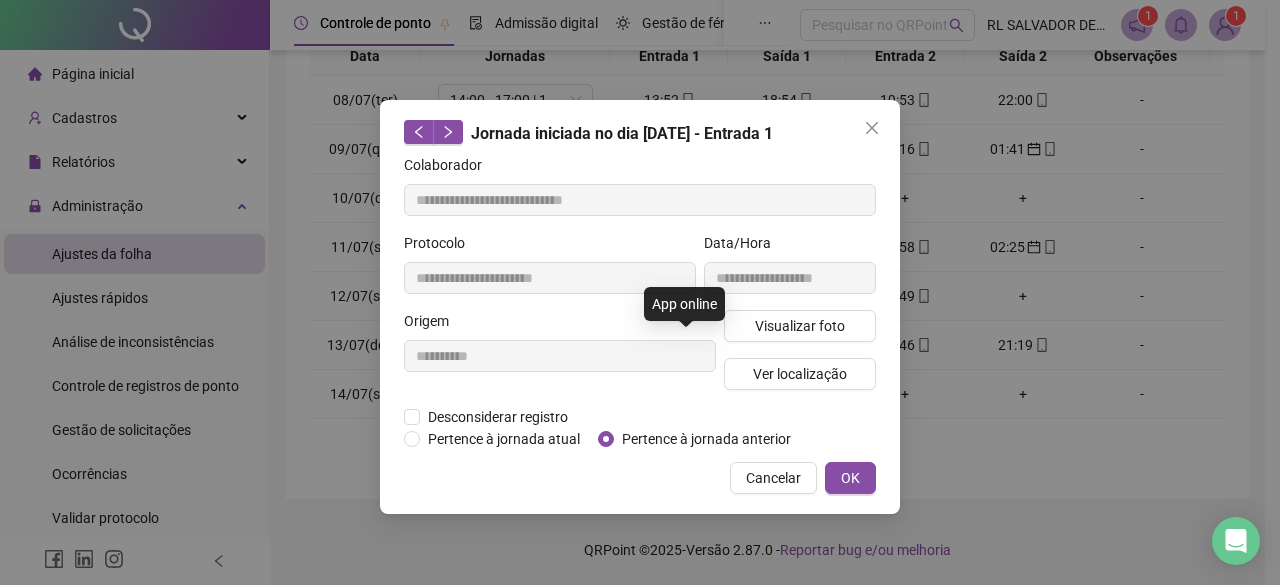 type on "**********" 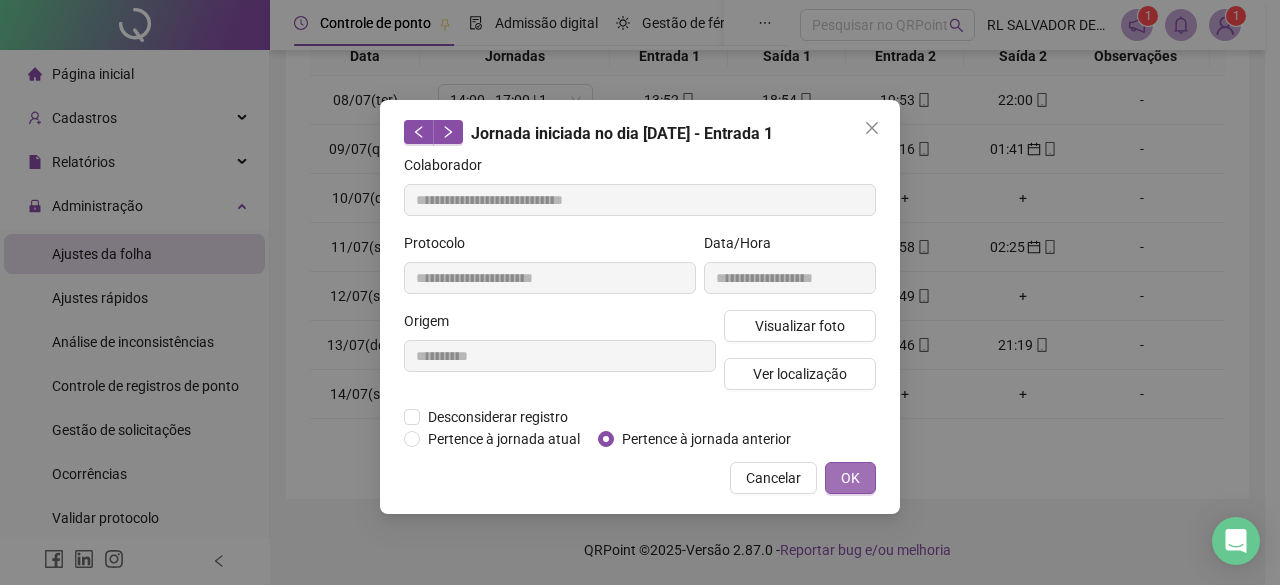click on "OK" at bounding box center (850, 478) 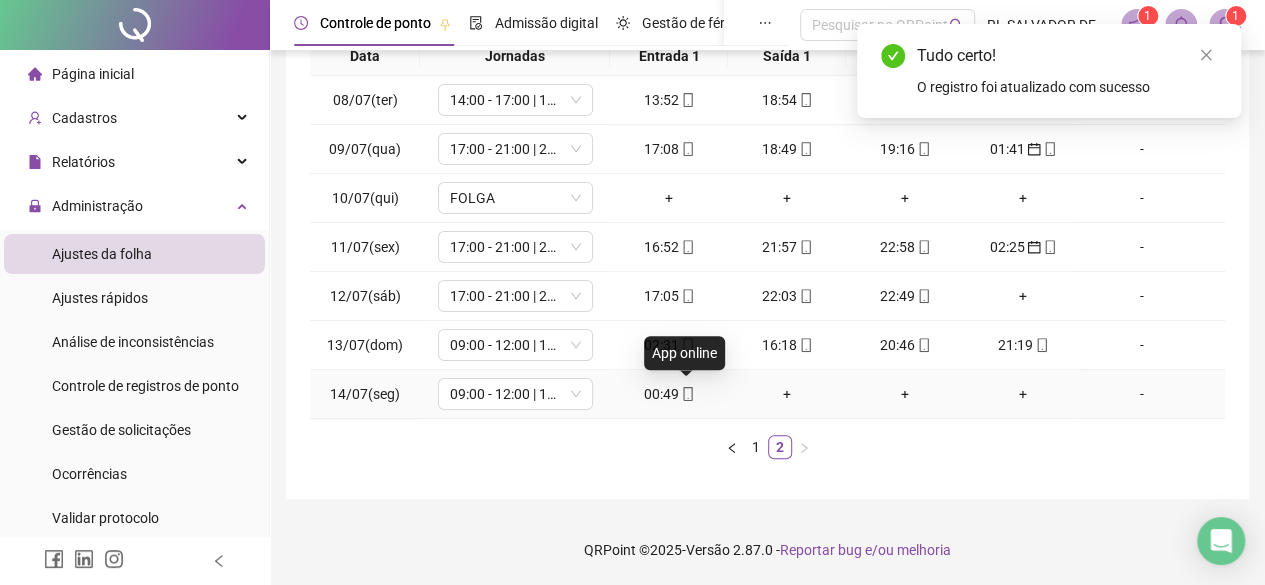 click 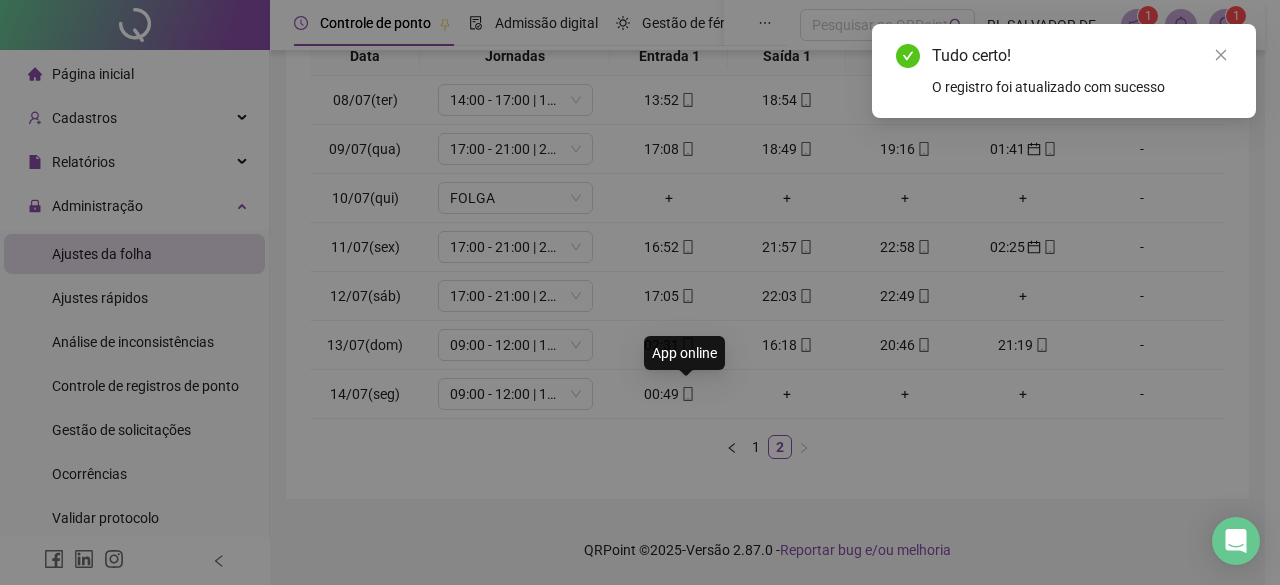 type on "**********" 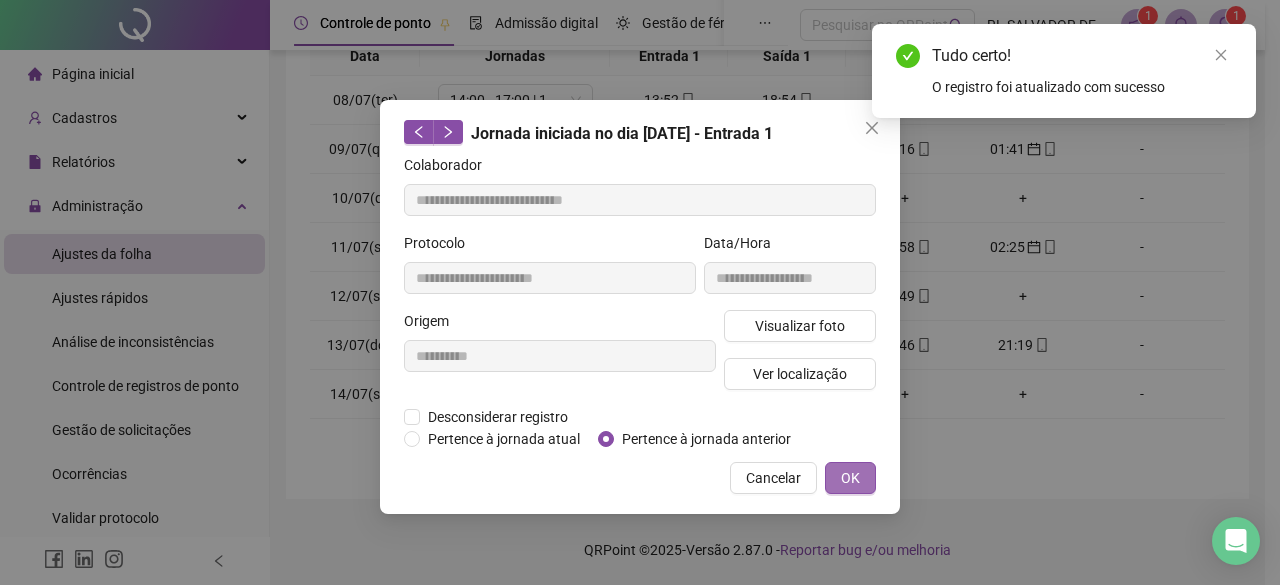 click on "OK" at bounding box center (850, 478) 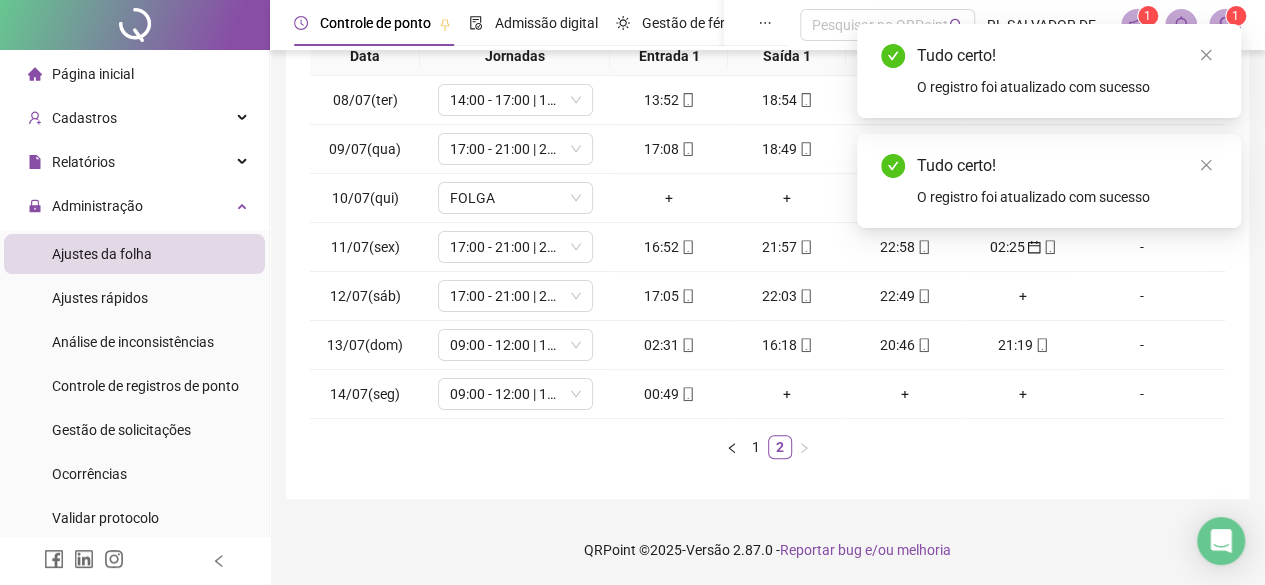 drag, startPoint x: 1203, startPoint y: 165, endPoint x: 1202, endPoint y: 130, distance: 35.014282 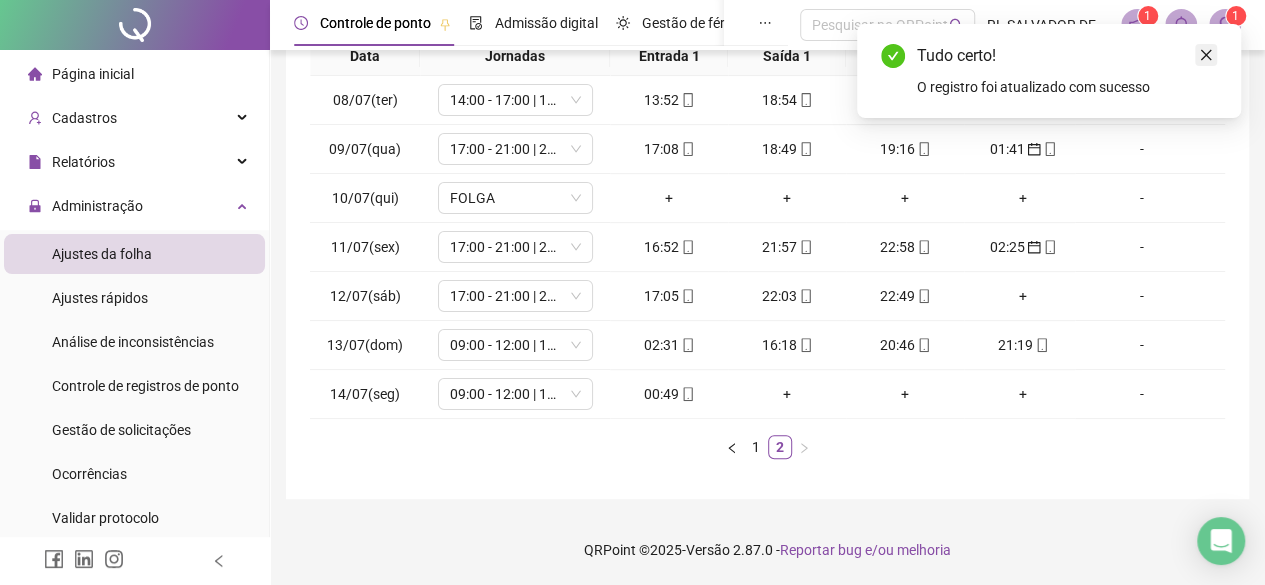 click 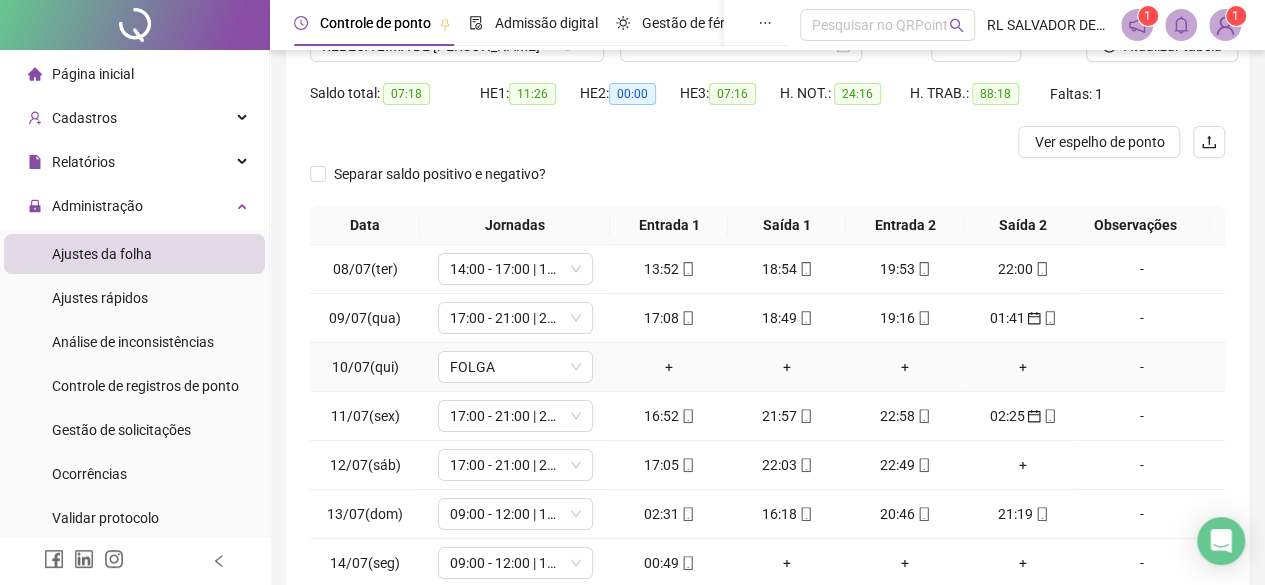scroll, scrollTop: 165, scrollLeft: 0, axis: vertical 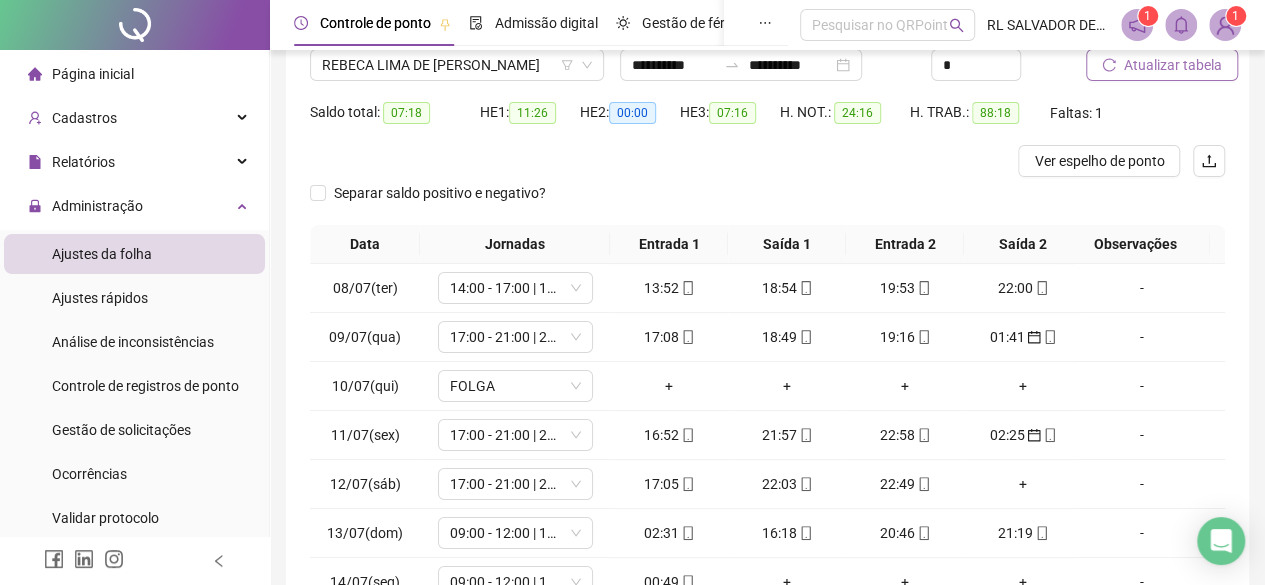 click on "Atualizar tabela" at bounding box center (1173, 65) 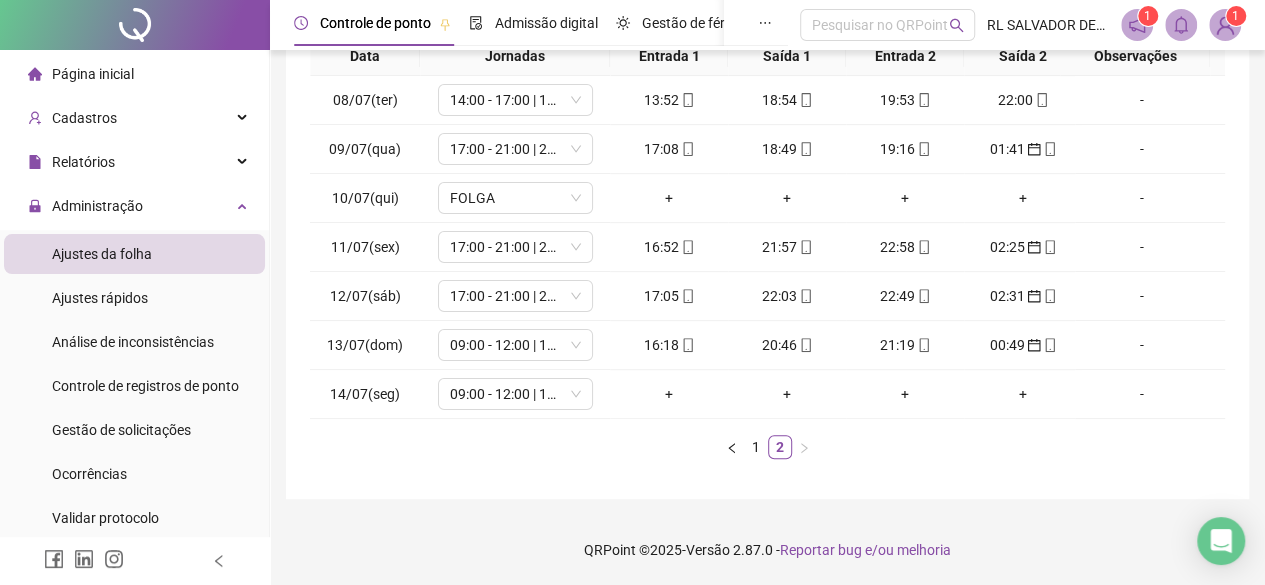 scroll, scrollTop: 365, scrollLeft: 0, axis: vertical 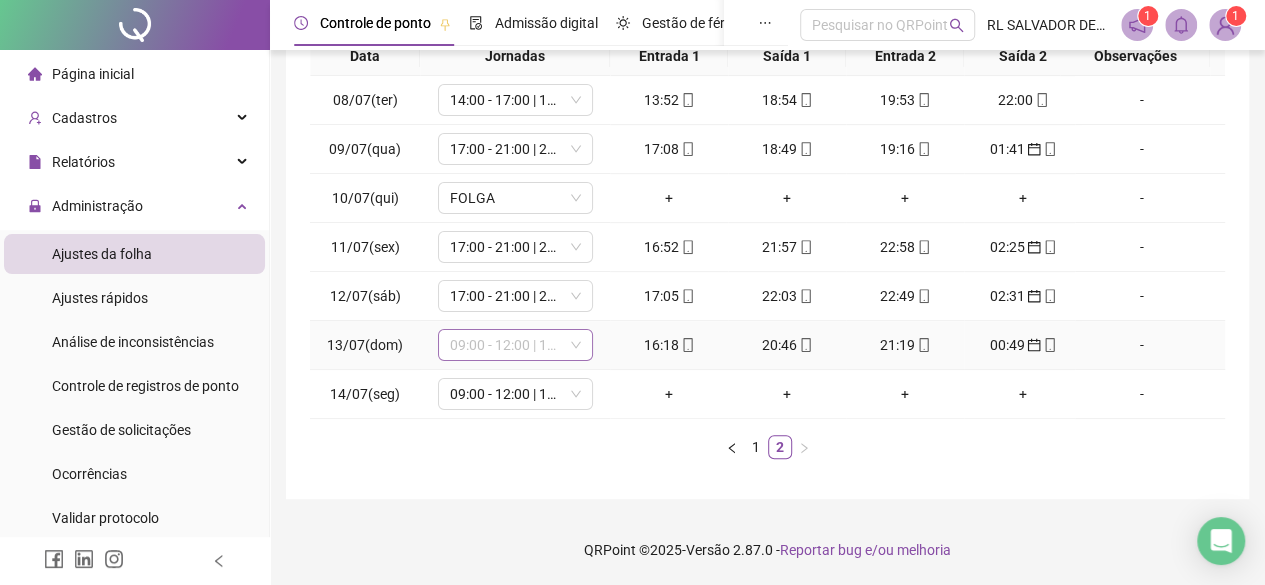 click on "09:00 - 12:00 | 13:00 - 16:30" at bounding box center (515, 345) 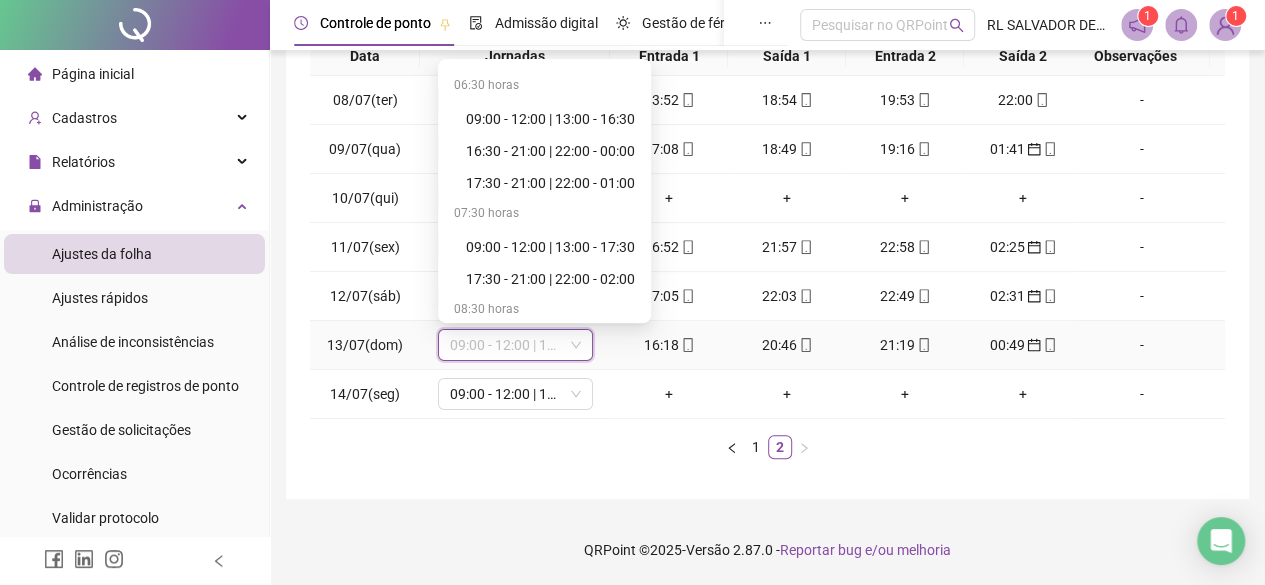 scroll, scrollTop: 148, scrollLeft: 0, axis: vertical 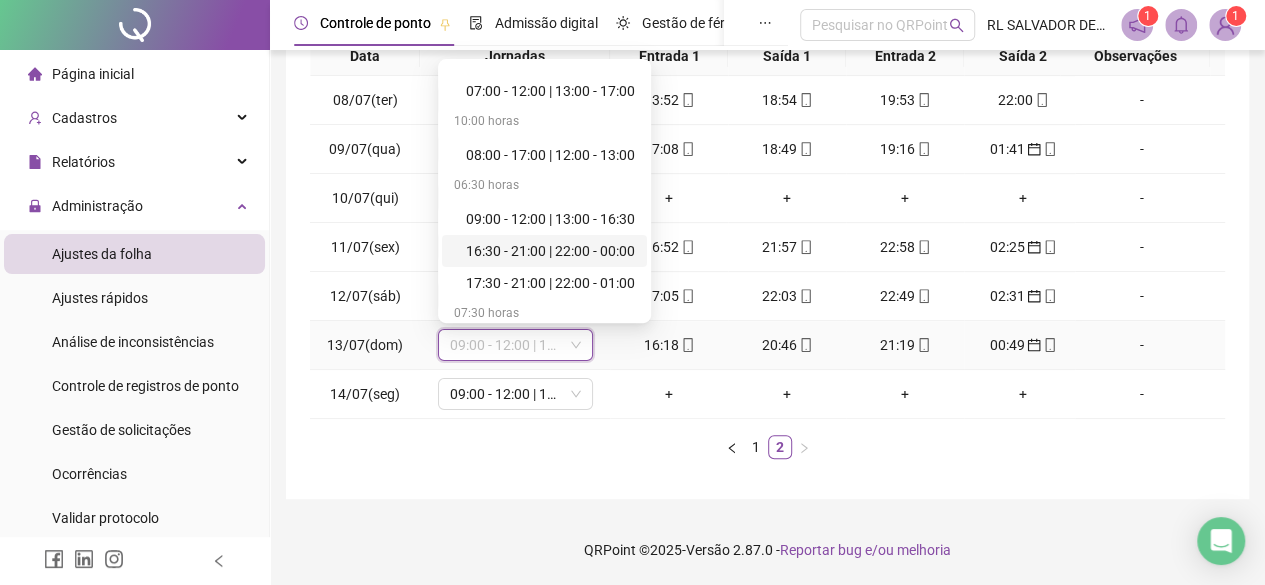 click on "16:30 - 21:00 | 22:00 - 00:00" at bounding box center (550, 251) 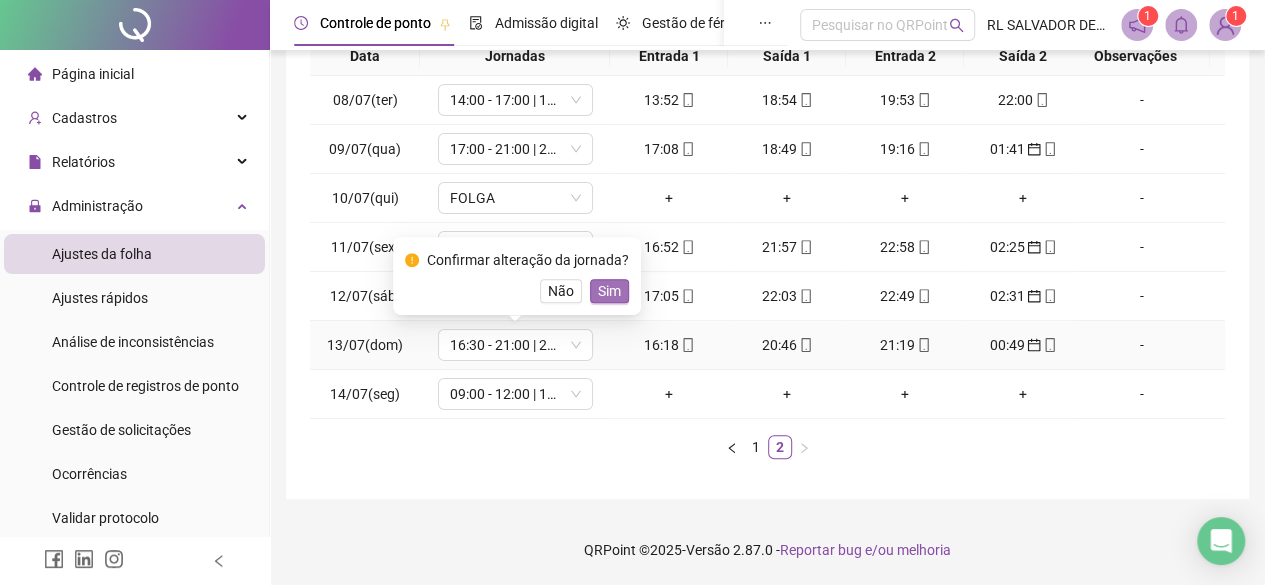 click on "Sim" at bounding box center [609, 291] 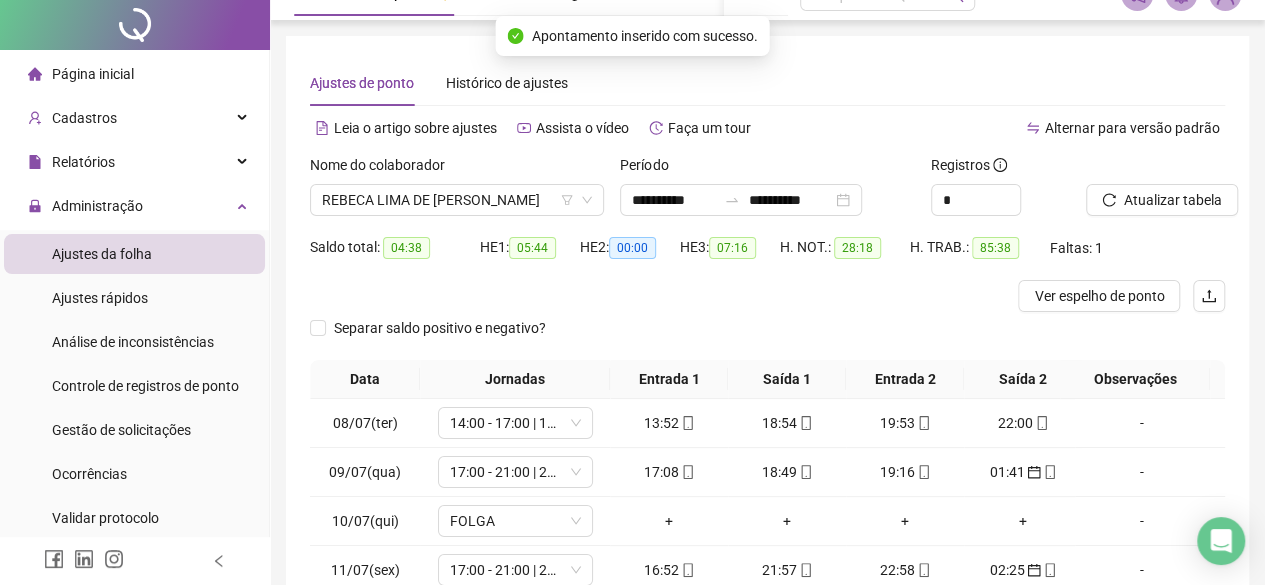 scroll, scrollTop: 0, scrollLeft: 0, axis: both 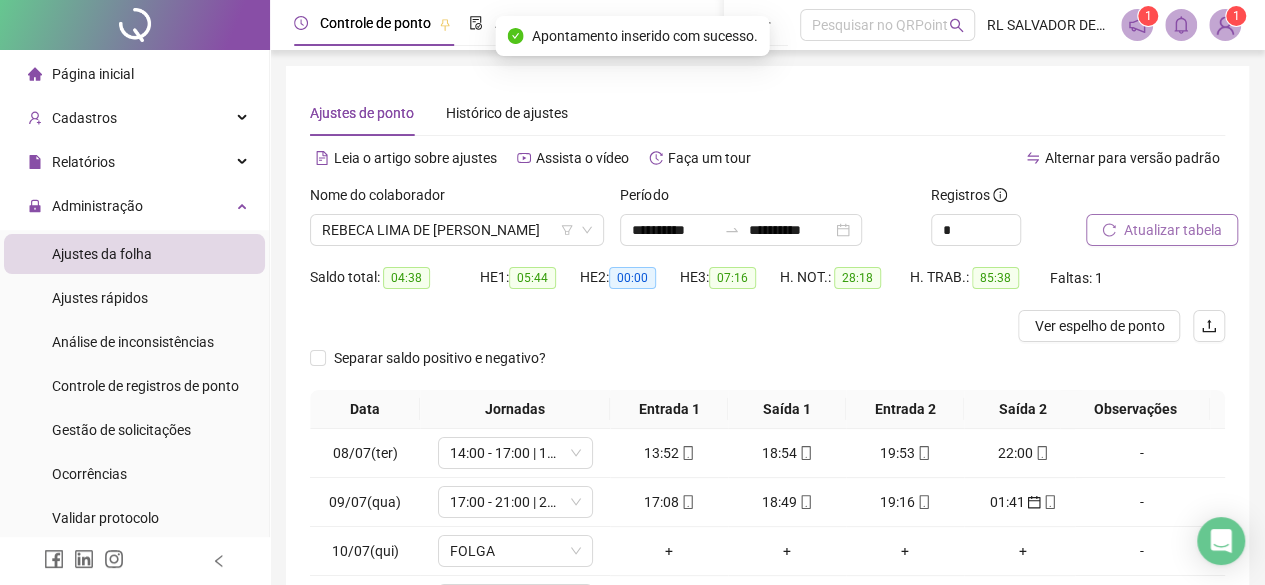 click on "Atualizar tabela" at bounding box center [1173, 230] 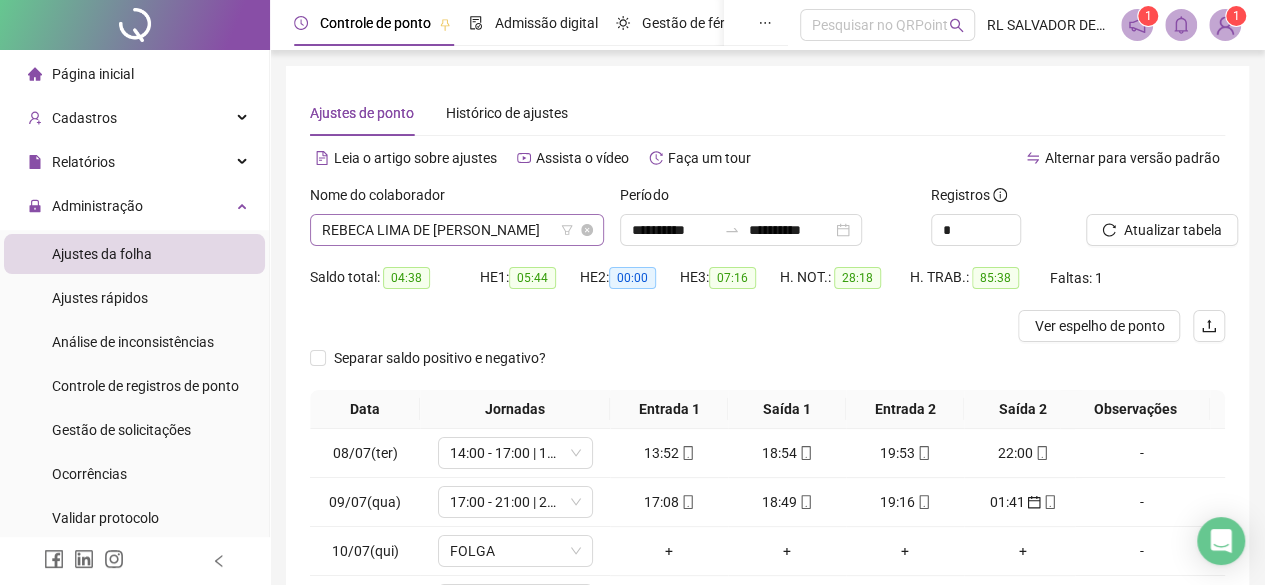 click on "REBECA LIMA DE [PERSON_NAME]" at bounding box center [457, 230] 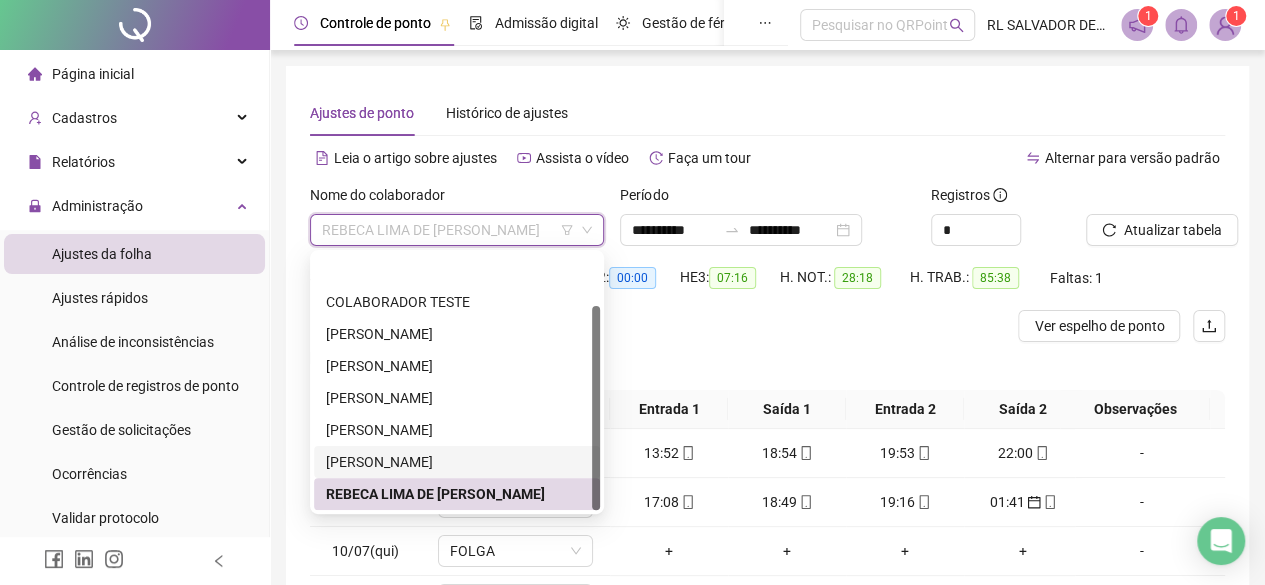scroll, scrollTop: 64, scrollLeft: 0, axis: vertical 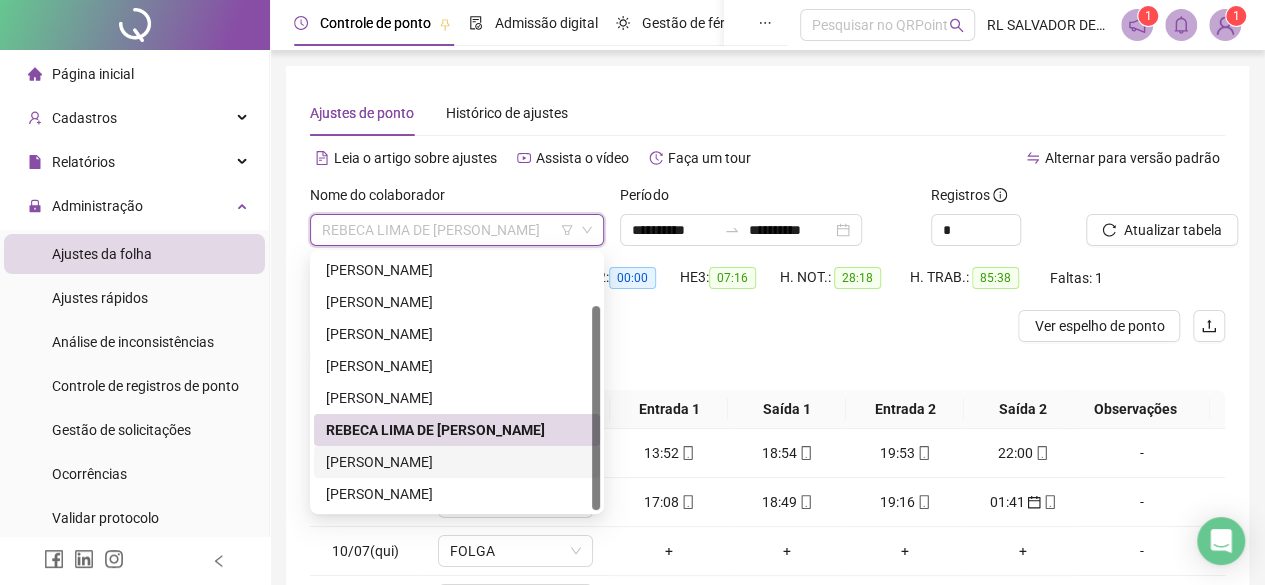 click on "[PERSON_NAME]" at bounding box center [457, 462] 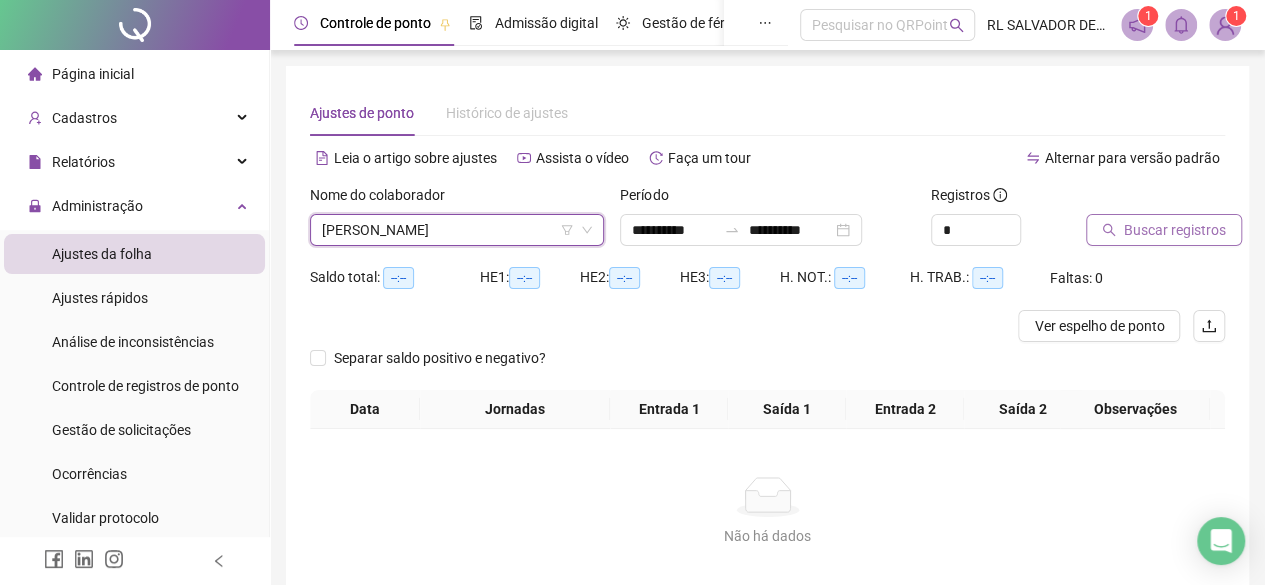 click on "Buscar registros" at bounding box center [1175, 230] 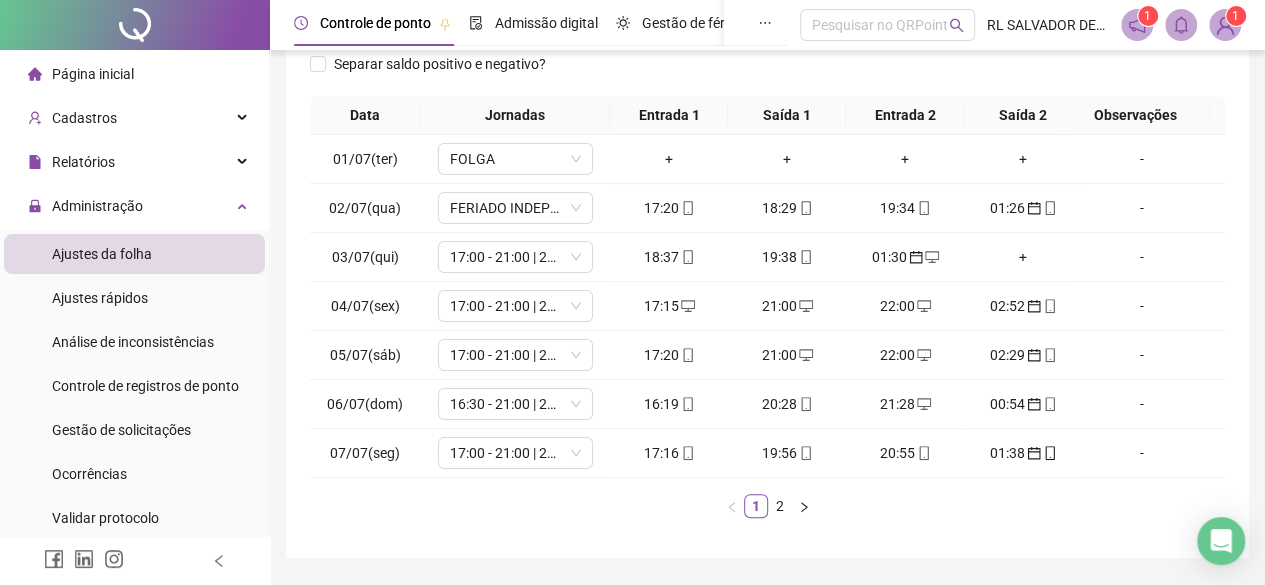 scroll, scrollTop: 300, scrollLeft: 0, axis: vertical 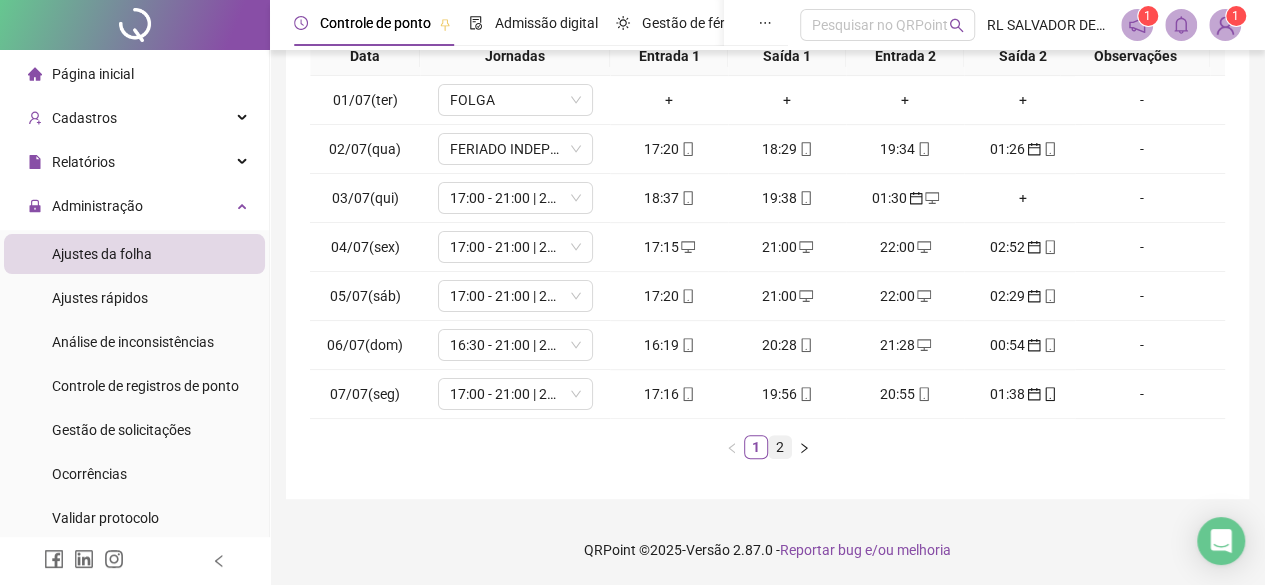 click on "2" at bounding box center (780, 447) 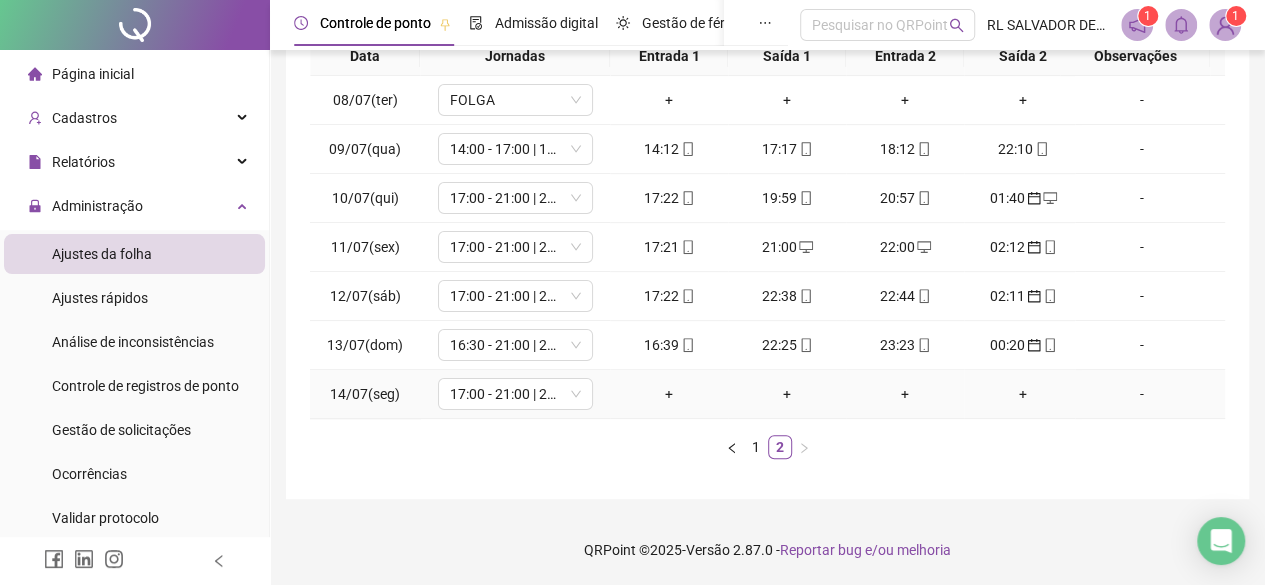 scroll, scrollTop: 0, scrollLeft: 0, axis: both 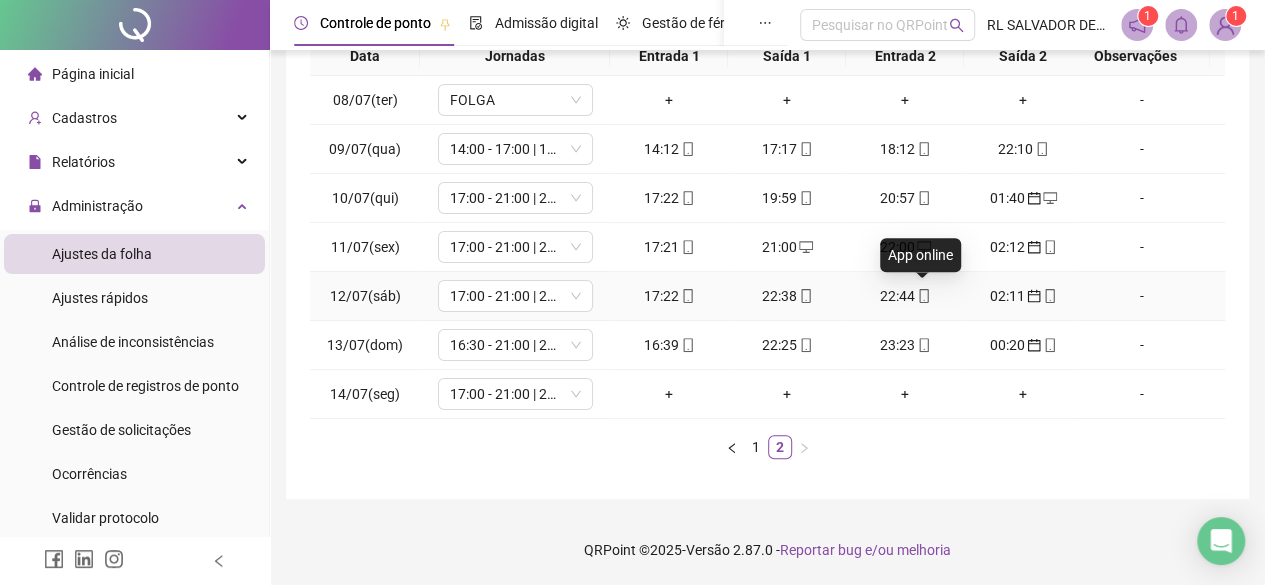click 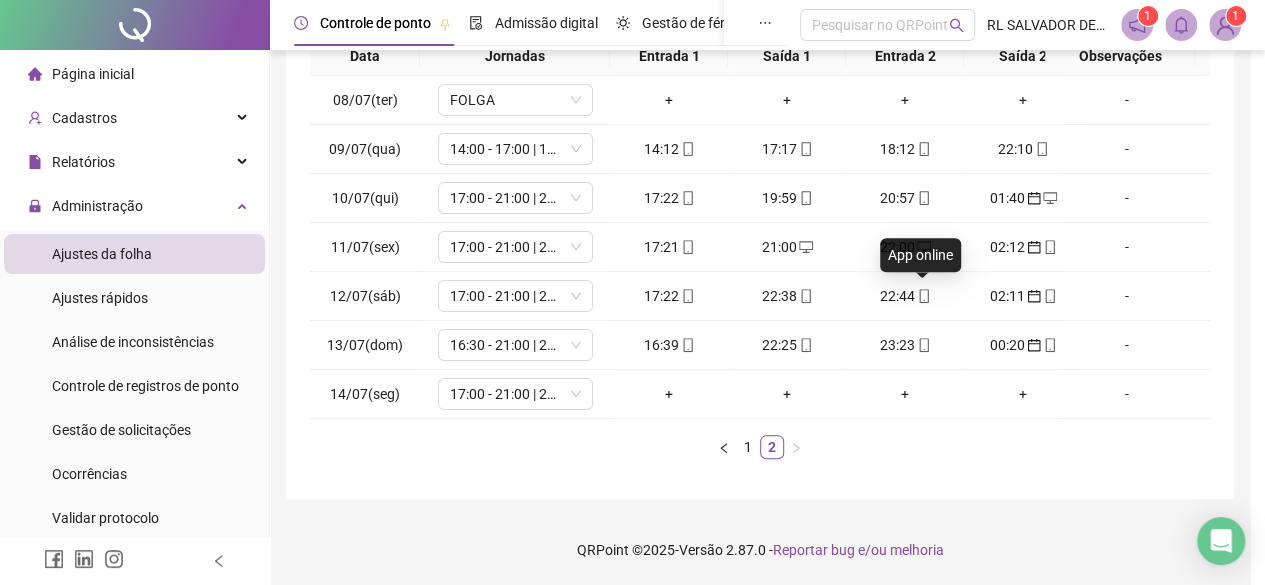 type on "**********" 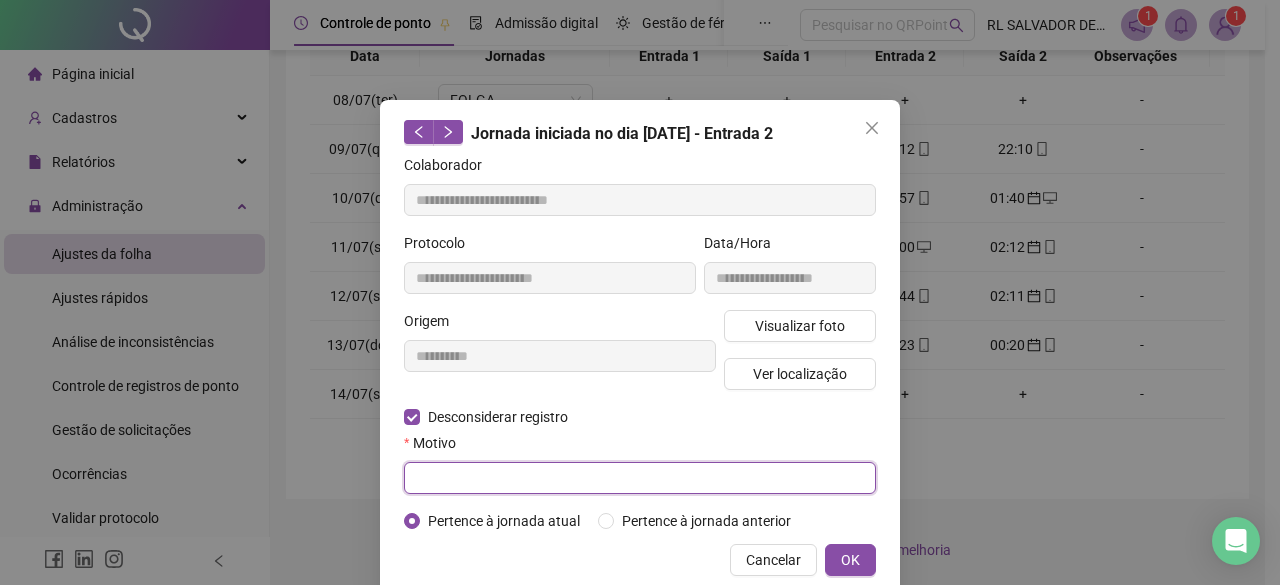 click at bounding box center [640, 478] 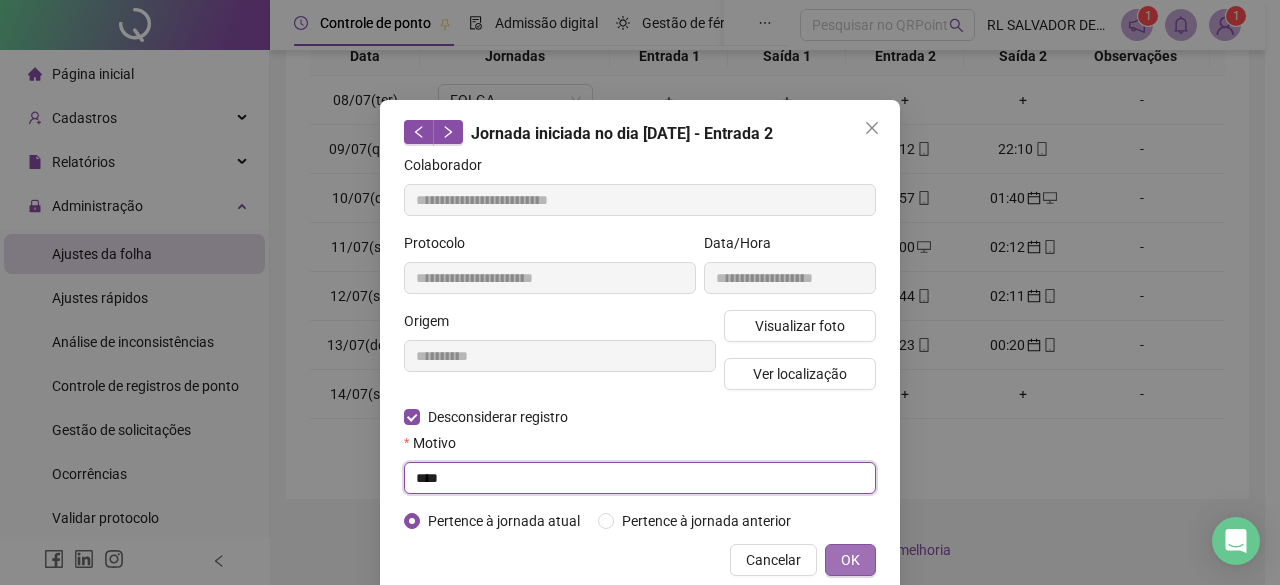 type on "****" 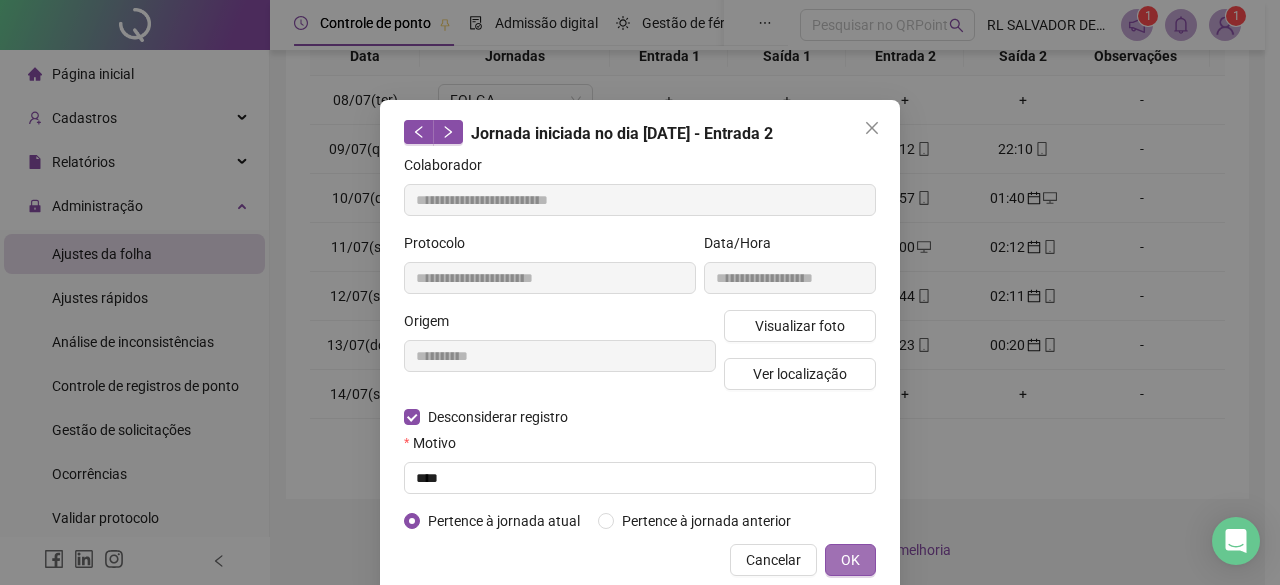 click on "OK" at bounding box center [850, 560] 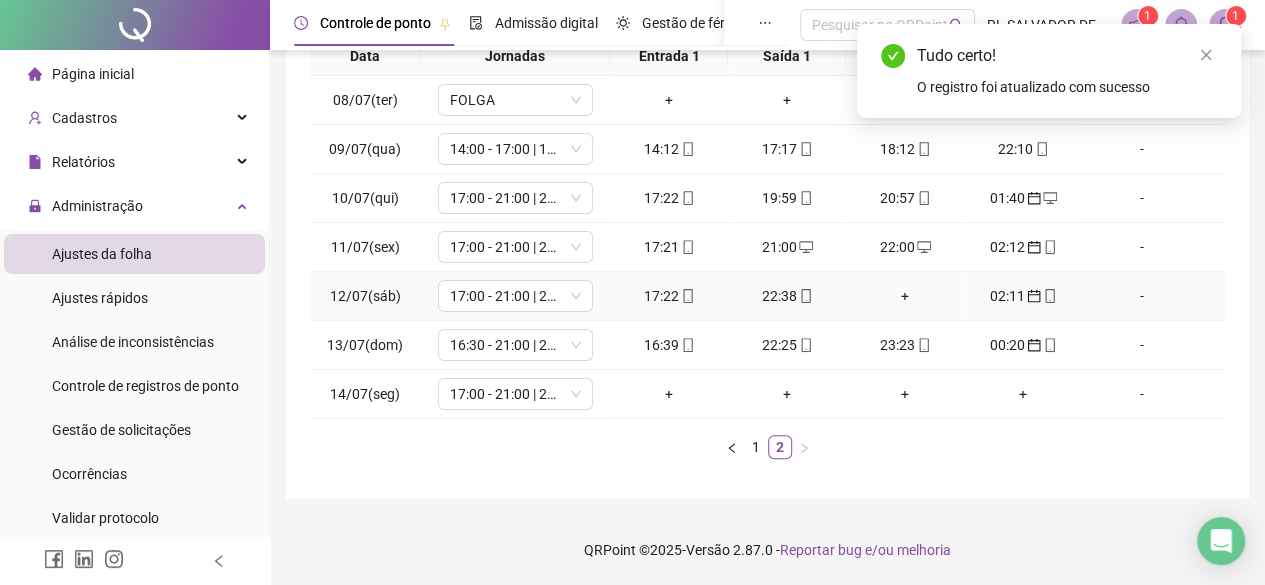click on "+" at bounding box center [905, 296] 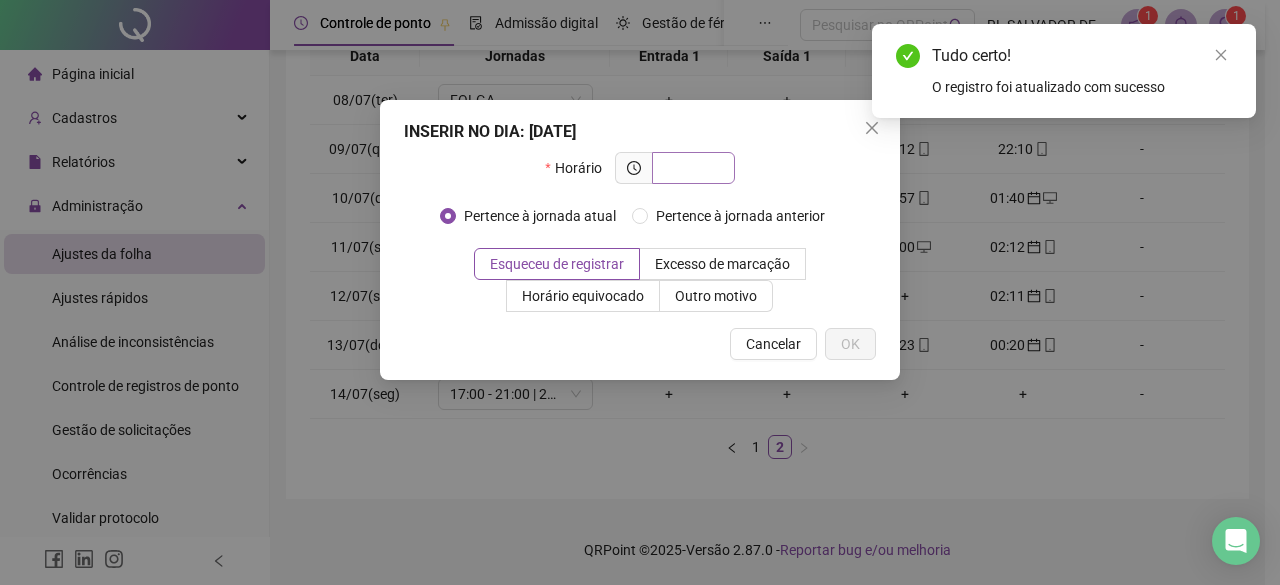 click at bounding box center (691, 168) 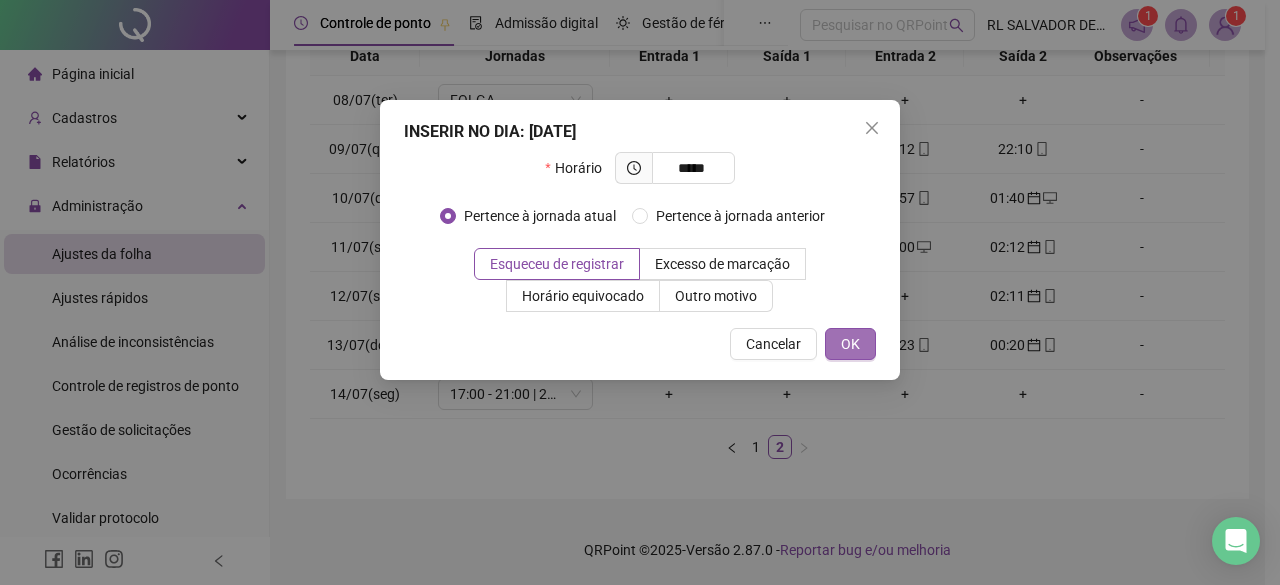 type on "*****" 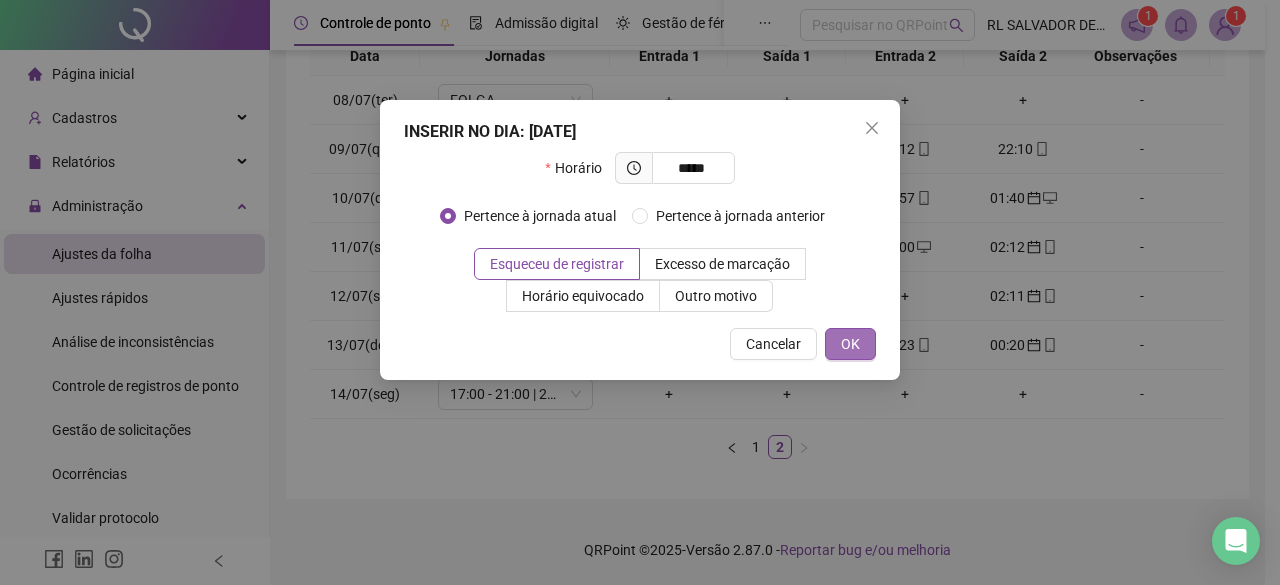 click on "OK" at bounding box center (850, 344) 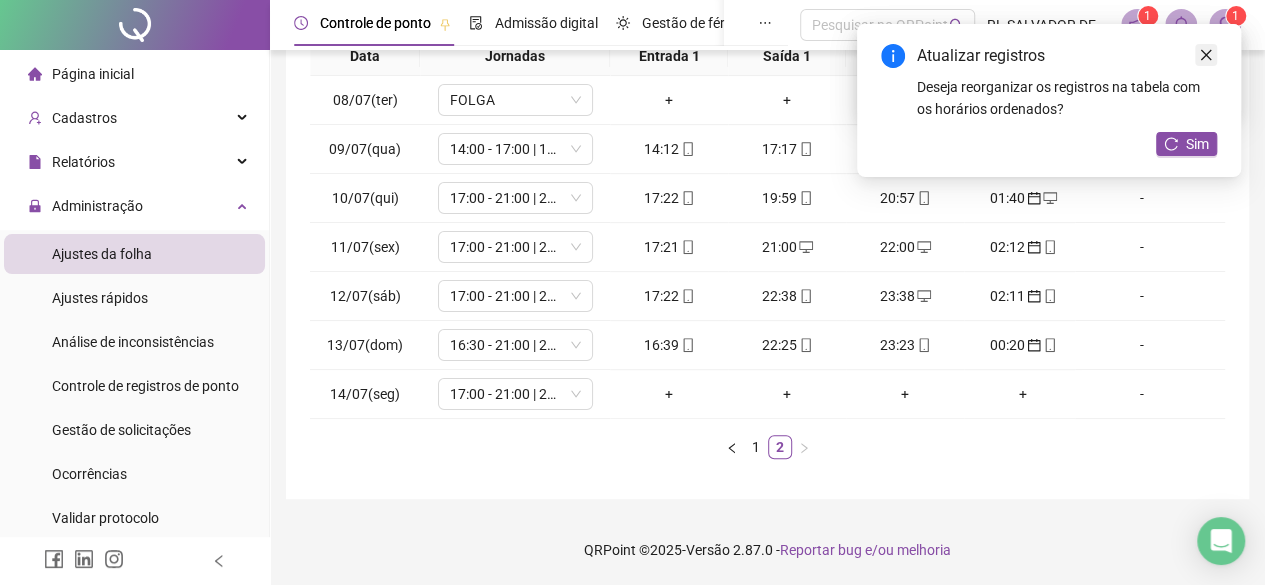 click at bounding box center [1206, 55] 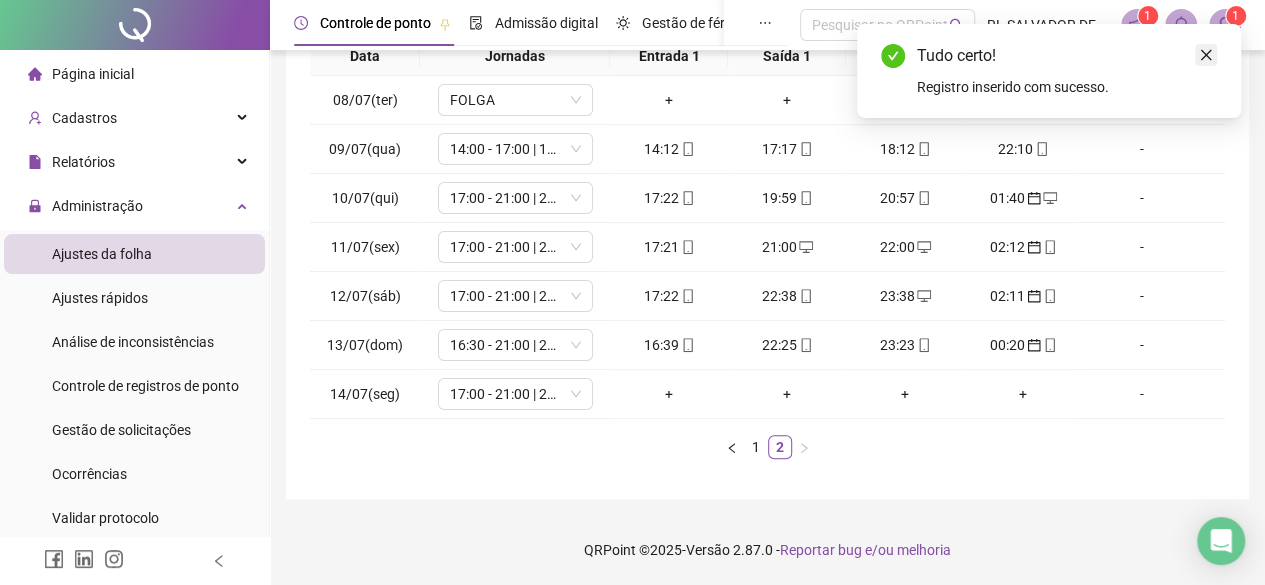 click 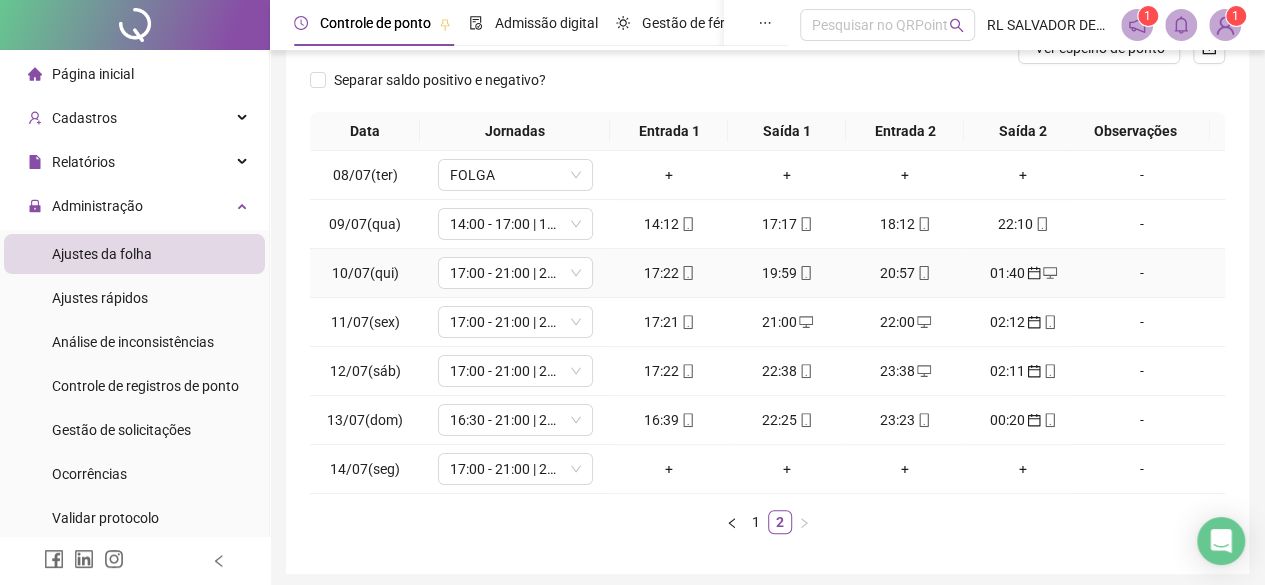 scroll, scrollTop: 165, scrollLeft: 0, axis: vertical 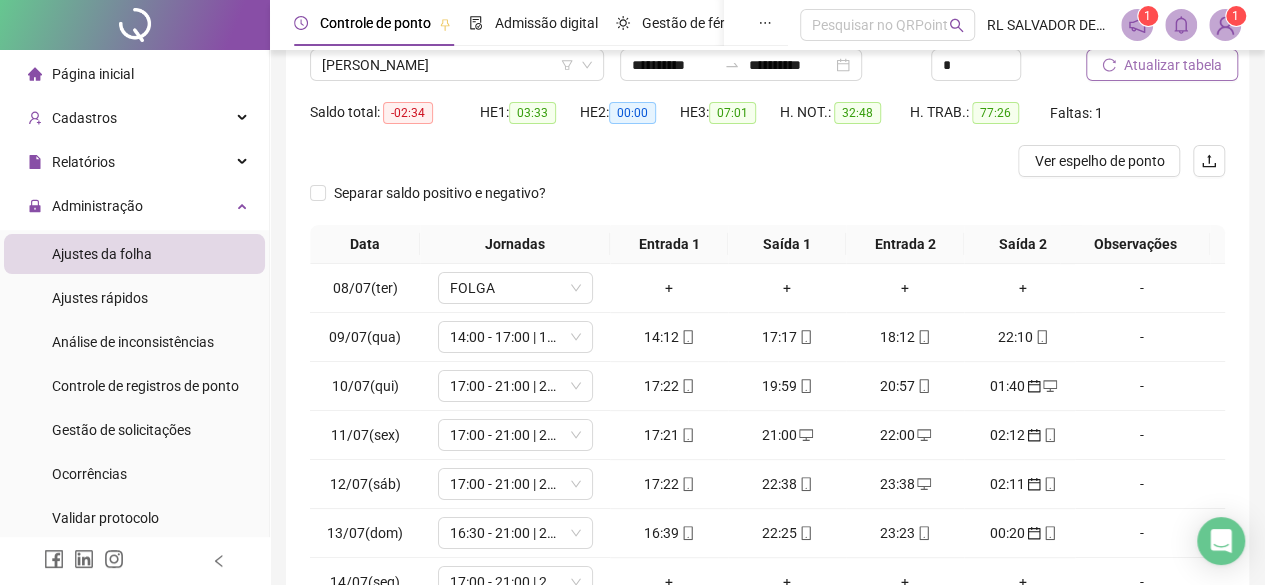click on "Atualizar tabela" at bounding box center [1173, 65] 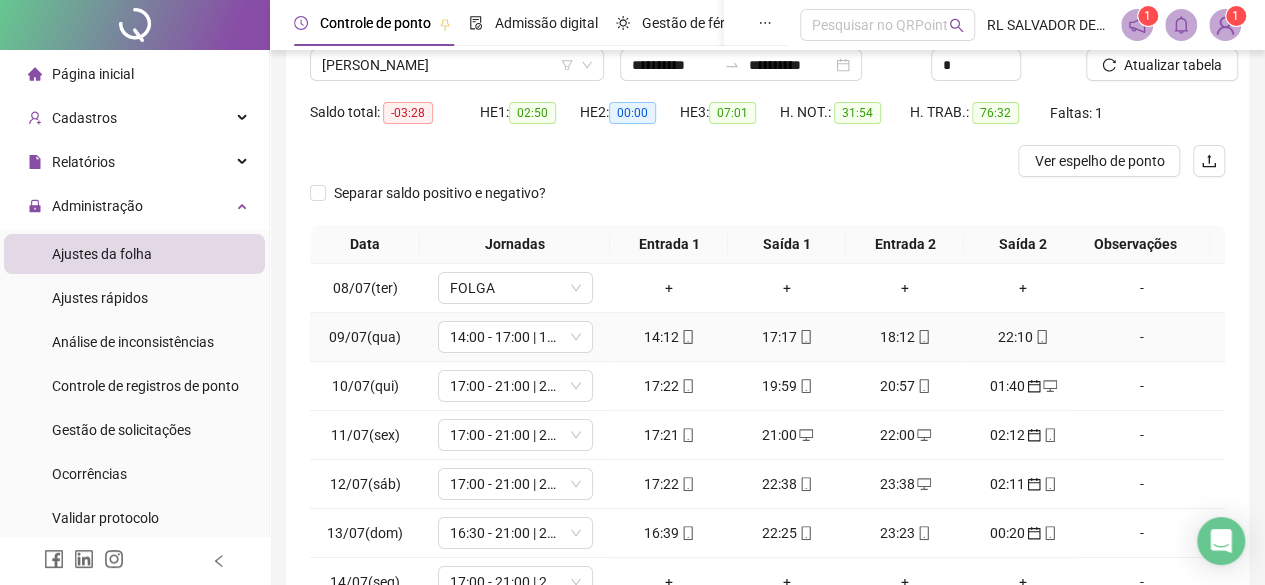 scroll, scrollTop: 0, scrollLeft: 0, axis: both 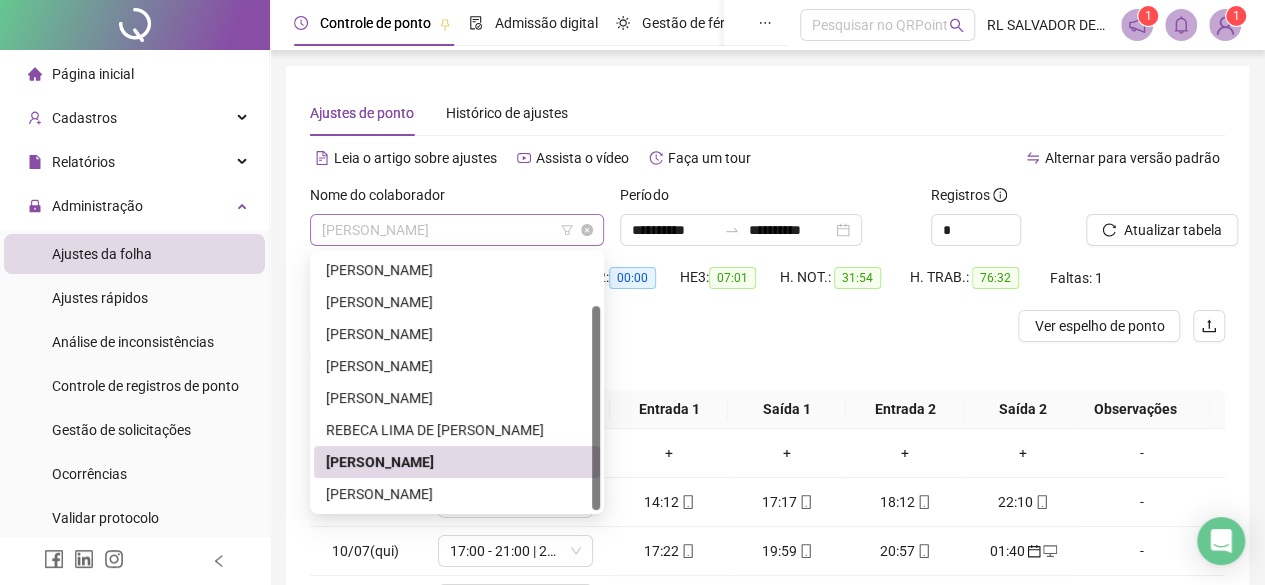 click on "[PERSON_NAME]" at bounding box center (457, 230) 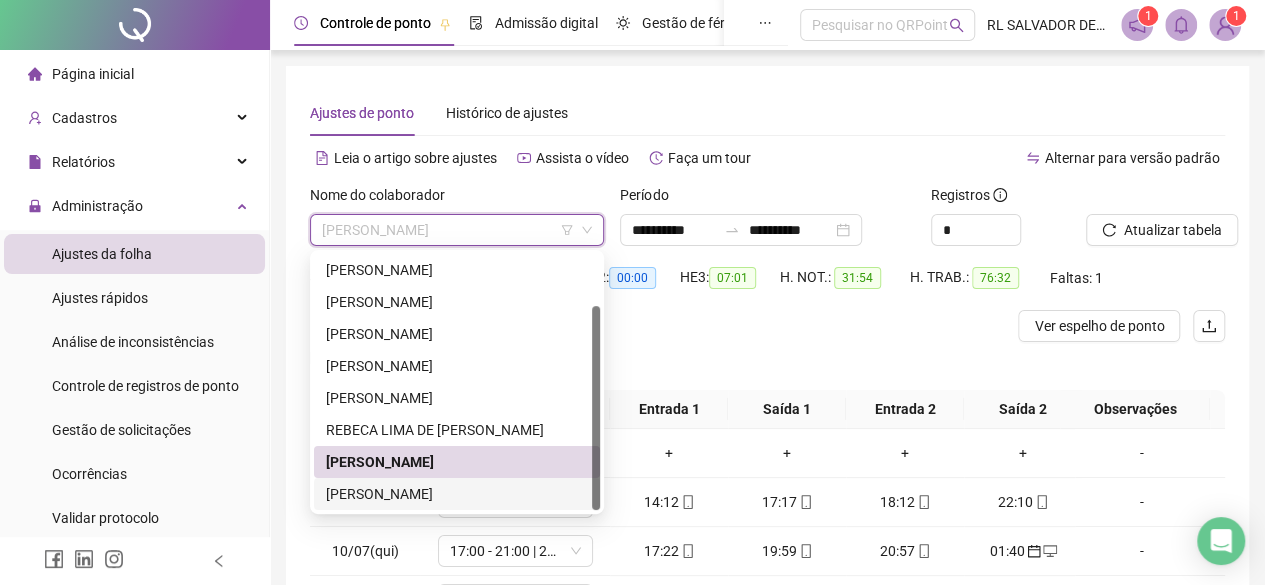click on "[PERSON_NAME]" at bounding box center [457, 494] 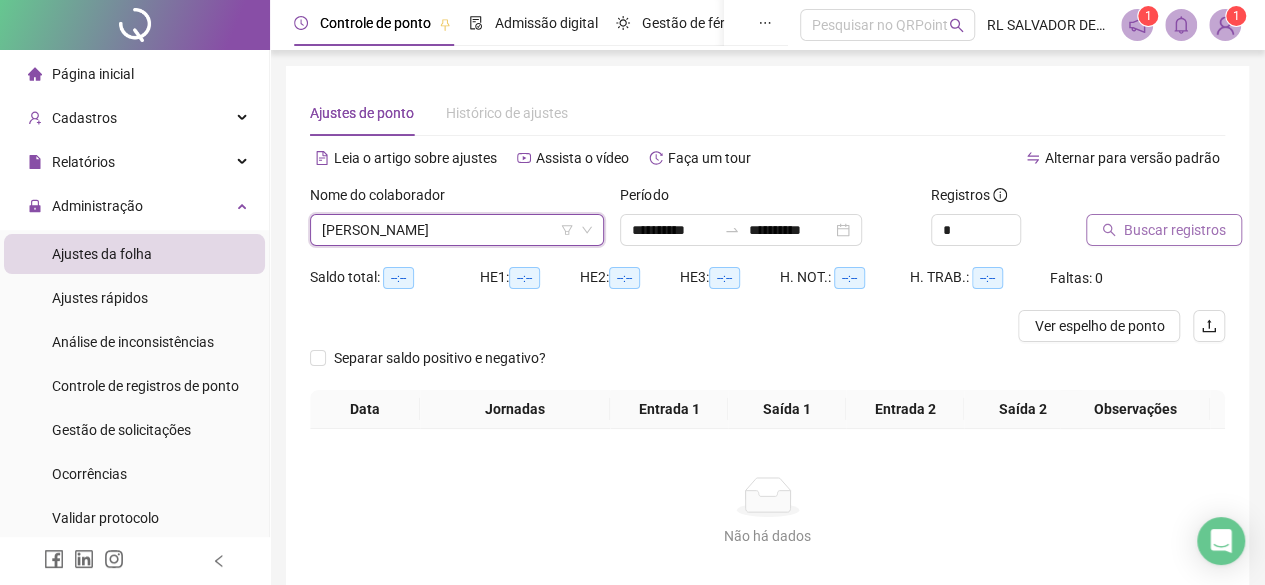 click on "Buscar registros" at bounding box center (1175, 230) 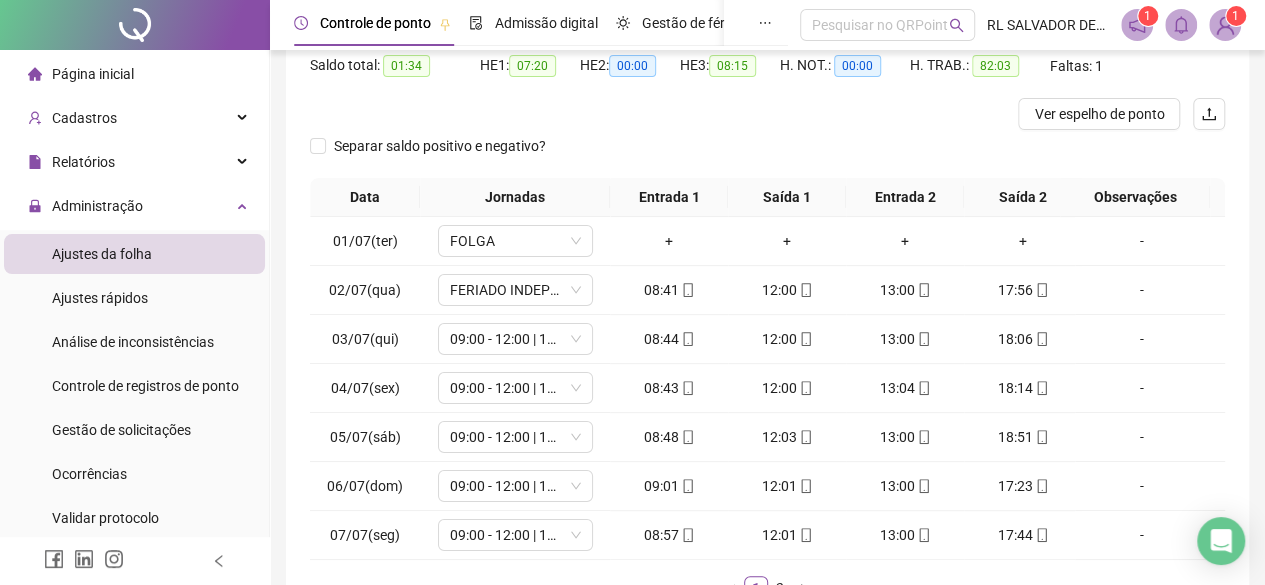 scroll, scrollTop: 365, scrollLeft: 0, axis: vertical 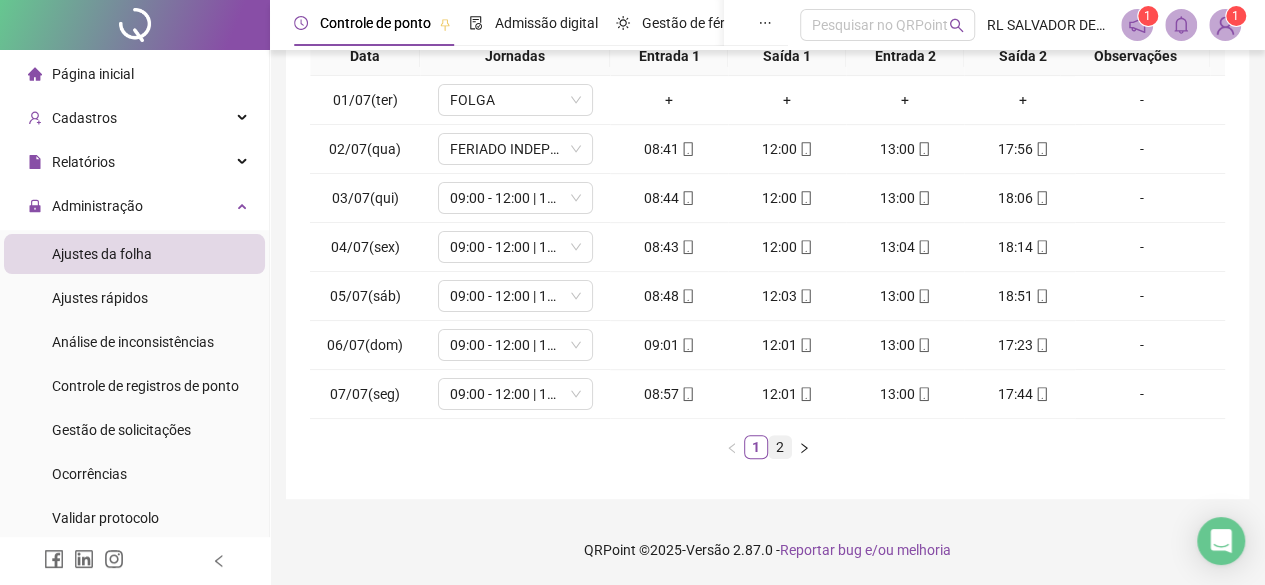 click on "2" at bounding box center (780, 447) 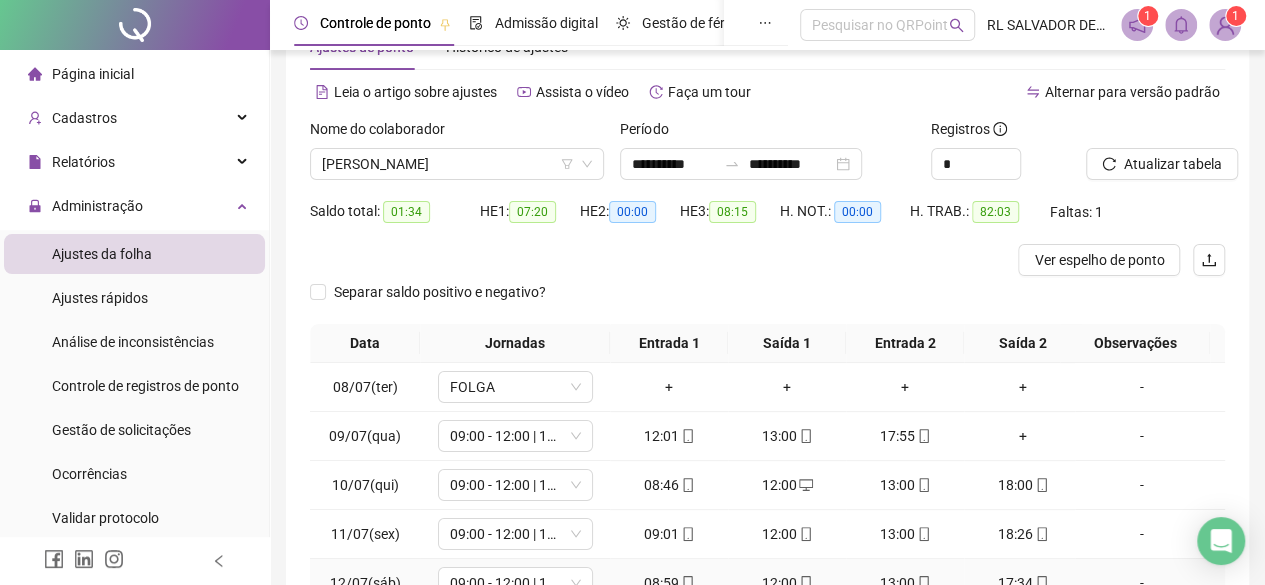 scroll, scrollTop: 65, scrollLeft: 0, axis: vertical 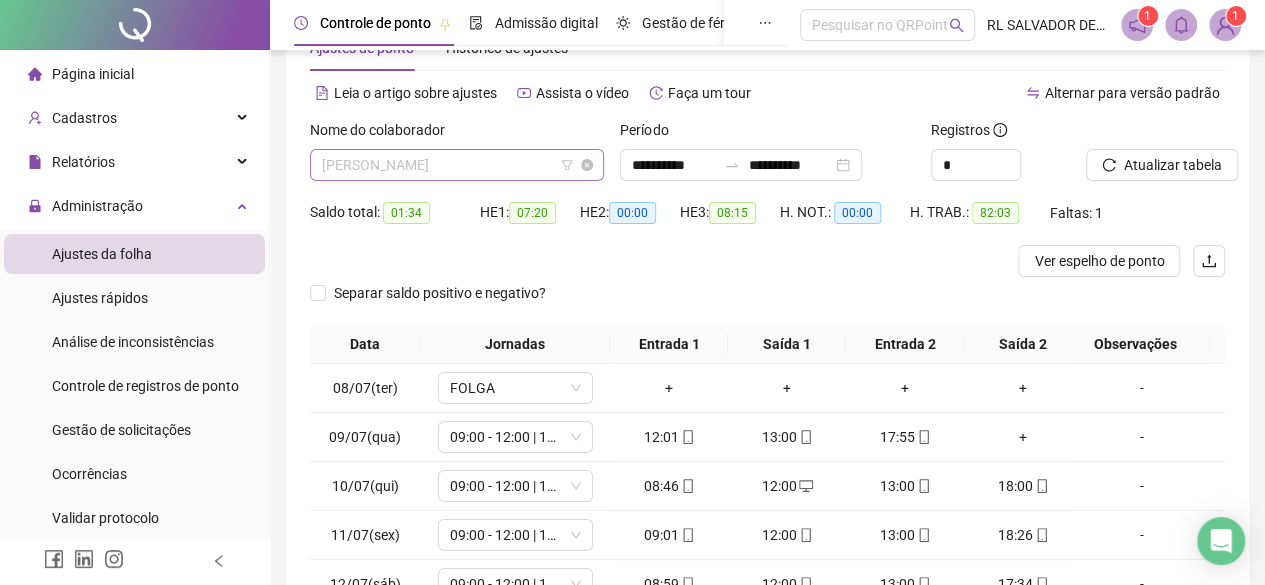 click on "[PERSON_NAME]" at bounding box center (457, 165) 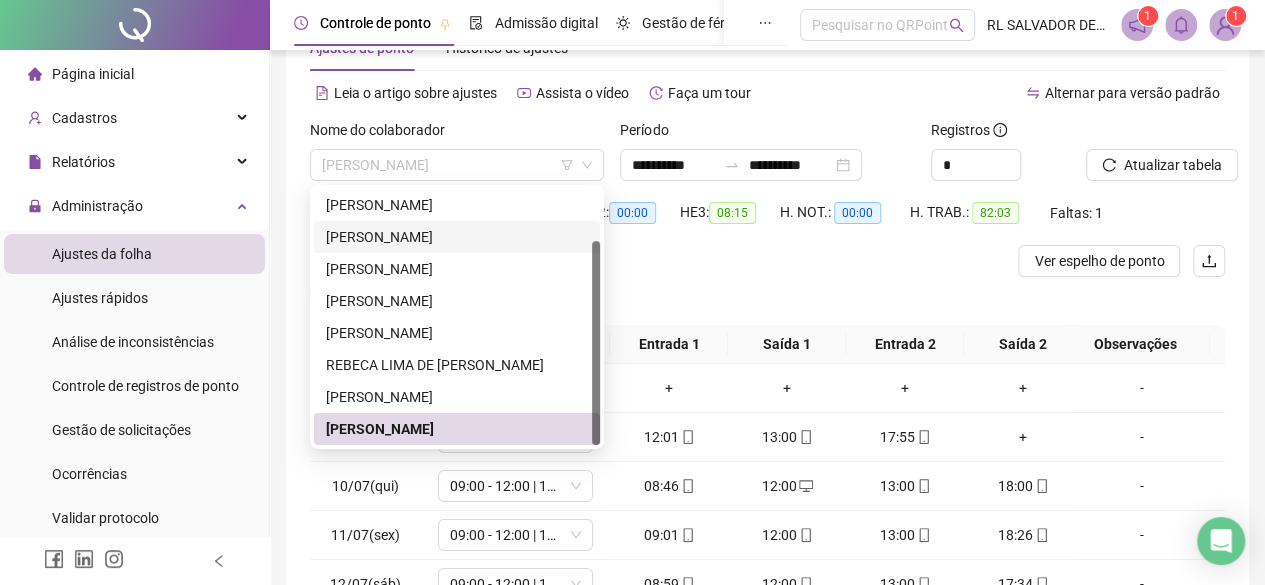 click on "[PERSON_NAME]" at bounding box center (457, 237) 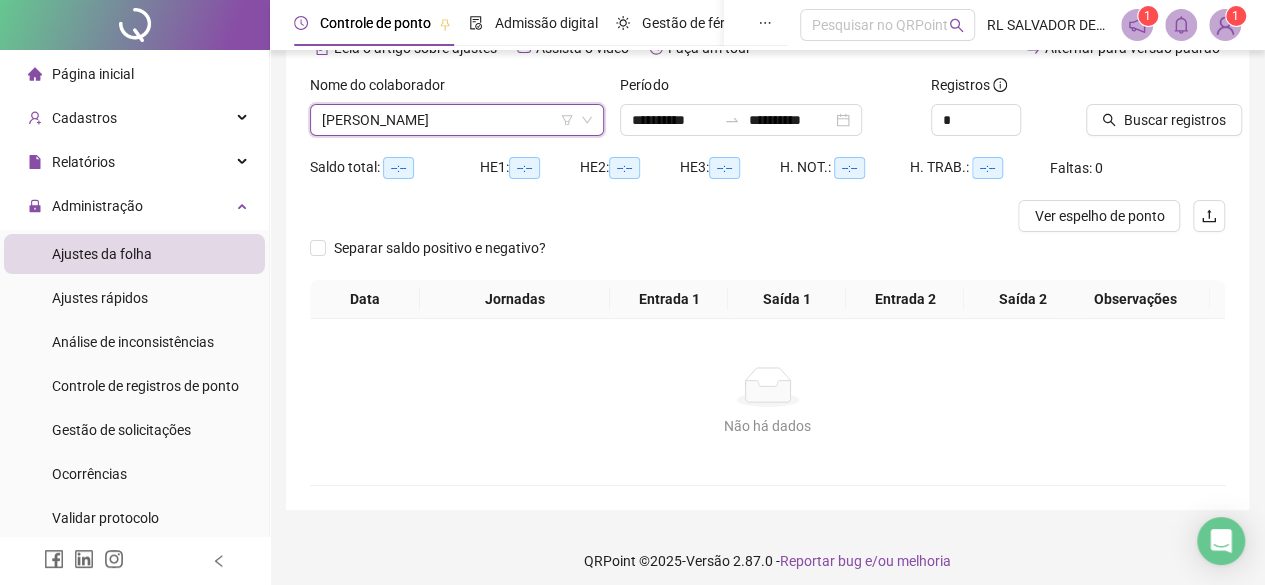 scroll, scrollTop: 135, scrollLeft: 0, axis: vertical 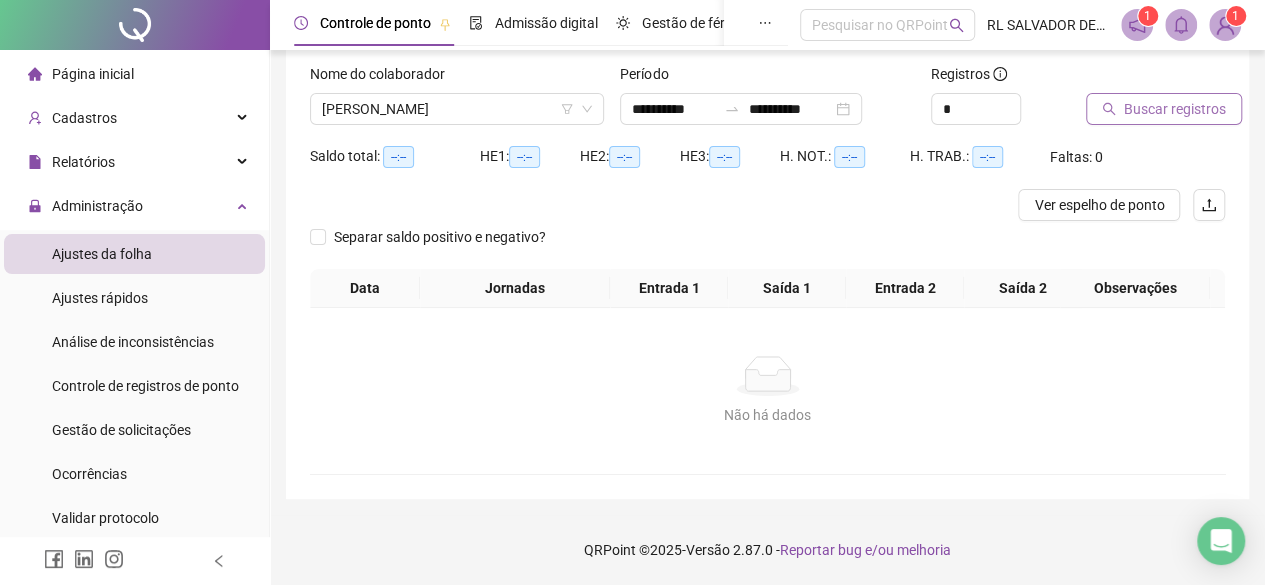 click on "Buscar registros" at bounding box center [1175, 109] 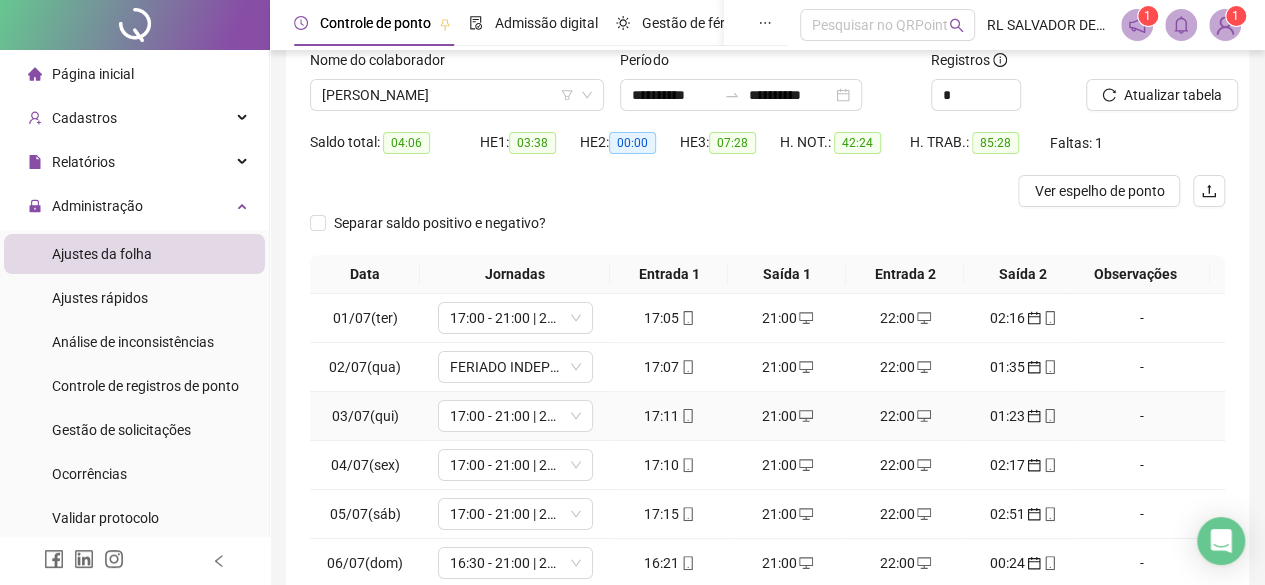 scroll, scrollTop: 0, scrollLeft: 0, axis: both 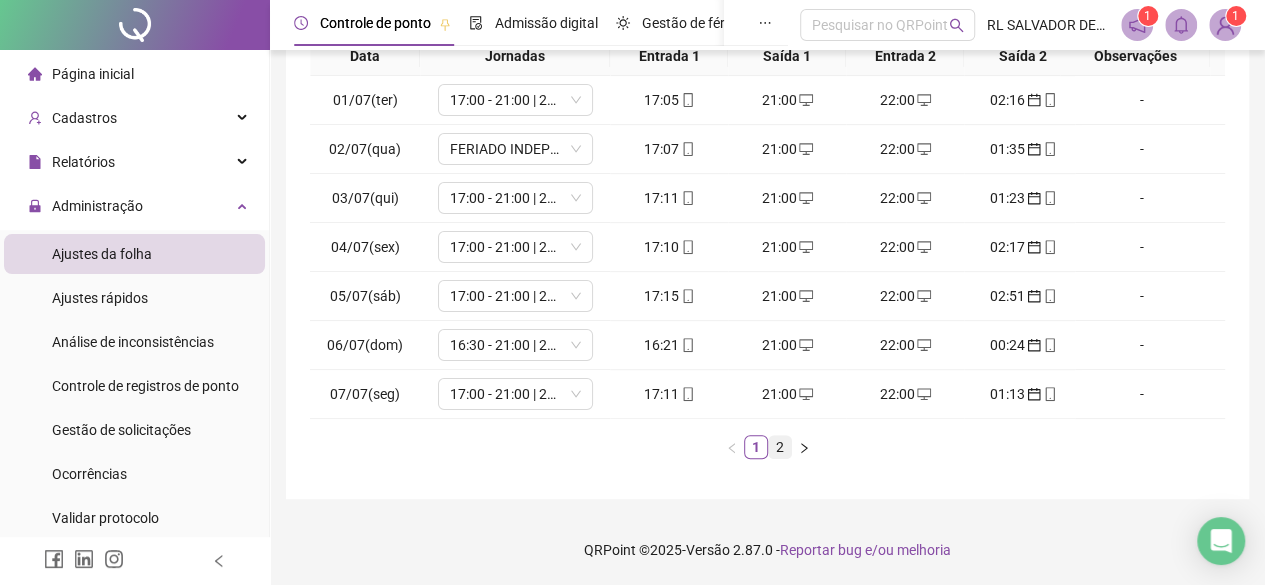 click on "2" at bounding box center (780, 447) 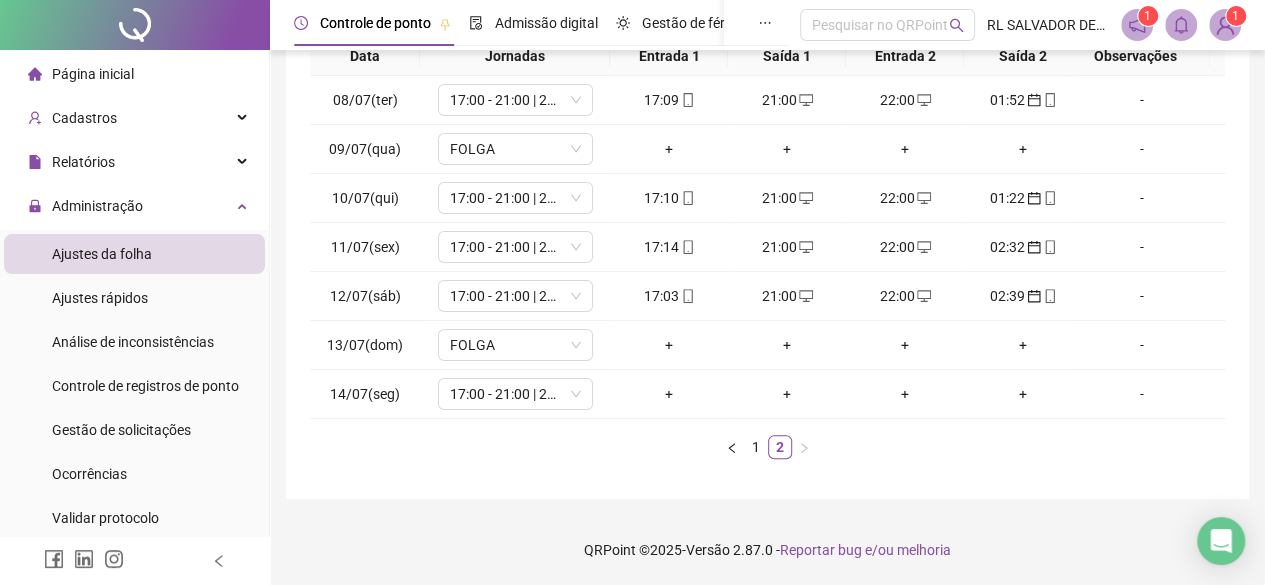 scroll, scrollTop: 0, scrollLeft: 0, axis: both 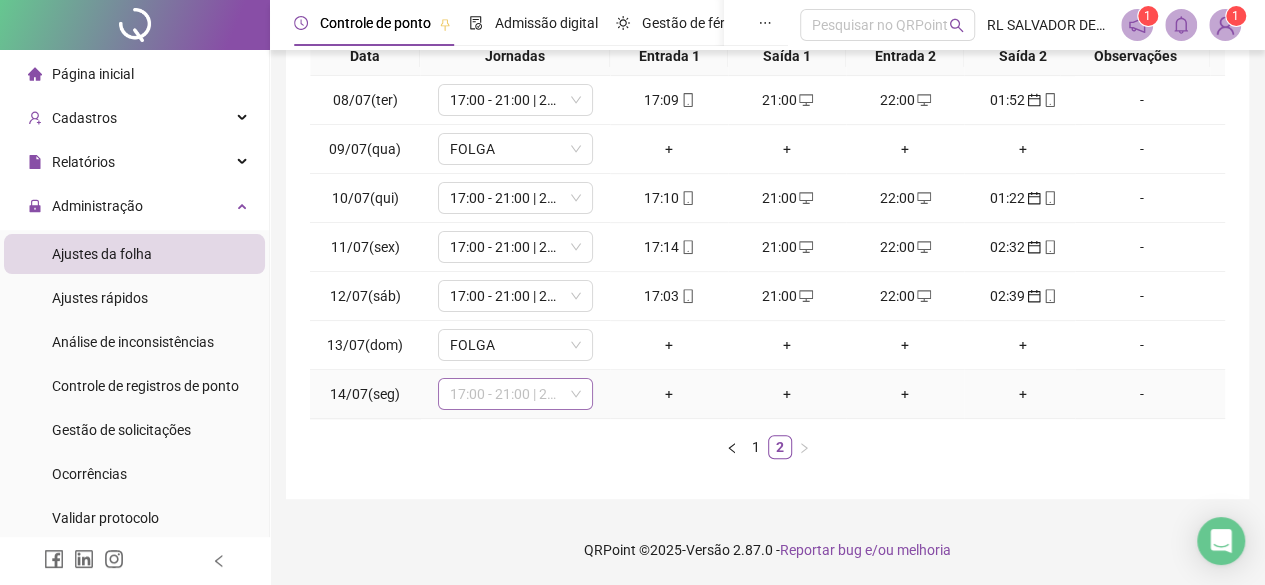 click on "17:00 - 21:00 | 22:00 - 01:00" at bounding box center [515, 394] 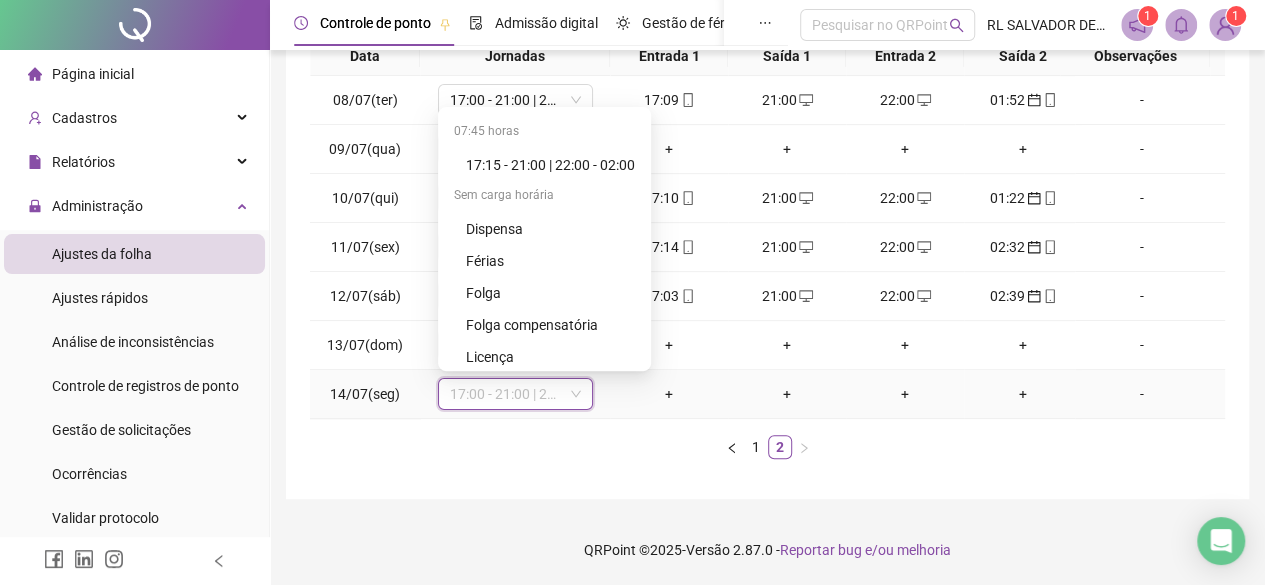 scroll, scrollTop: 1248, scrollLeft: 0, axis: vertical 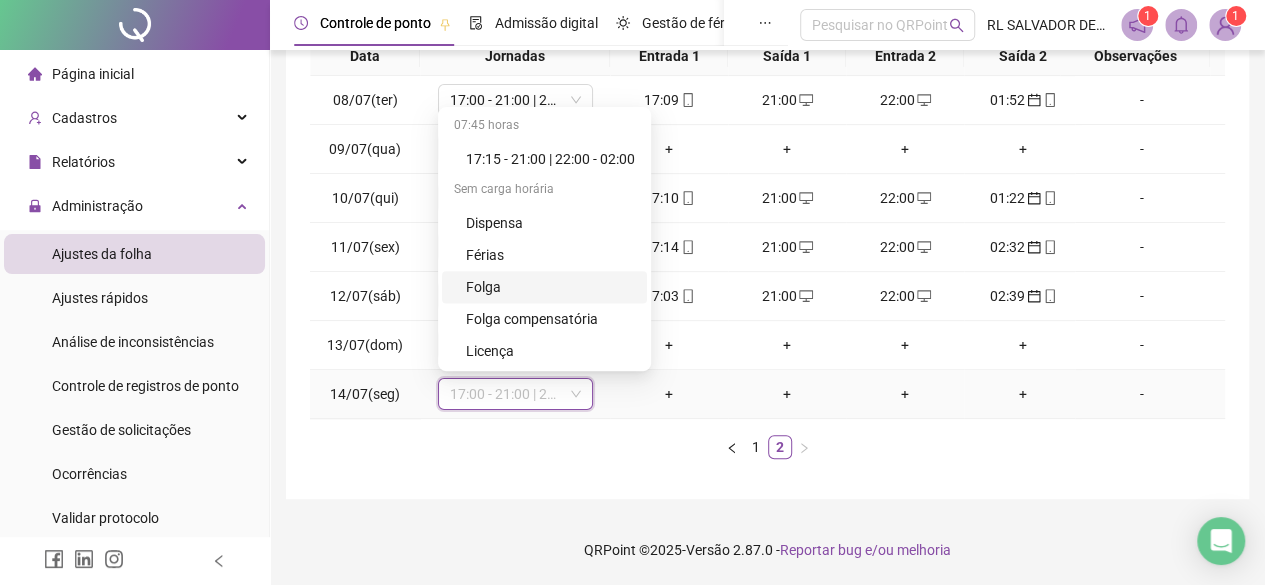 click on "Folga" at bounding box center (550, 287) 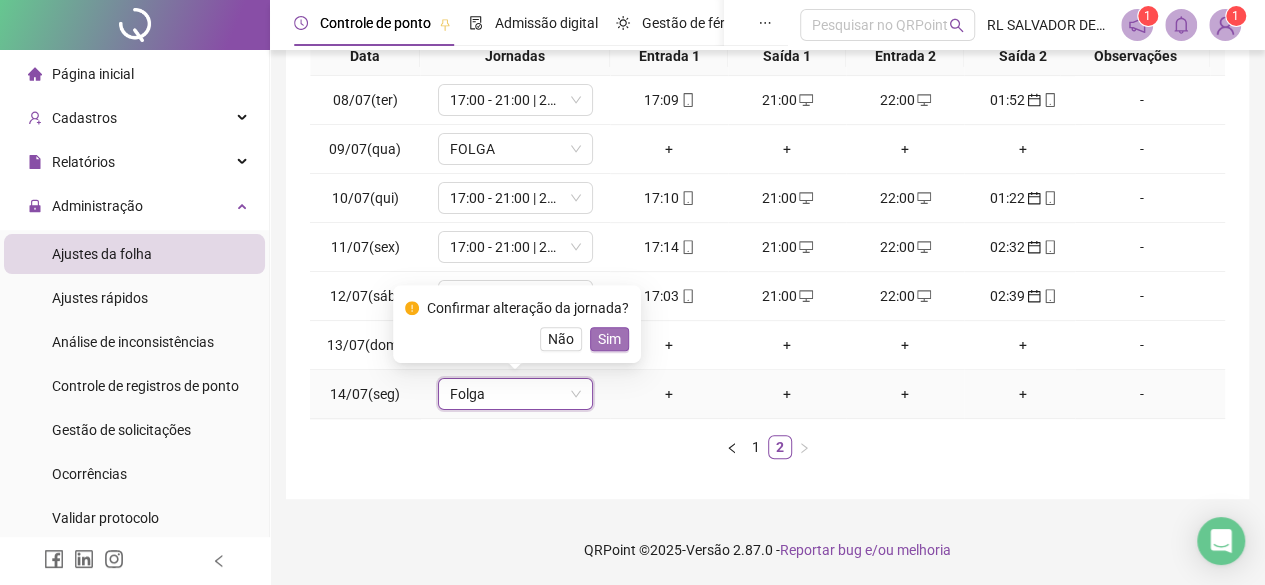 click on "Sim" at bounding box center (609, 339) 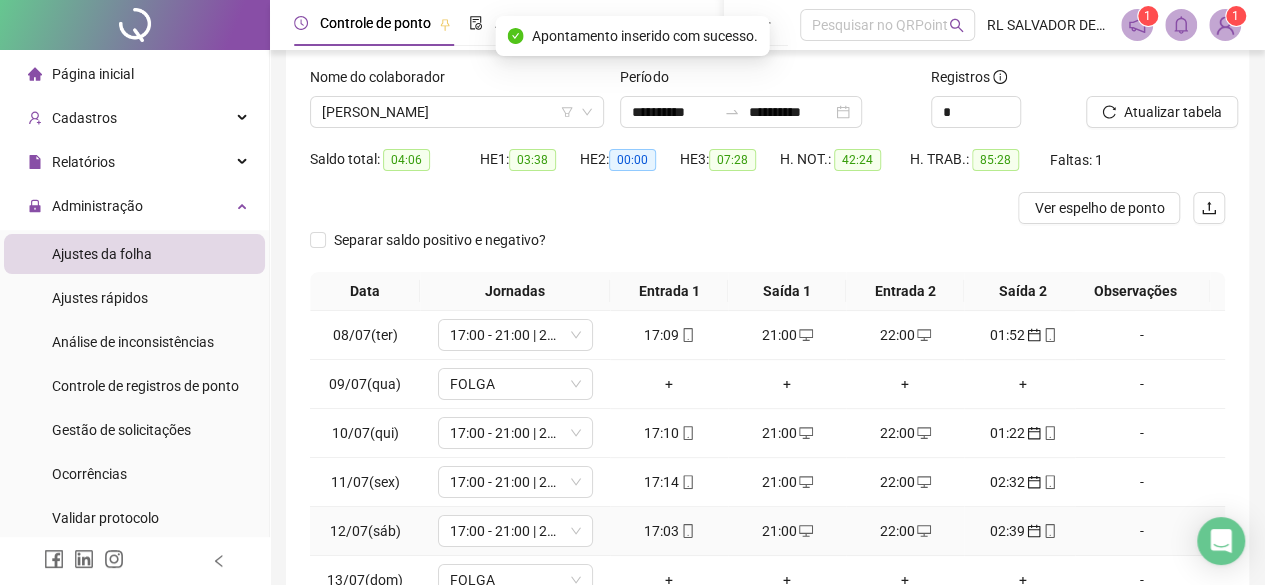 scroll, scrollTop: 0, scrollLeft: 0, axis: both 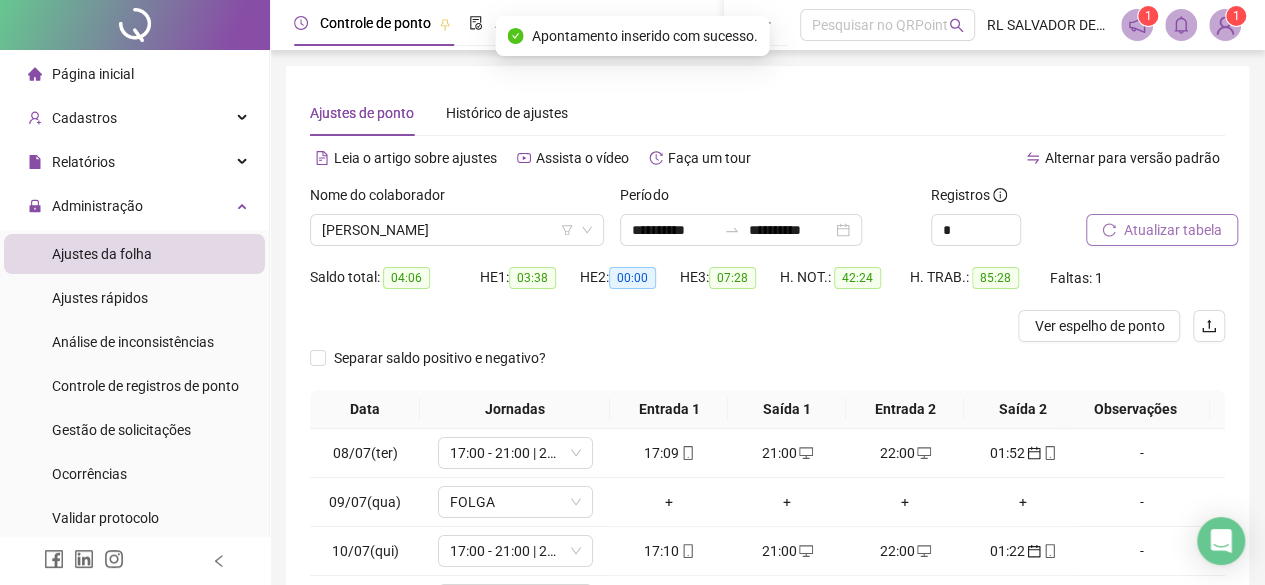 click on "Atualizar tabela" at bounding box center [1173, 230] 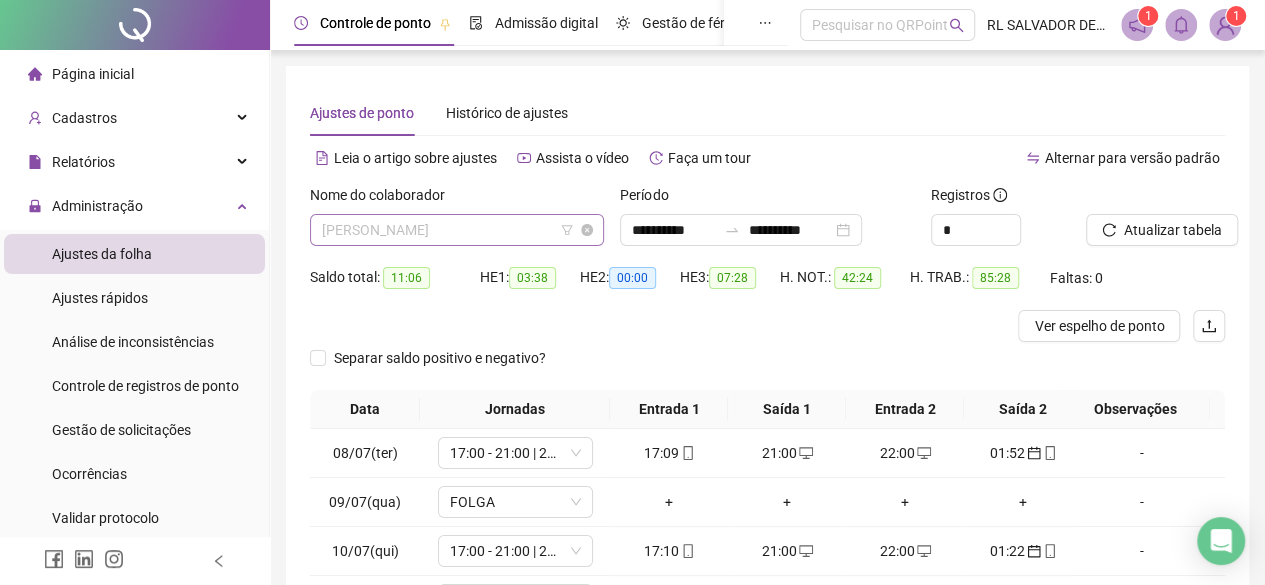 click on "[PERSON_NAME]" at bounding box center (457, 230) 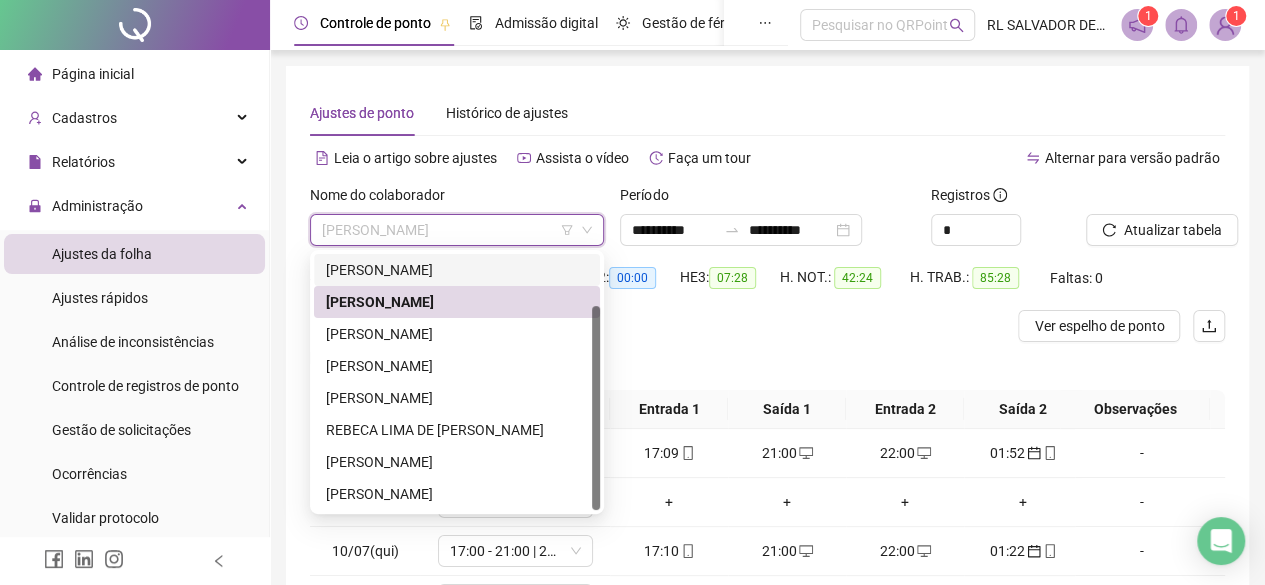 click on "[PERSON_NAME]" at bounding box center (457, 270) 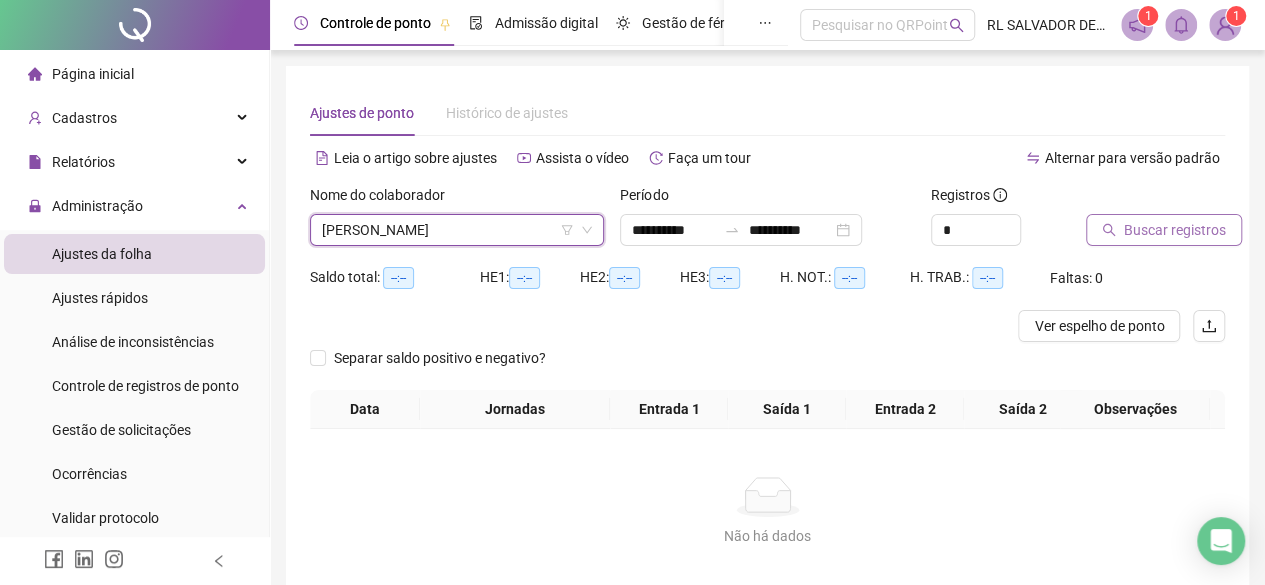 click on "Buscar registros" at bounding box center (1175, 230) 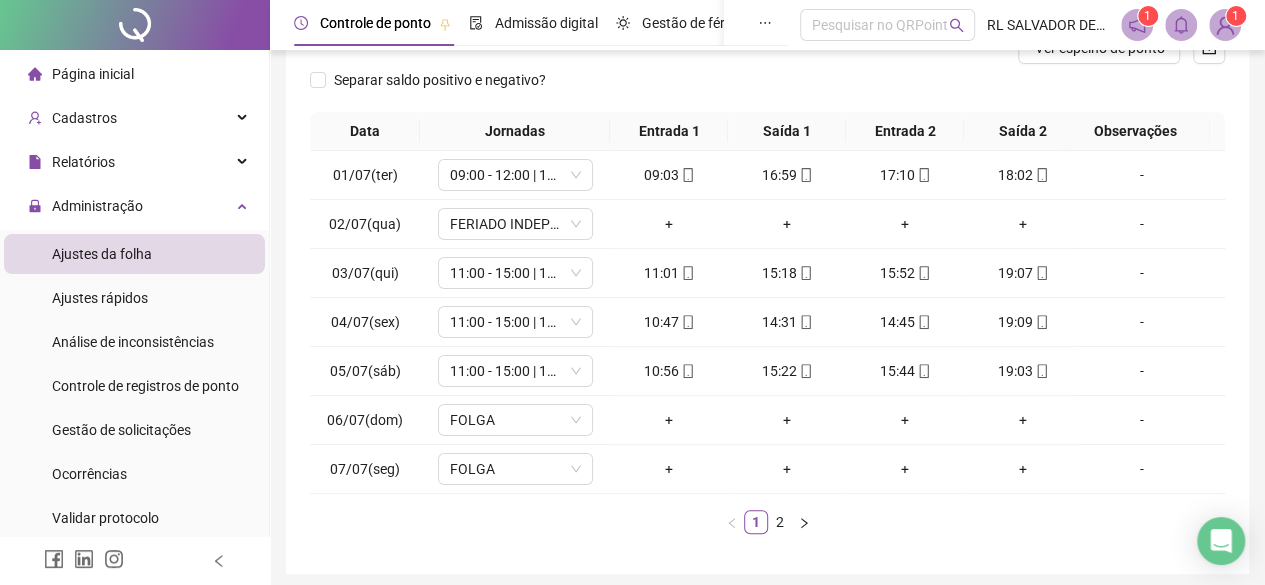 scroll, scrollTop: 365, scrollLeft: 0, axis: vertical 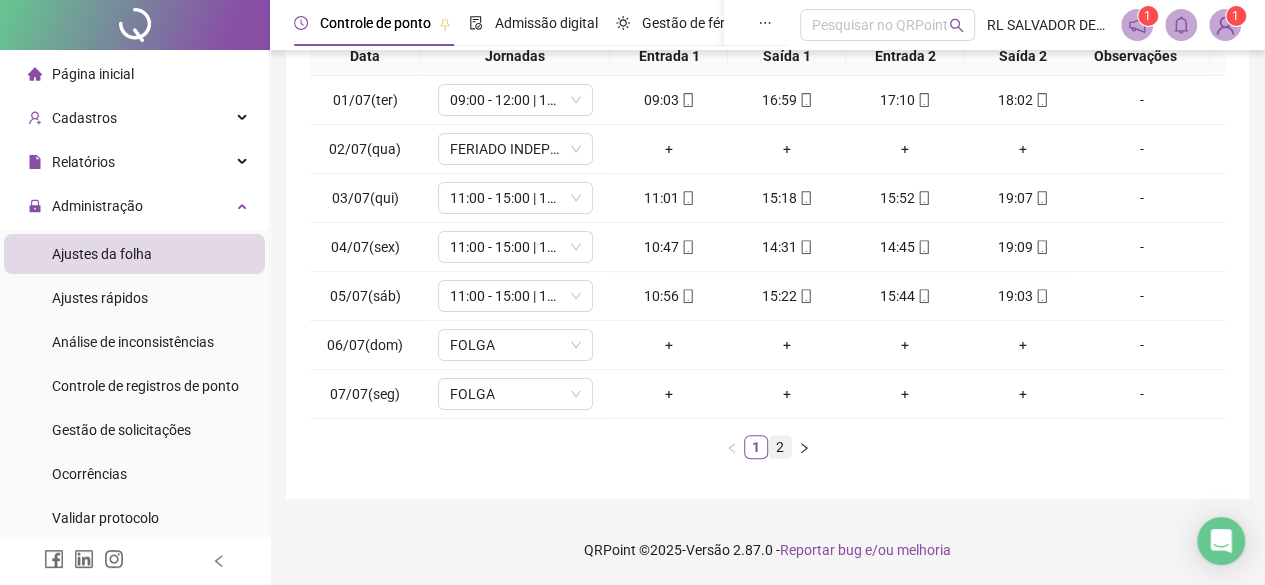 click on "2" at bounding box center (780, 447) 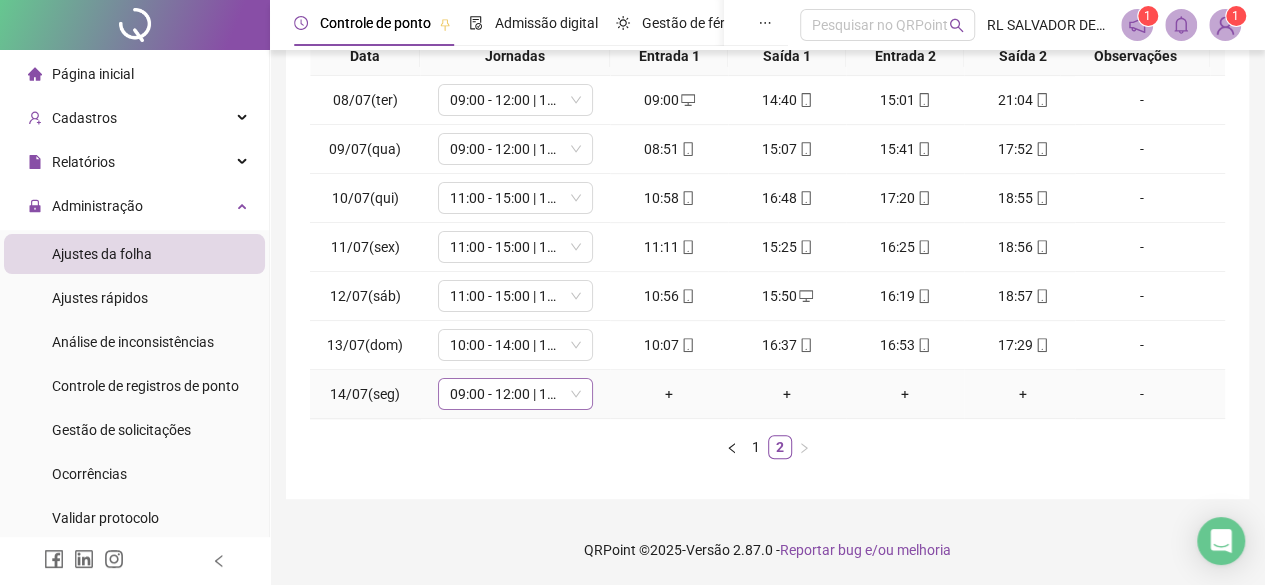 click on "09:00 - 12:00 | 13:00 - 17:30" at bounding box center [515, 394] 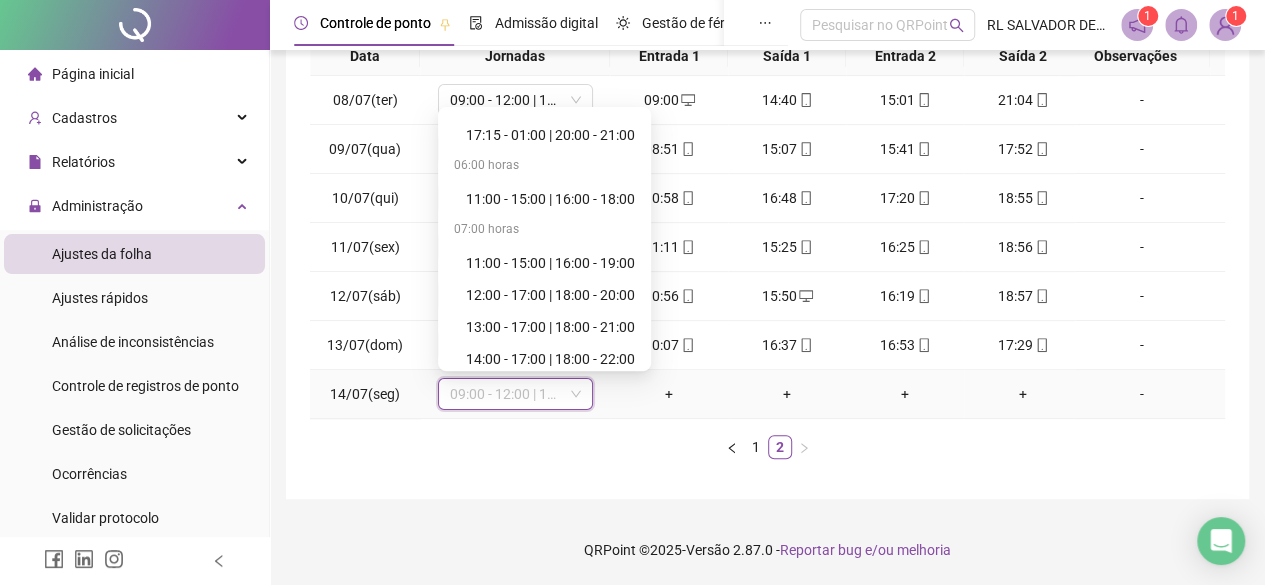 scroll, scrollTop: 900, scrollLeft: 0, axis: vertical 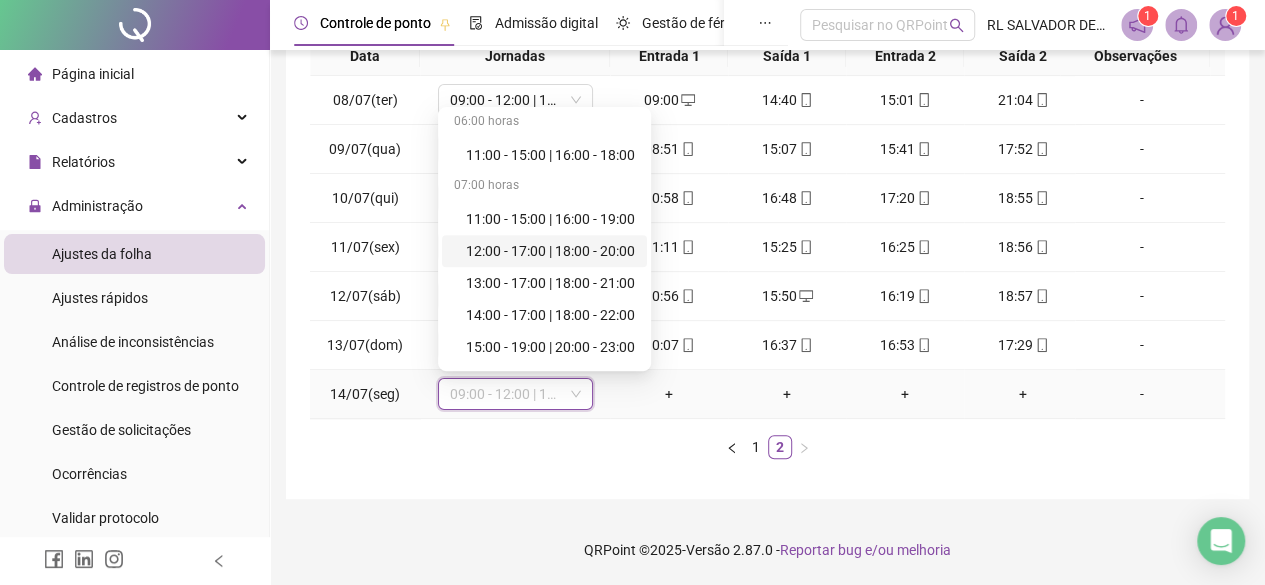 click on "12:00 - 17:00 | 18:00 - 20:00" at bounding box center (550, 251) 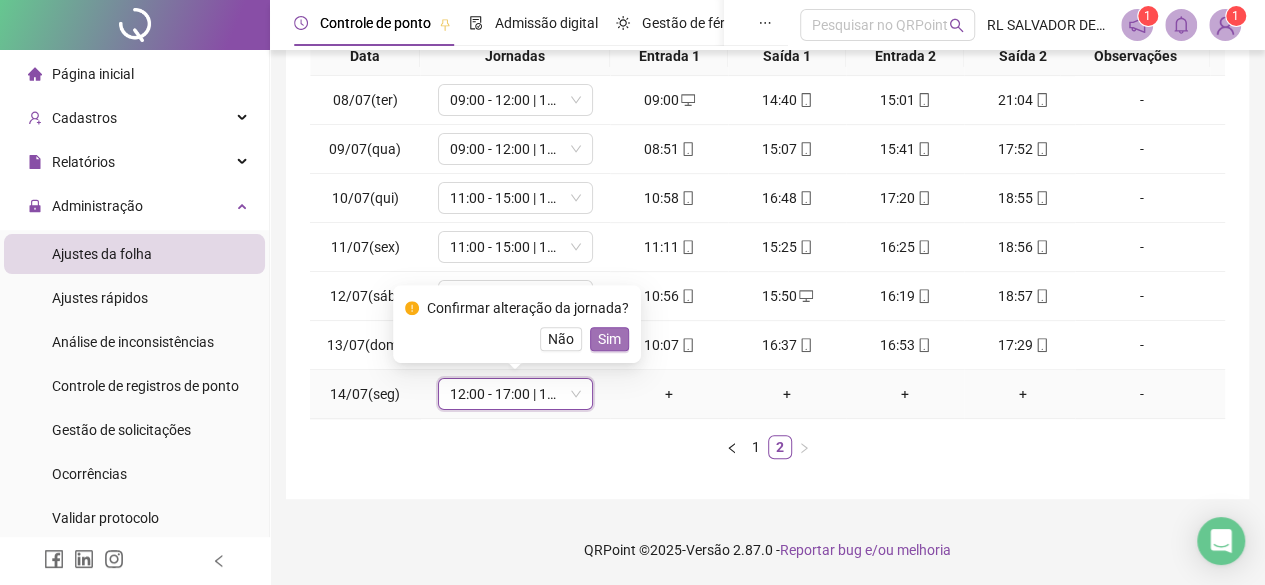 click on "Sim" at bounding box center [609, 339] 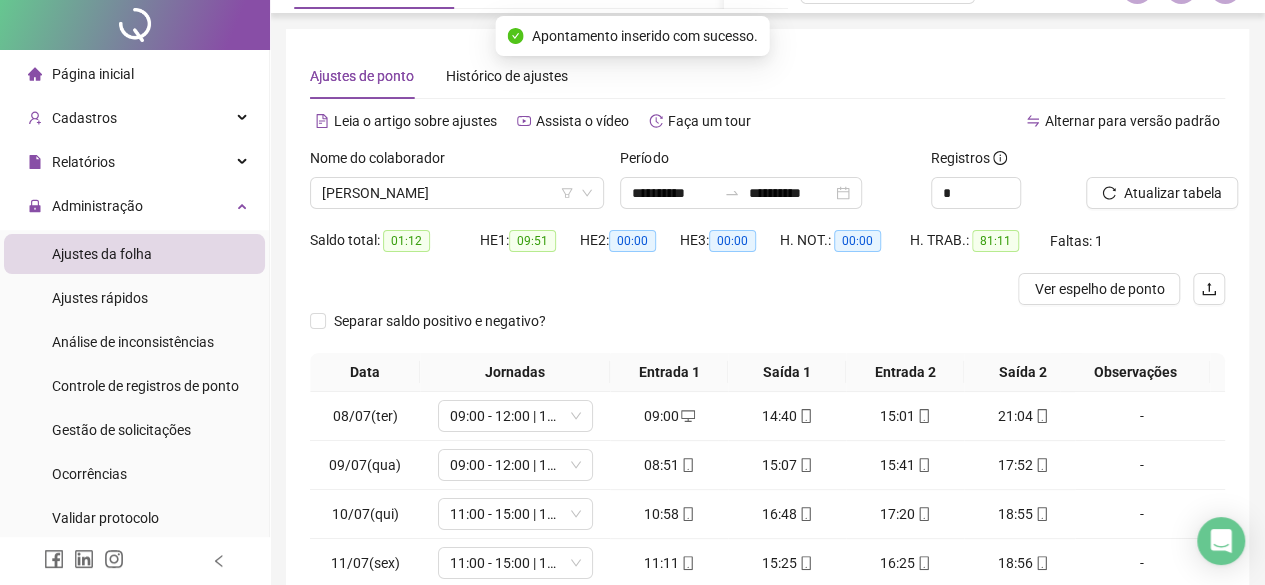scroll, scrollTop: 0, scrollLeft: 0, axis: both 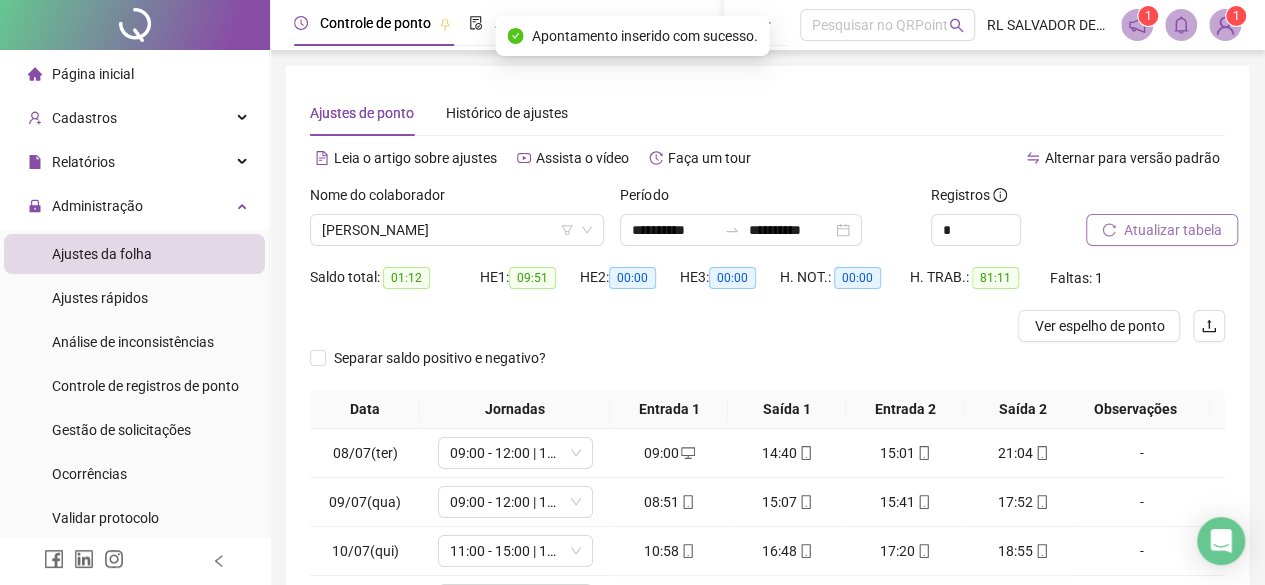 click on "Atualizar tabela" at bounding box center [1173, 230] 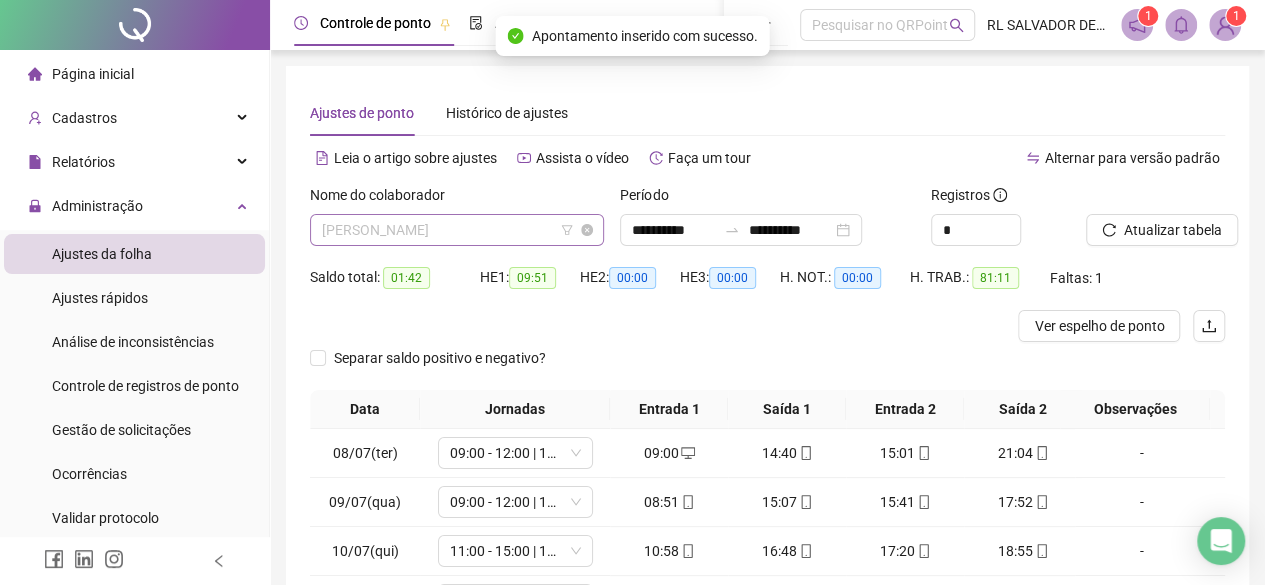 click on "[PERSON_NAME]" at bounding box center (457, 230) 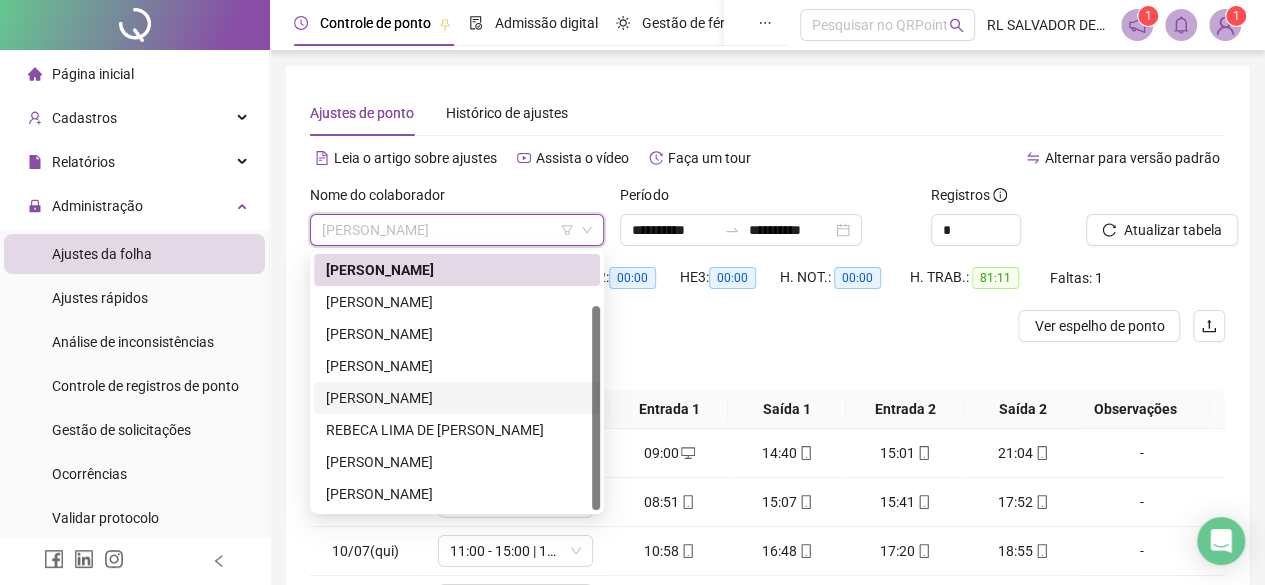 click on "[PERSON_NAME]" at bounding box center (457, 398) 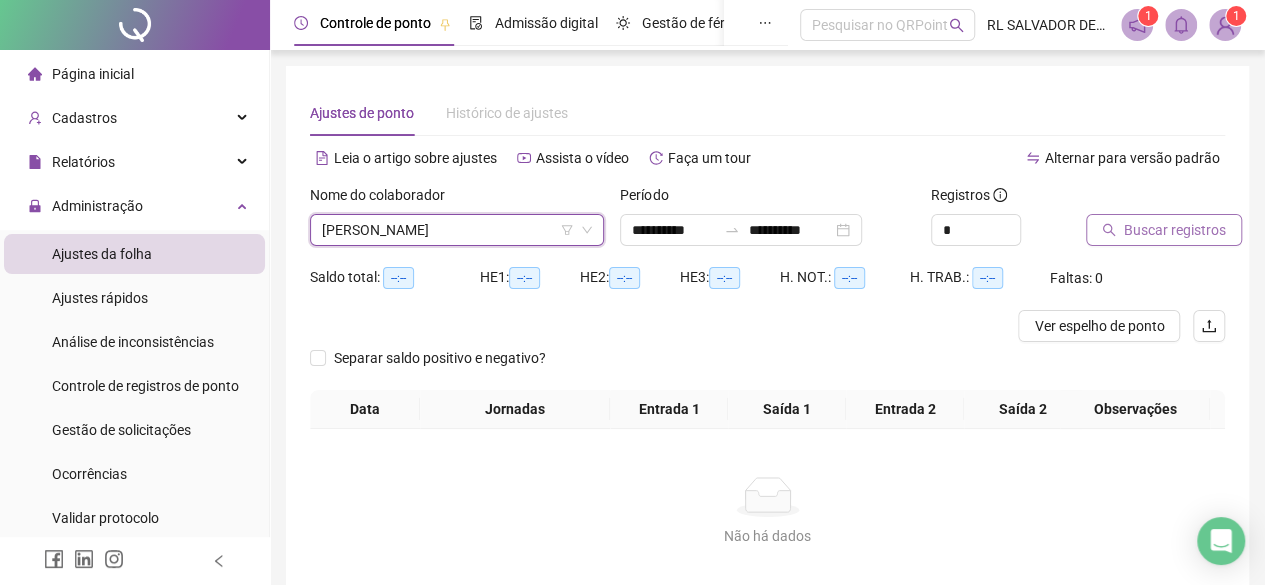 click on "Buscar registros" at bounding box center [1175, 230] 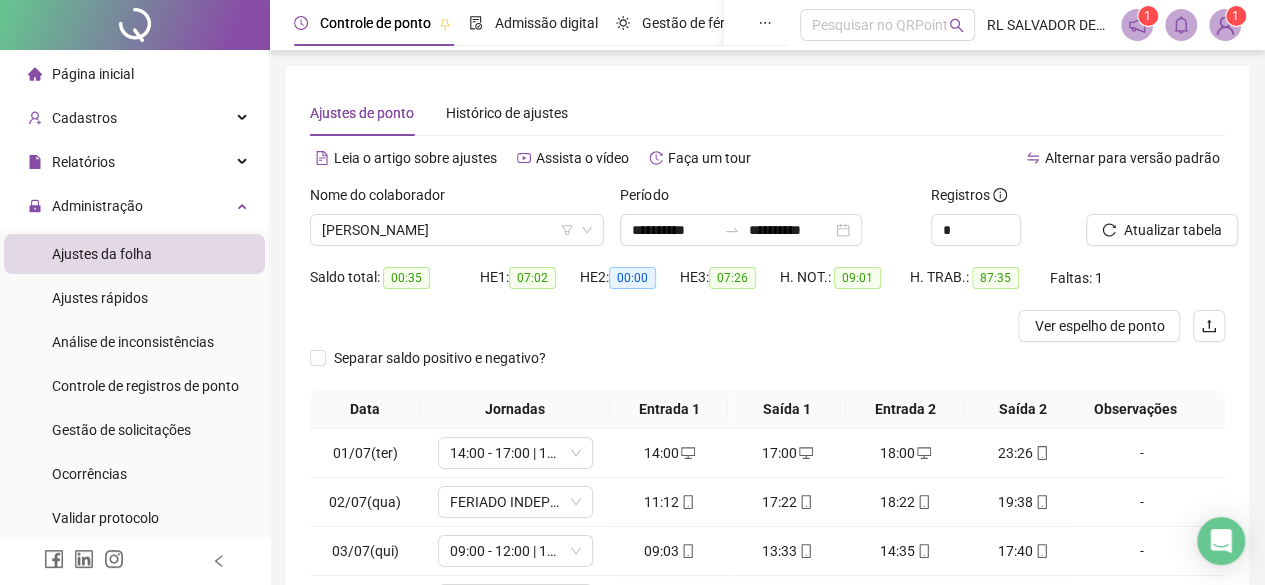 scroll, scrollTop: 365, scrollLeft: 0, axis: vertical 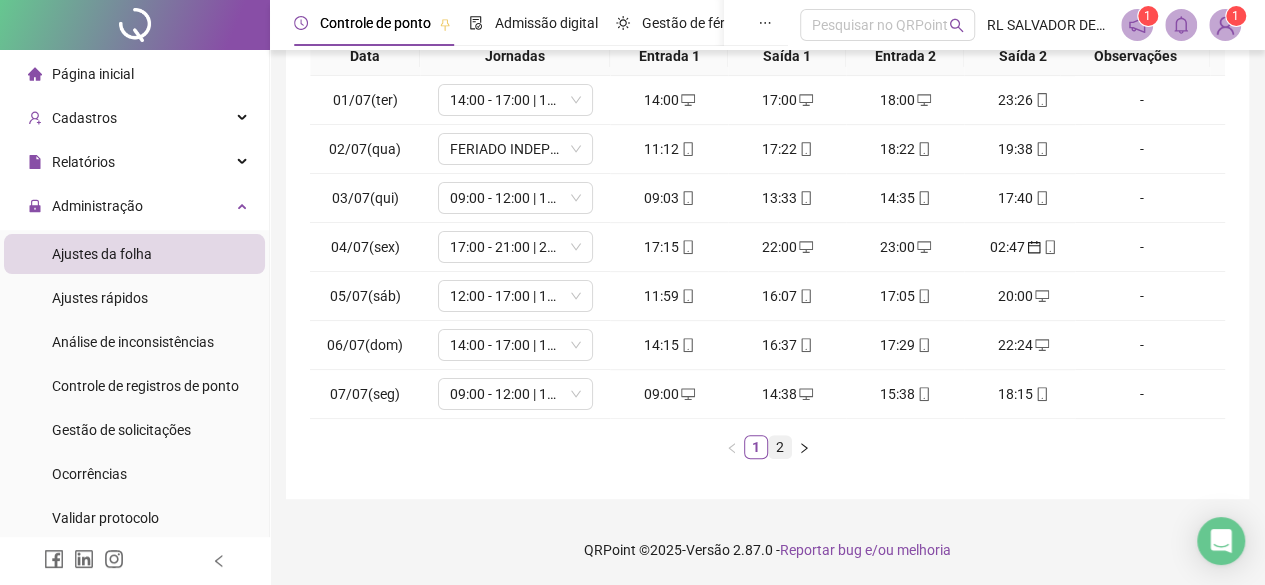 click on "2" at bounding box center (780, 447) 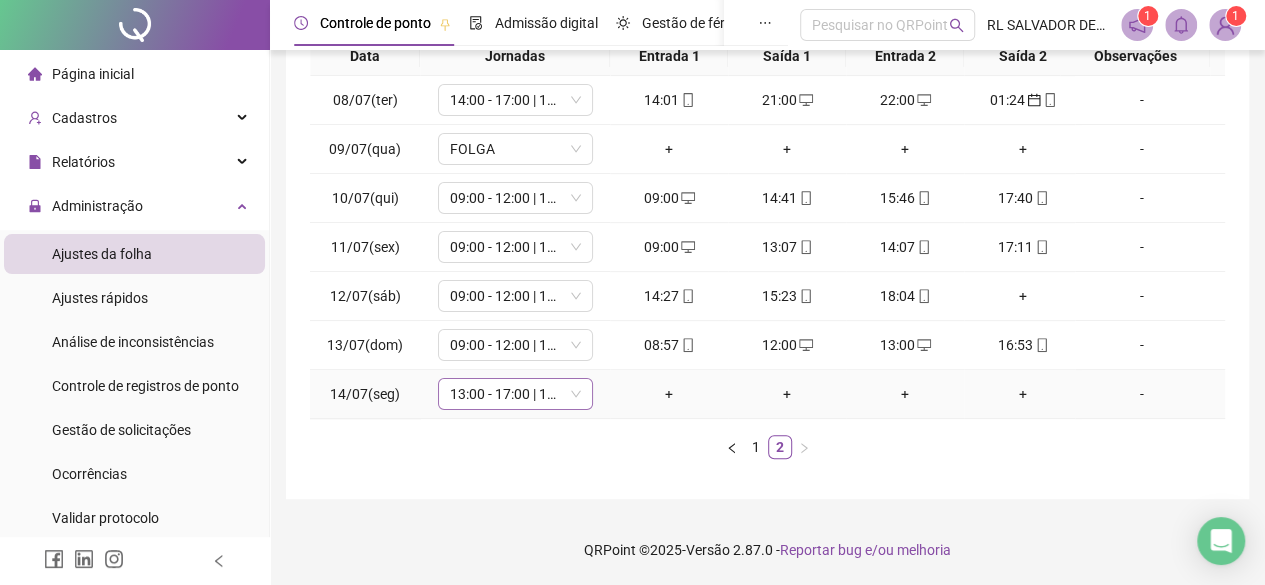 click on "13:00 - 17:00 | 18:00 - 21:00" at bounding box center [515, 394] 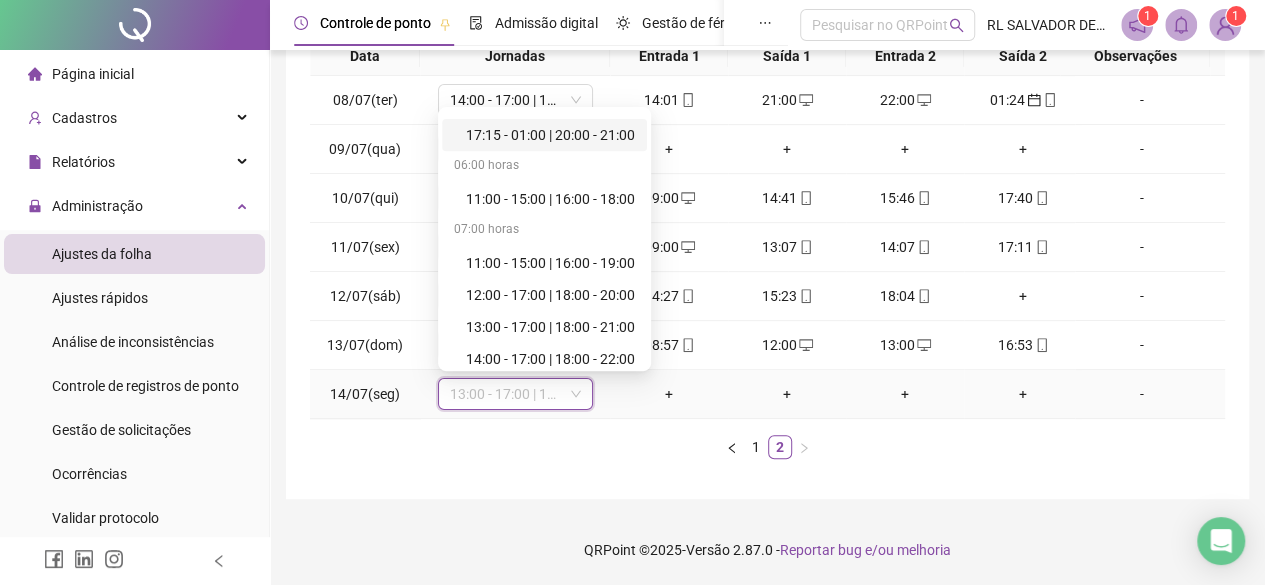 scroll, scrollTop: 900, scrollLeft: 0, axis: vertical 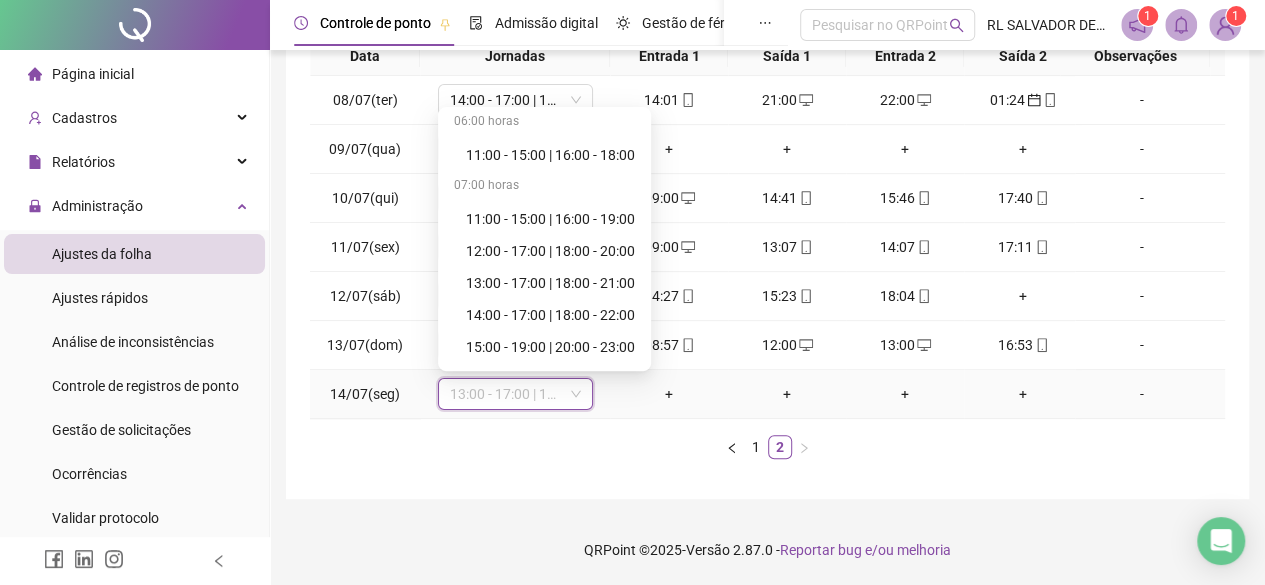 click on "14:00 - 17:00 | 18:00 - 22:00" at bounding box center [550, 315] 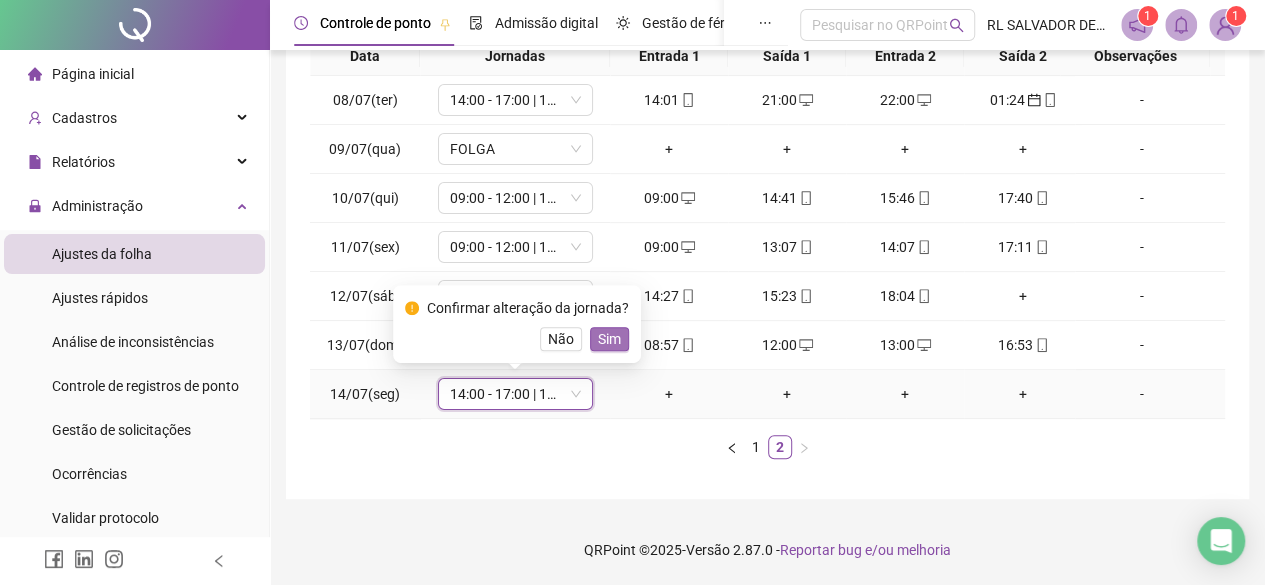 click on "Sim" at bounding box center [609, 339] 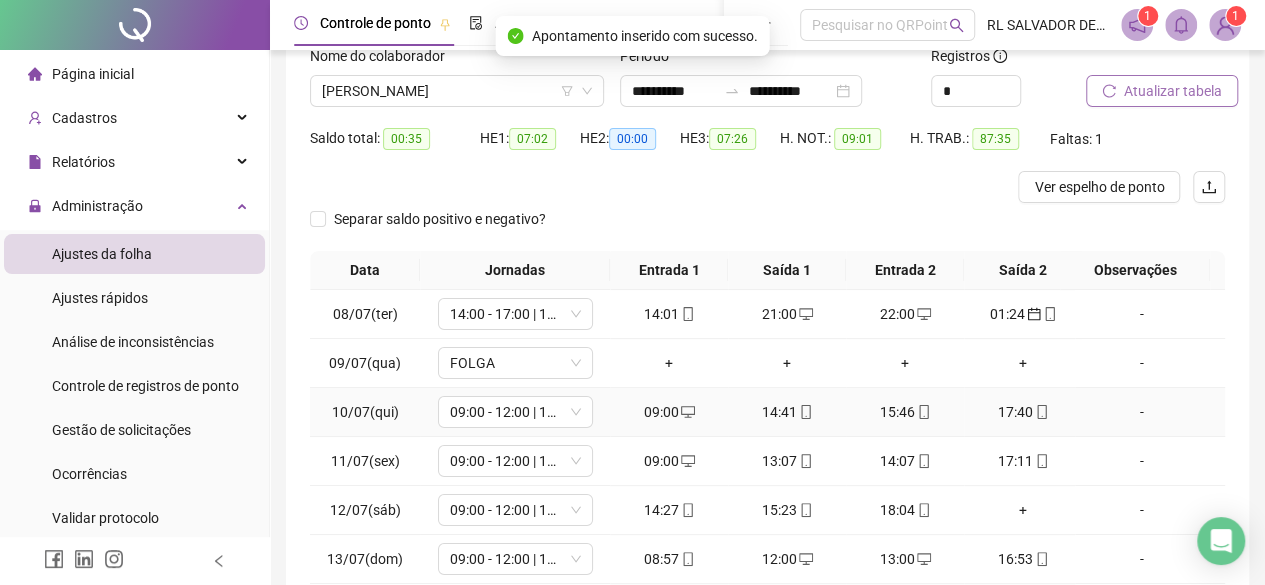 scroll, scrollTop: 0, scrollLeft: 0, axis: both 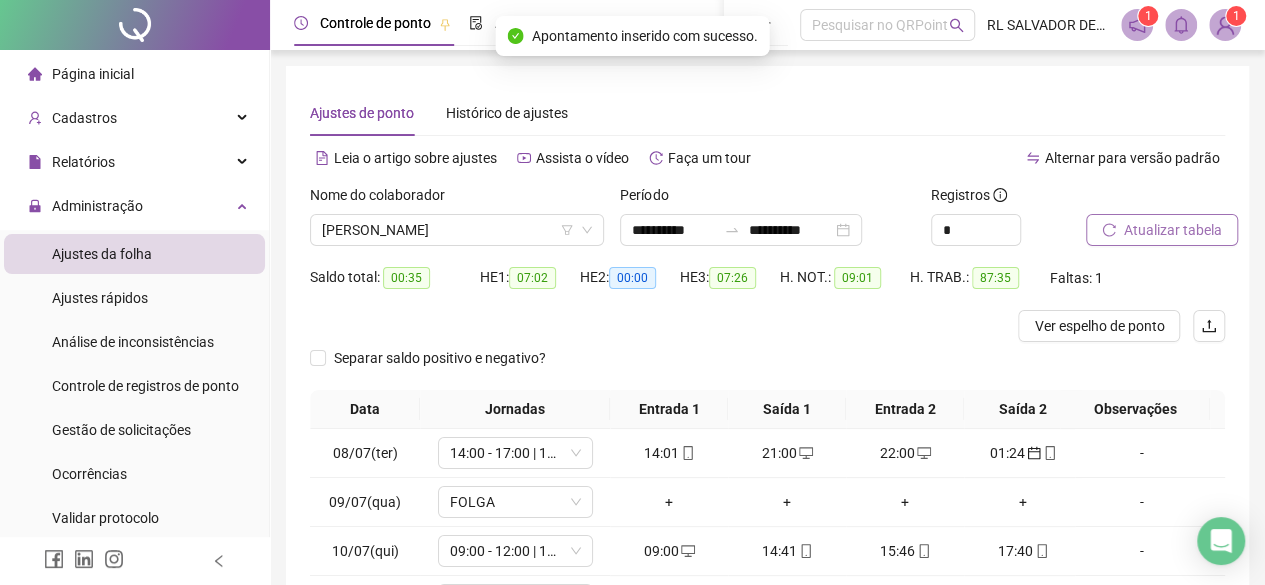 click on "Atualizar tabela" at bounding box center [1173, 230] 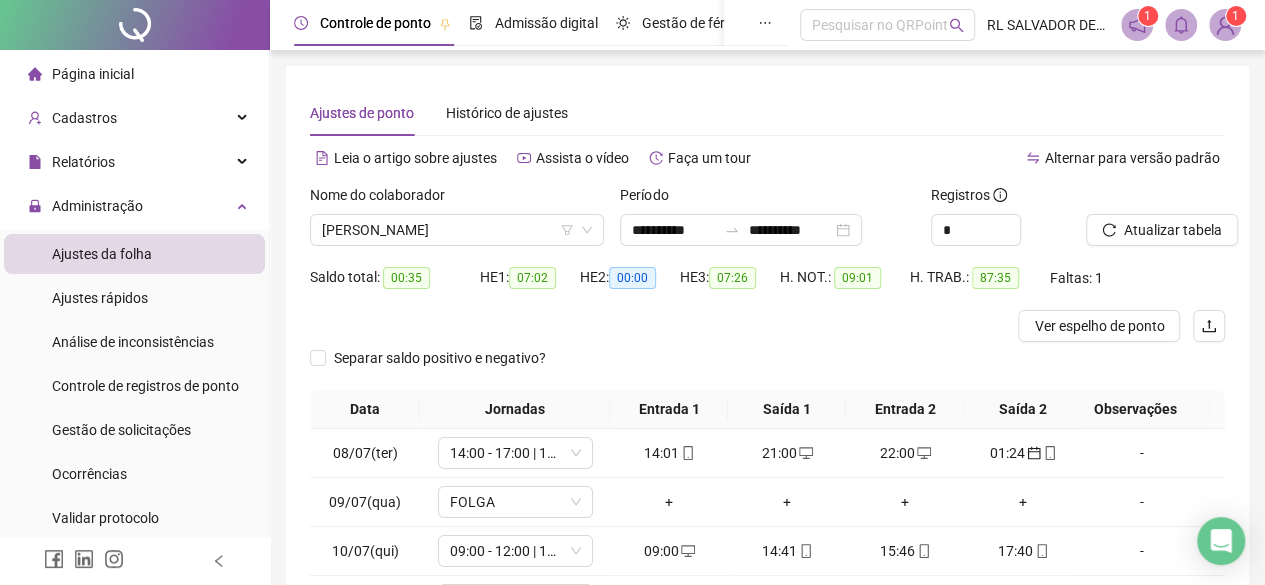 scroll, scrollTop: 365, scrollLeft: 0, axis: vertical 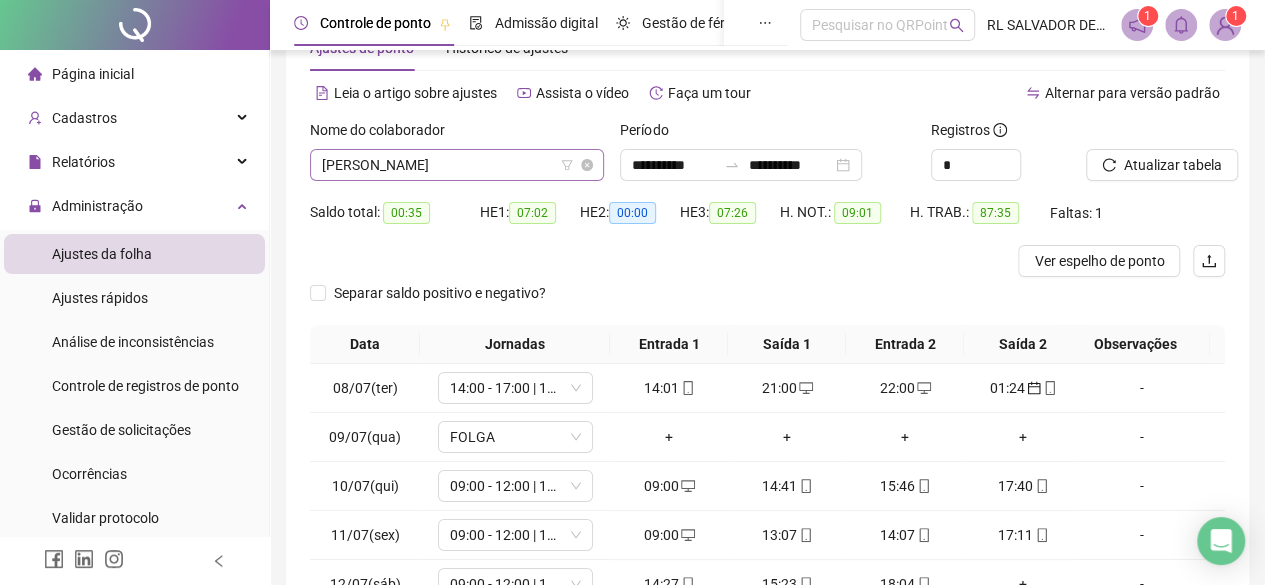 click on "[PERSON_NAME]" at bounding box center [457, 165] 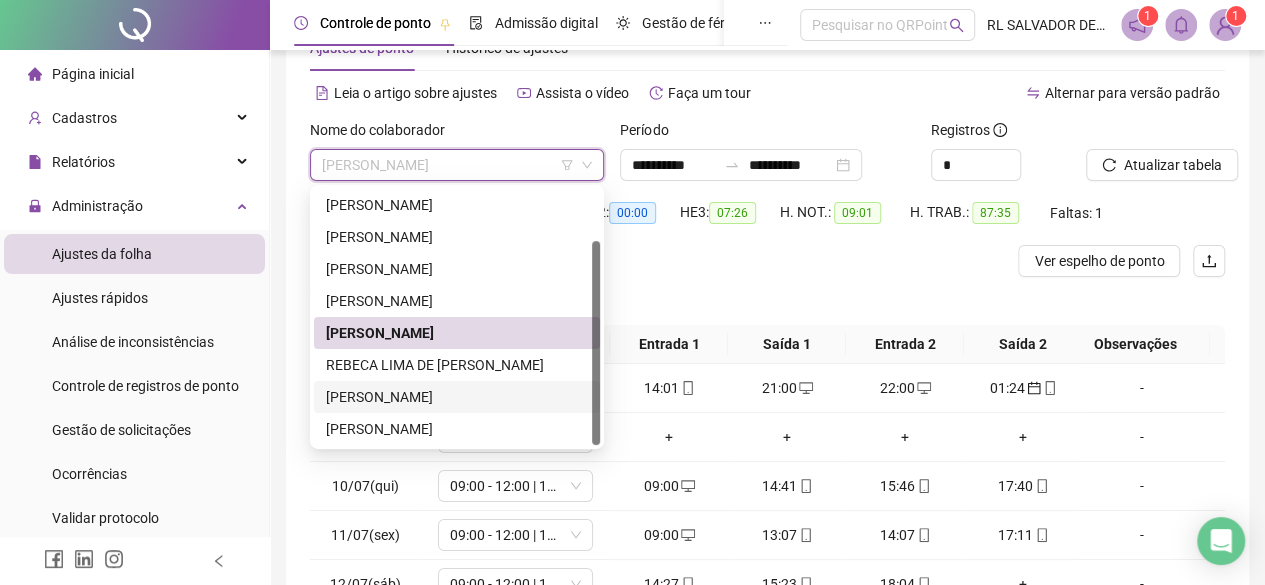 click on "[PERSON_NAME]" at bounding box center [457, 397] 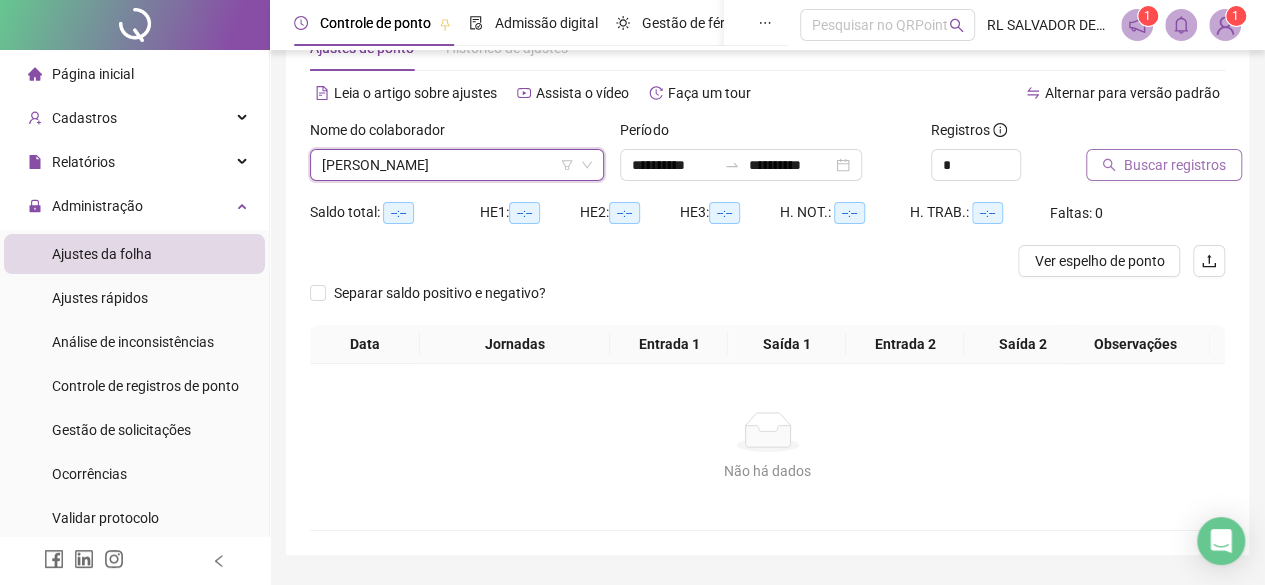 click on "Buscar registros" at bounding box center [1175, 165] 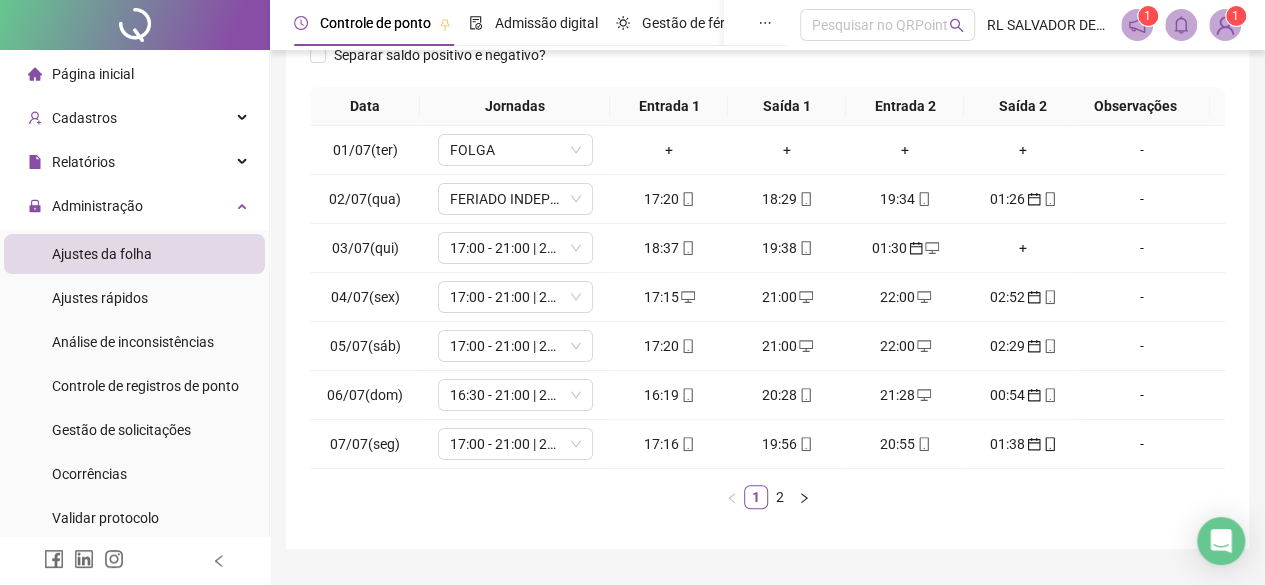 scroll, scrollTop: 365, scrollLeft: 0, axis: vertical 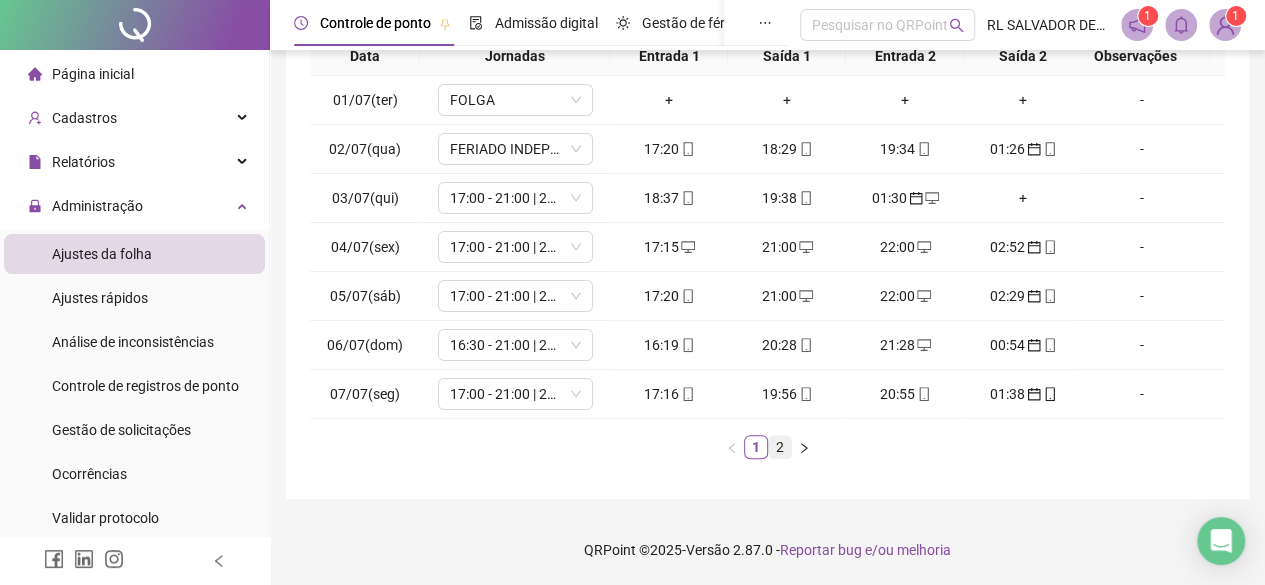click on "2" at bounding box center [780, 447] 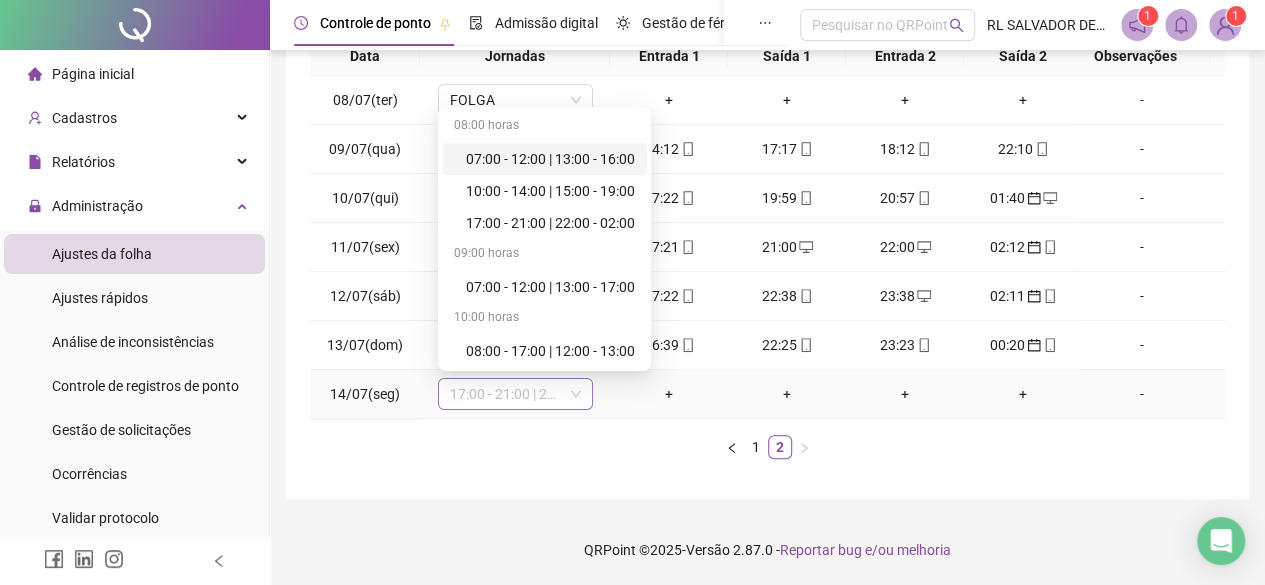 click on "17:00 - 21:00 | 22:00 - 01:00" at bounding box center [515, 394] 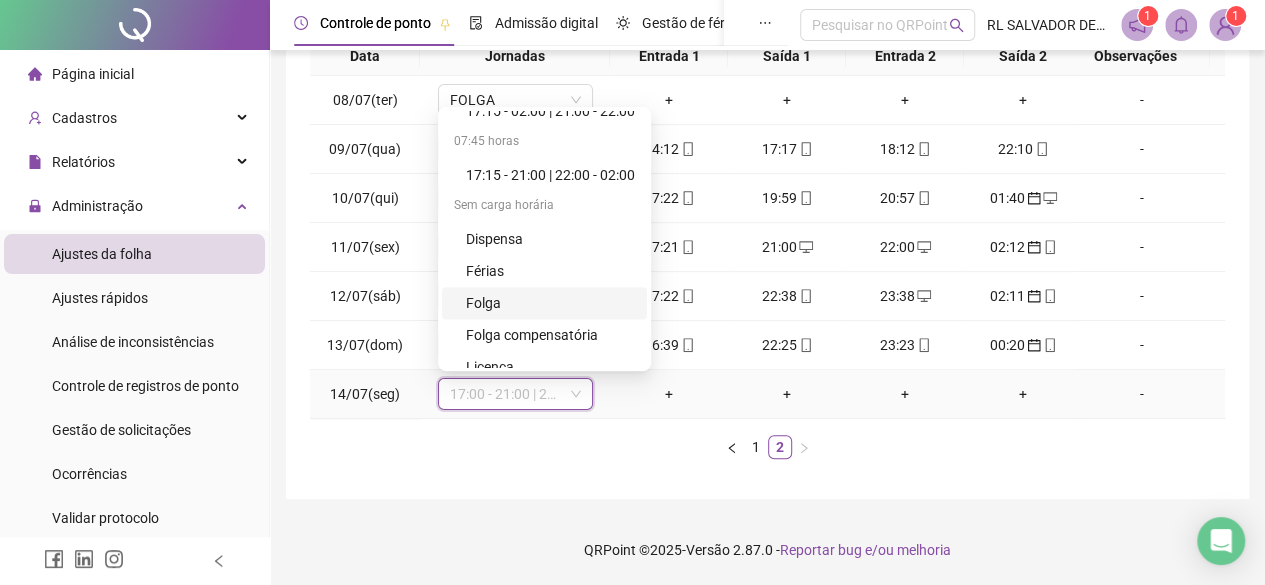 scroll, scrollTop: 1248, scrollLeft: 0, axis: vertical 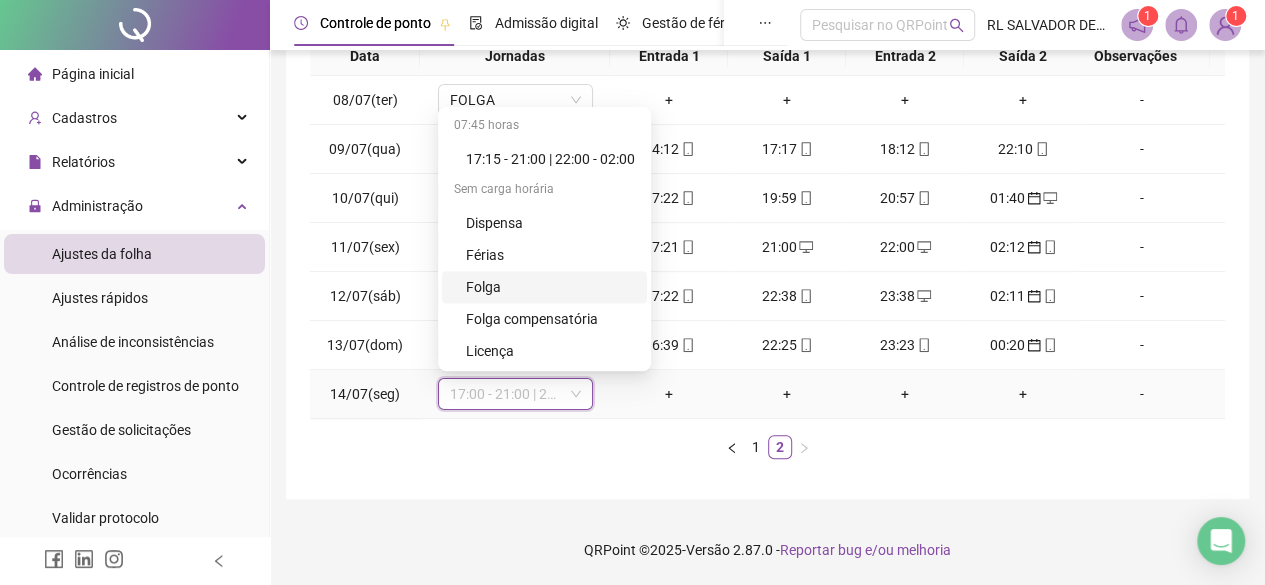 click on "Folga" at bounding box center [550, 287] 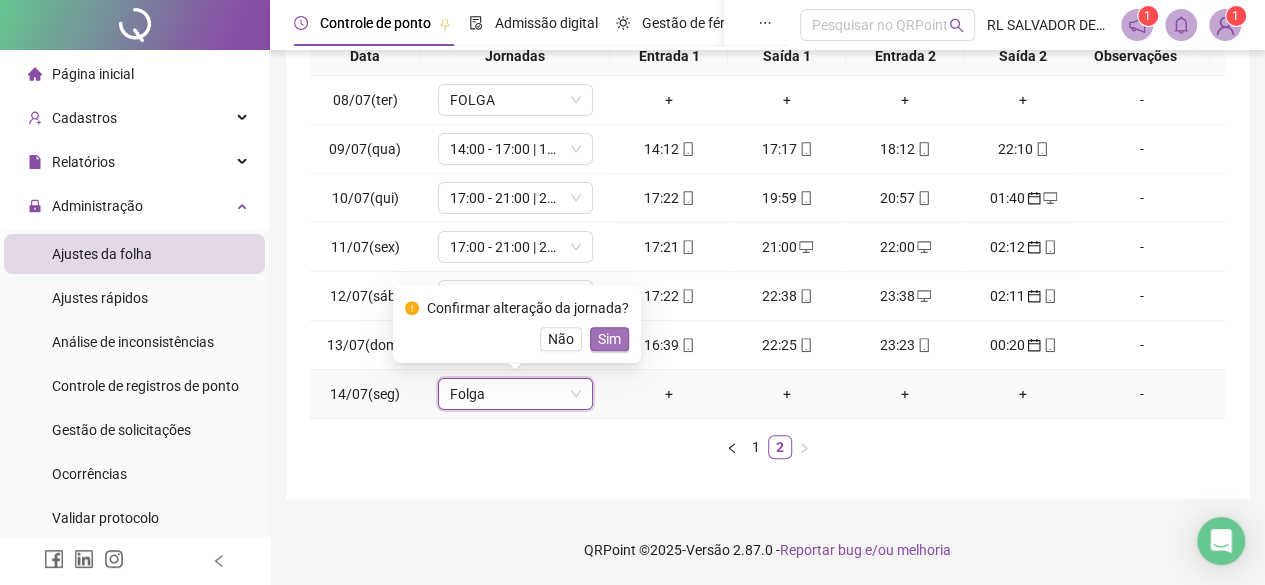 click on "Sim" at bounding box center (609, 339) 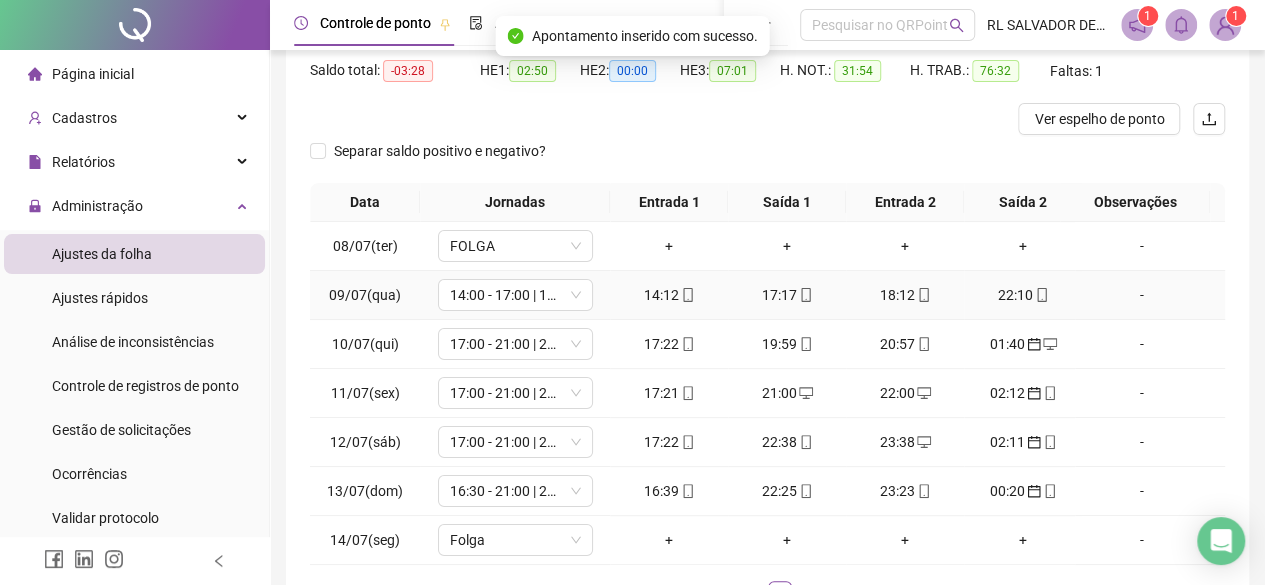 scroll, scrollTop: 0, scrollLeft: 0, axis: both 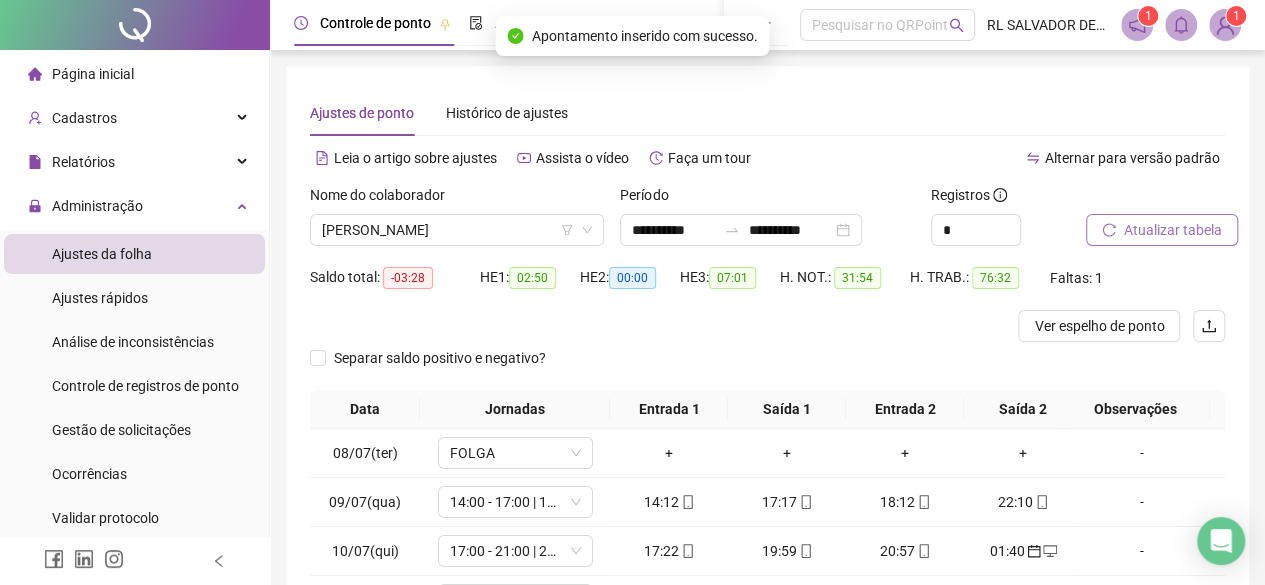 click on "Atualizar tabela" at bounding box center [1173, 230] 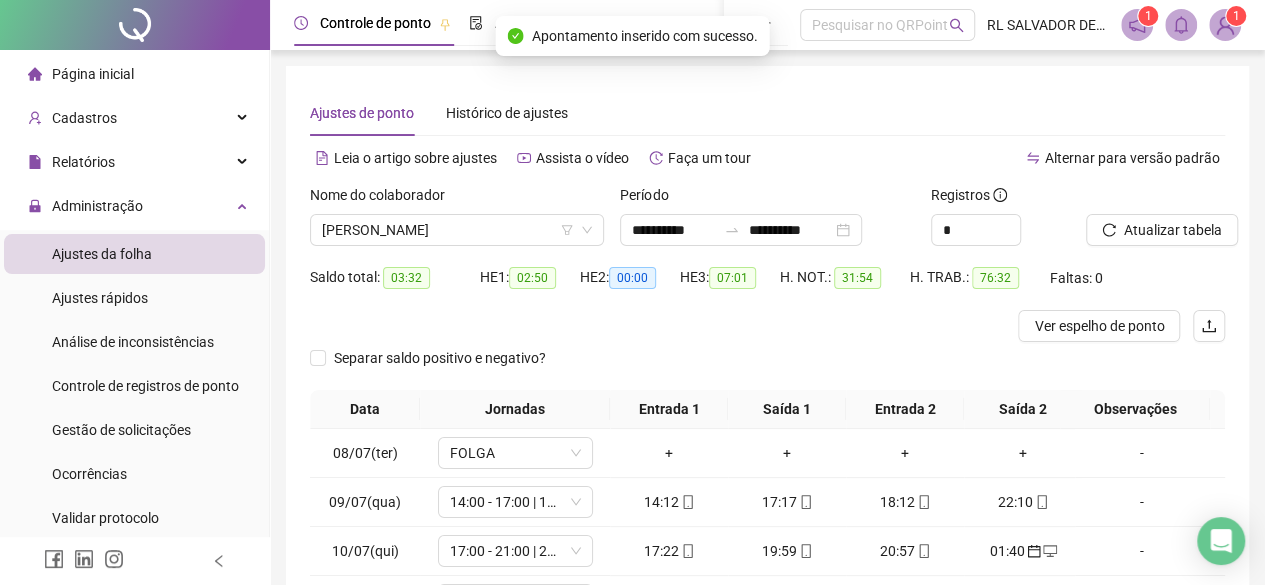 click on "Página inicial" at bounding box center [93, 74] 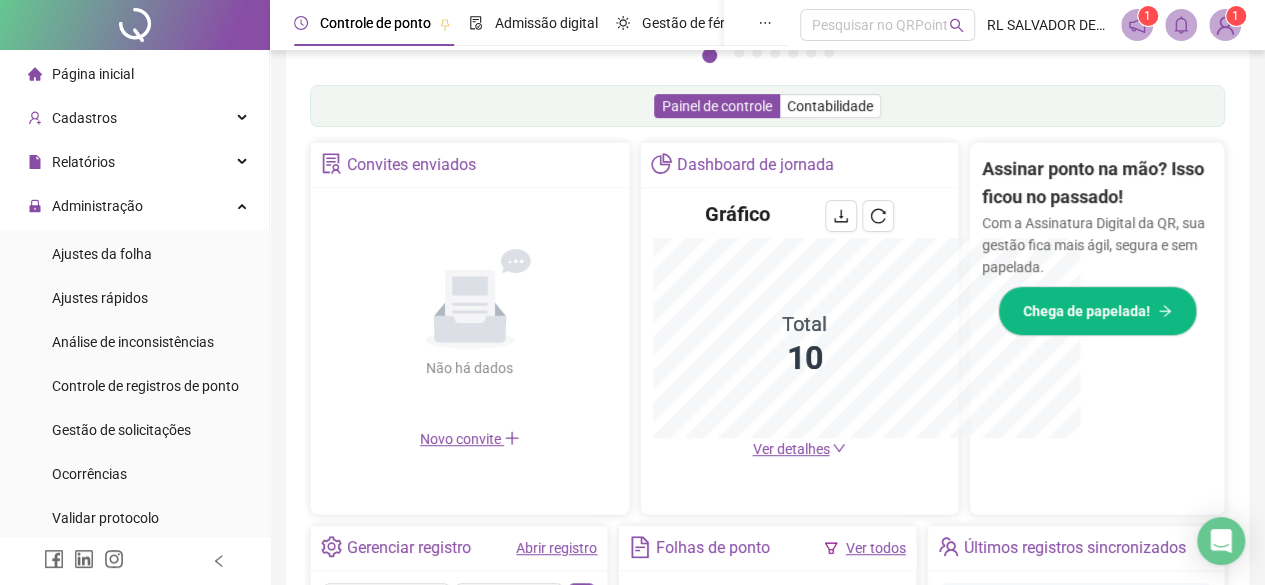 scroll, scrollTop: 595, scrollLeft: 0, axis: vertical 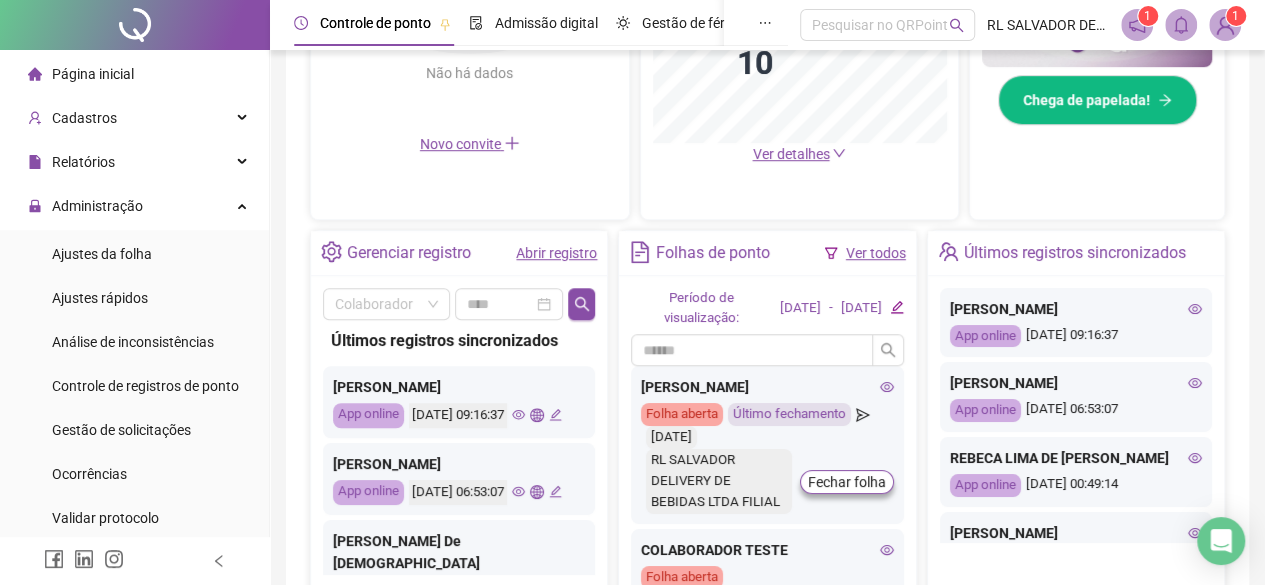 click on "Ver detalhes" at bounding box center [790, 154] 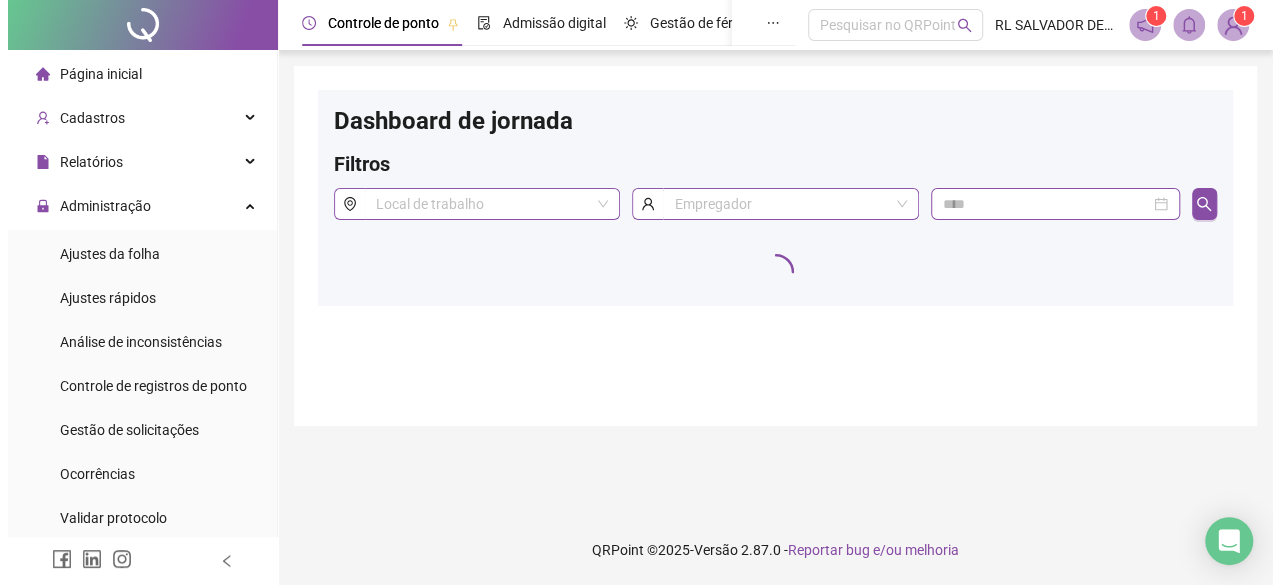 scroll, scrollTop: 0, scrollLeft: 0, axis: both 